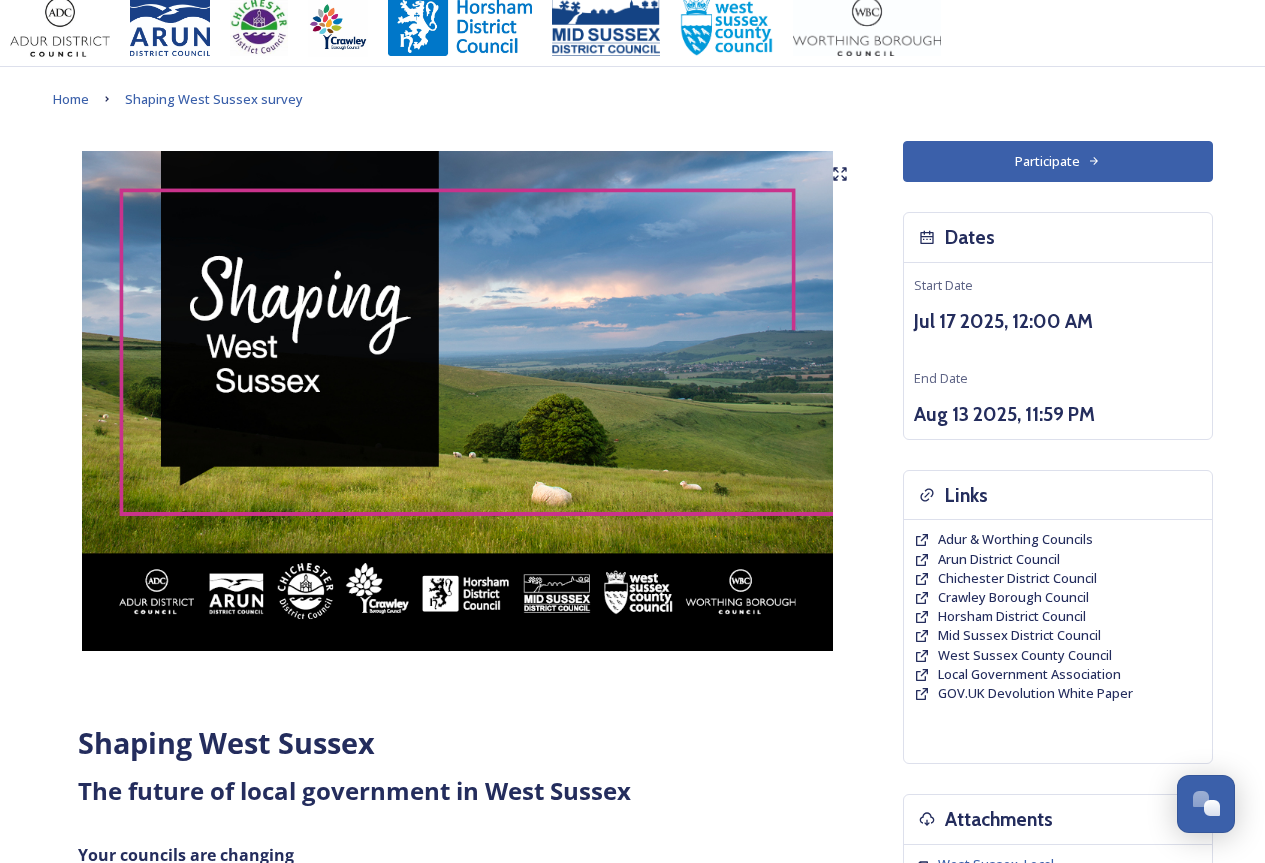 scroll, scrollTop: 0, scrollLeft: 0, axis: both 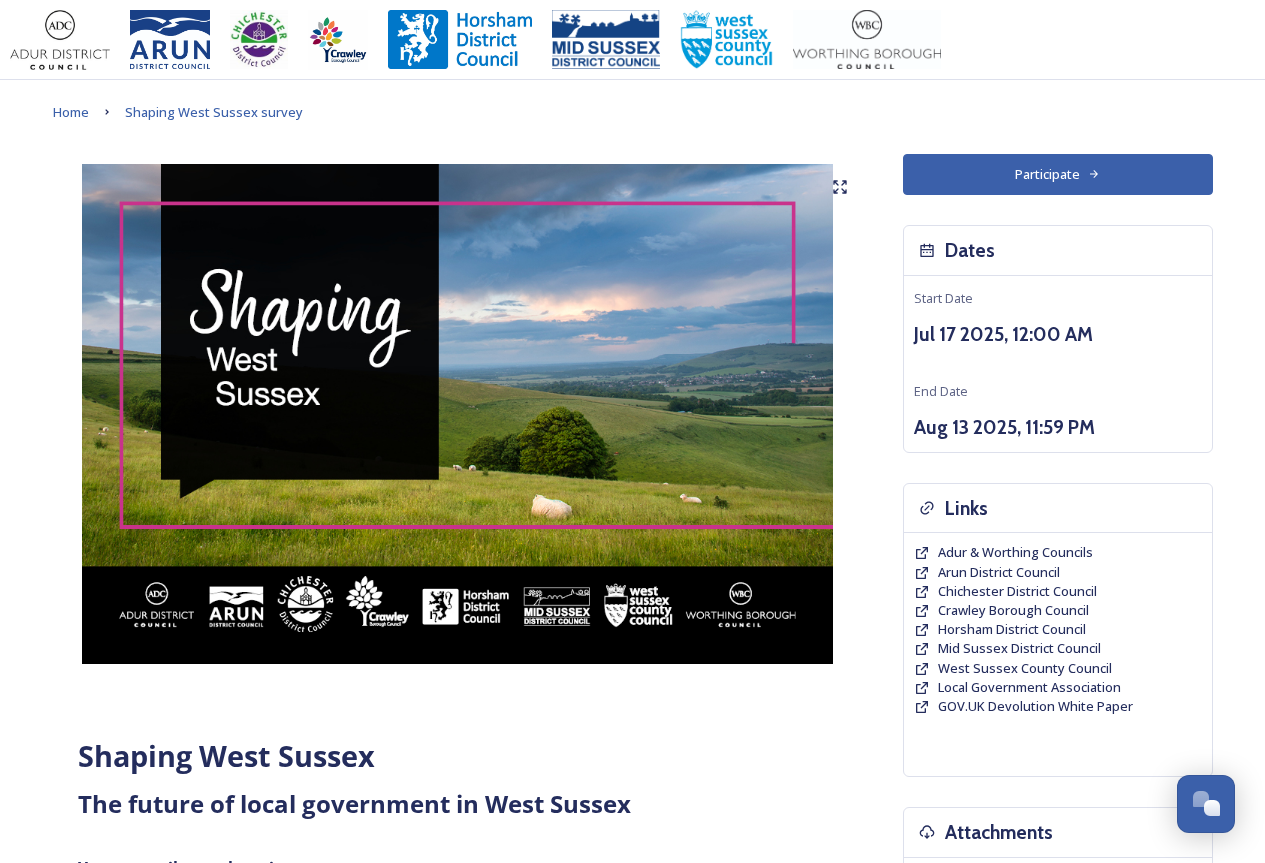 click on "Participate" at bounding box center (1058, 174) 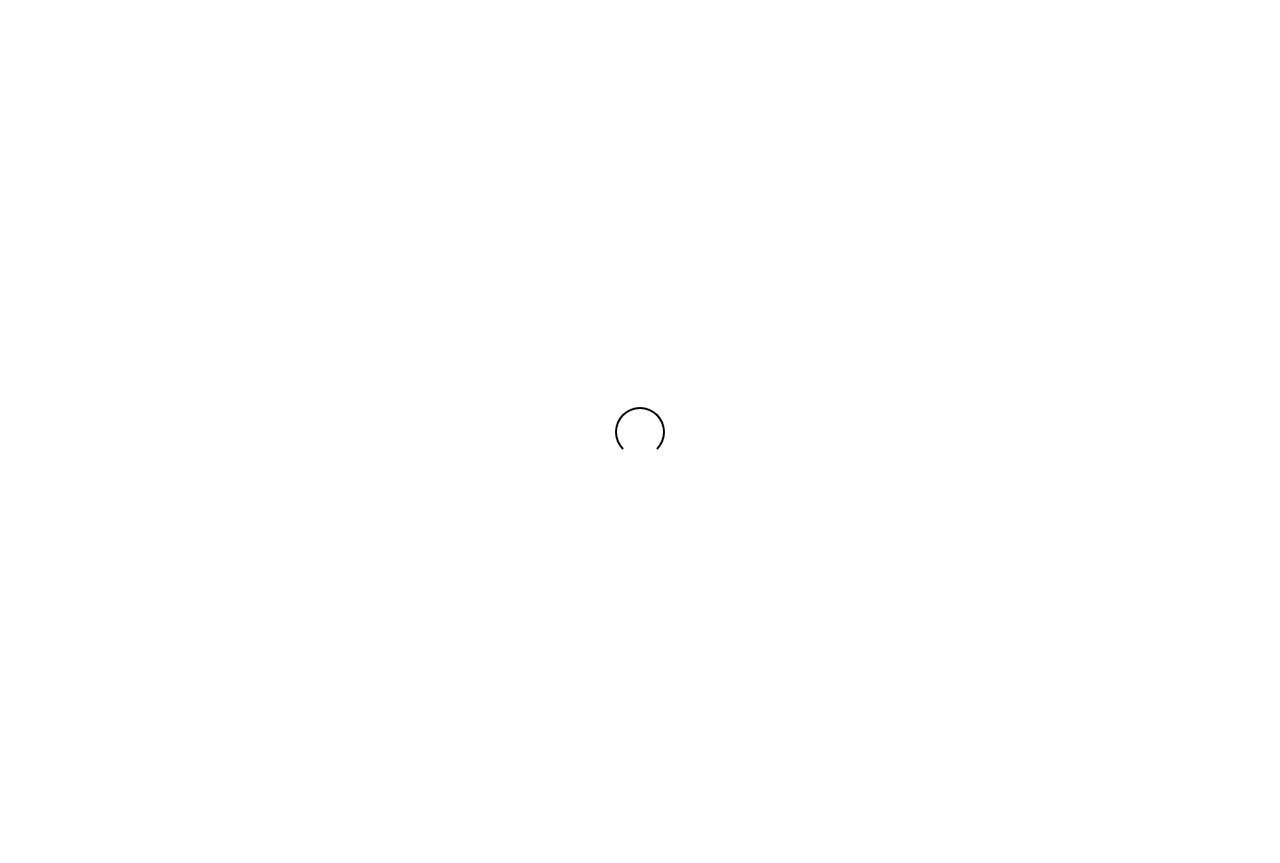 scroll, scrollTop: 0, scrollLeft: 0, axis: both 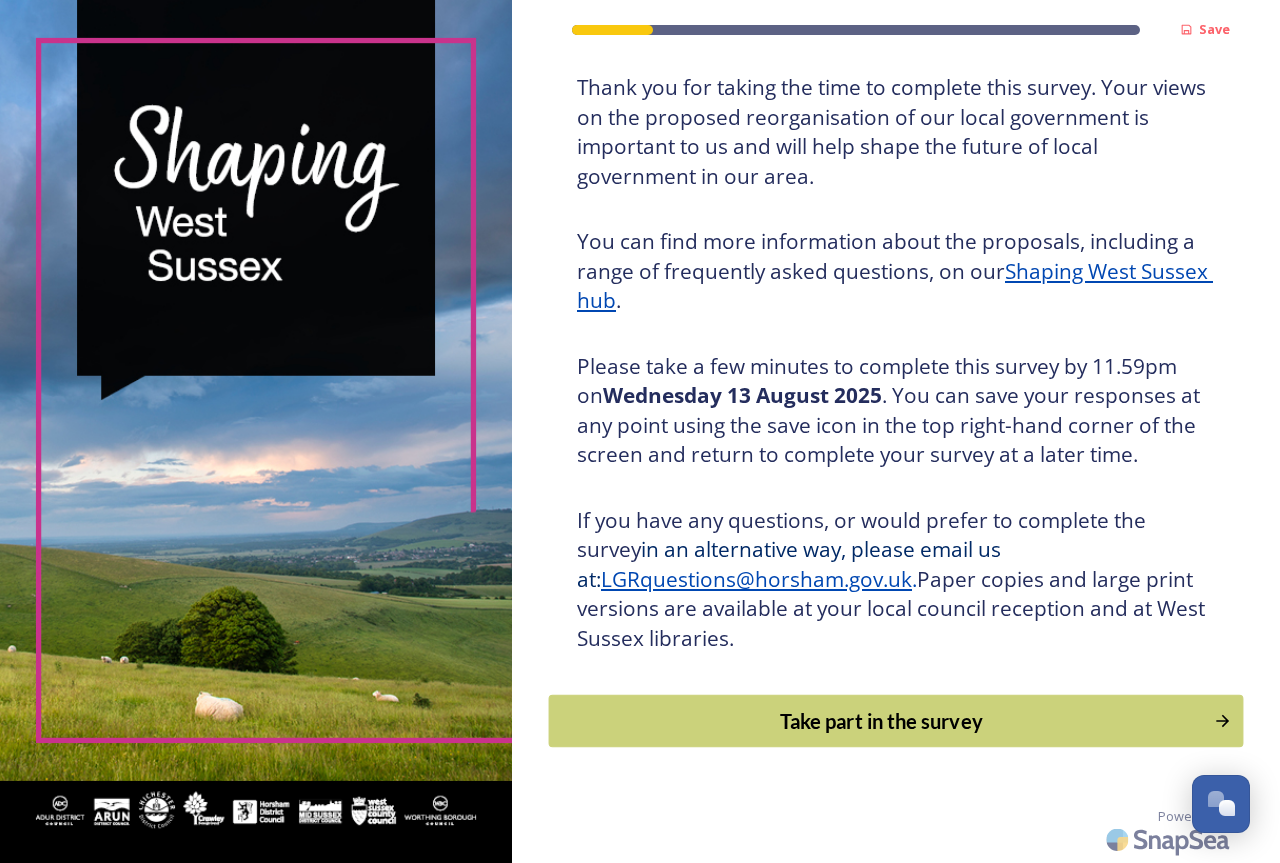 click on "Take part in the survey" at bounding box center [881, 721] 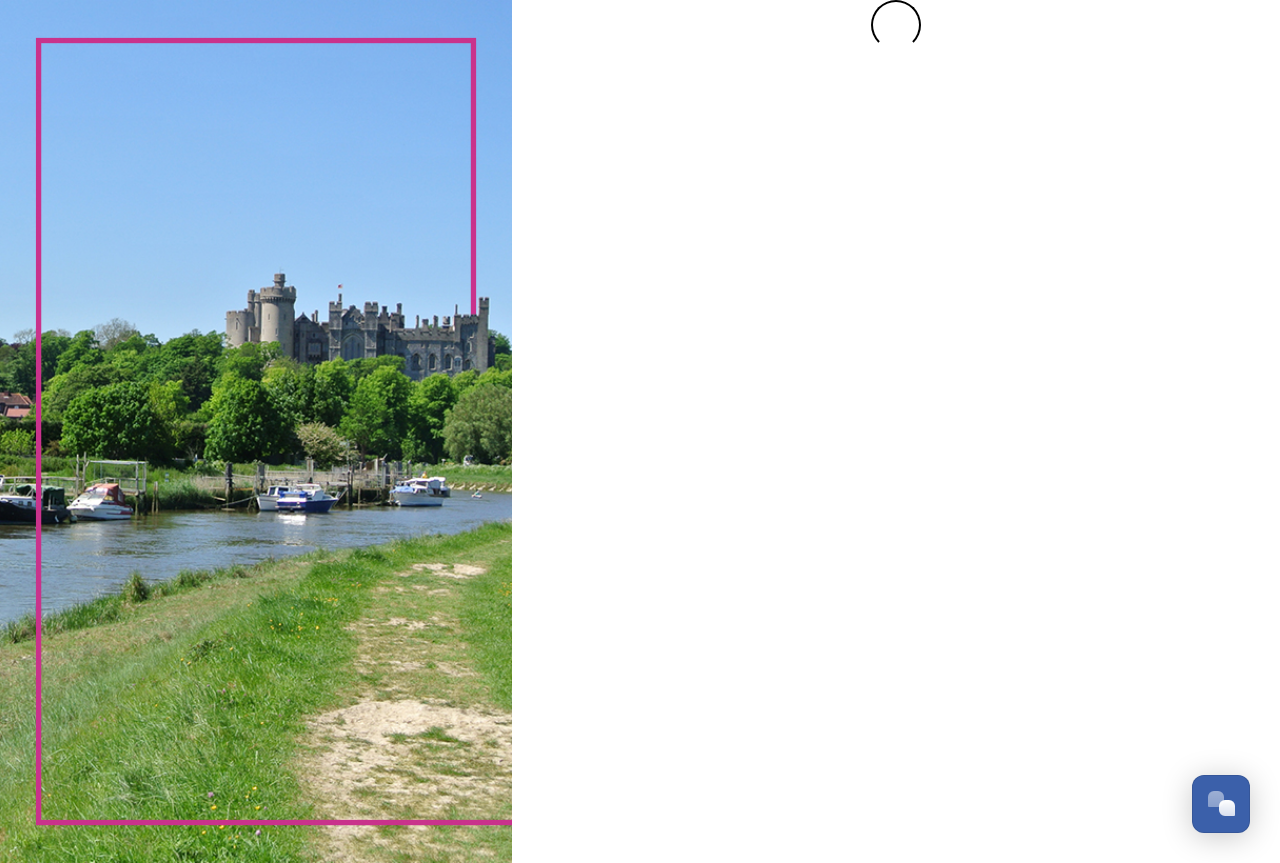 scroll, scrollTop: 0, scrollLeft: 0, axis: both 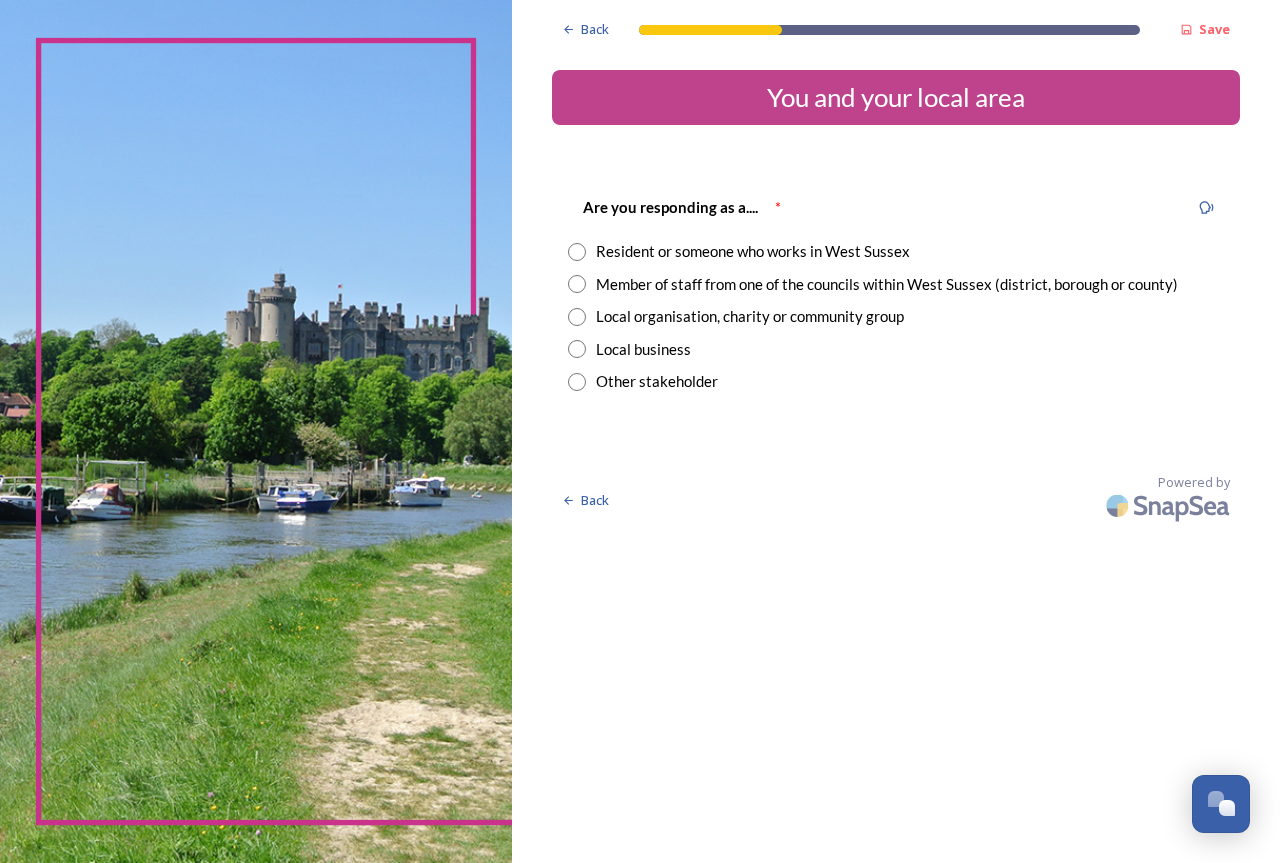 click at bounding box center (577, 252) 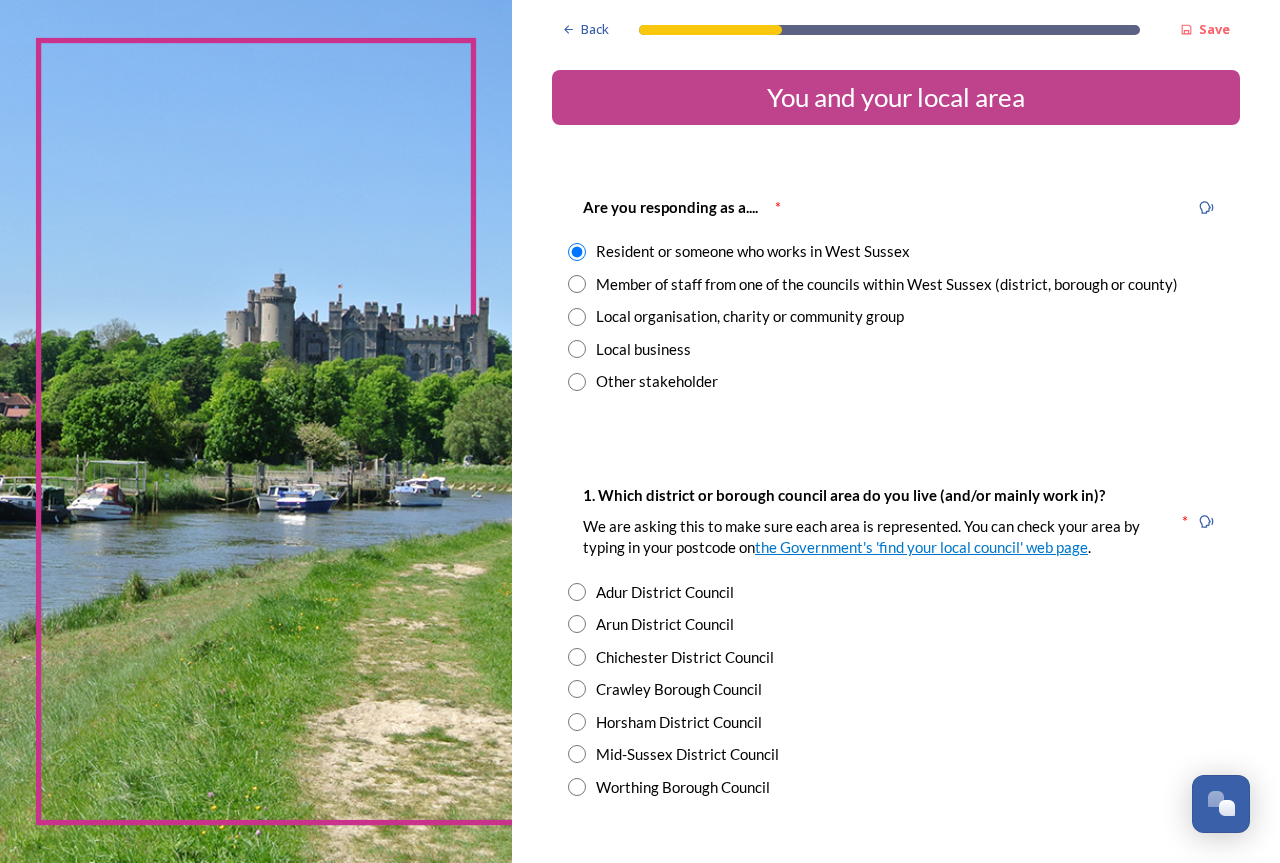 click at bounding box center [577, 592] 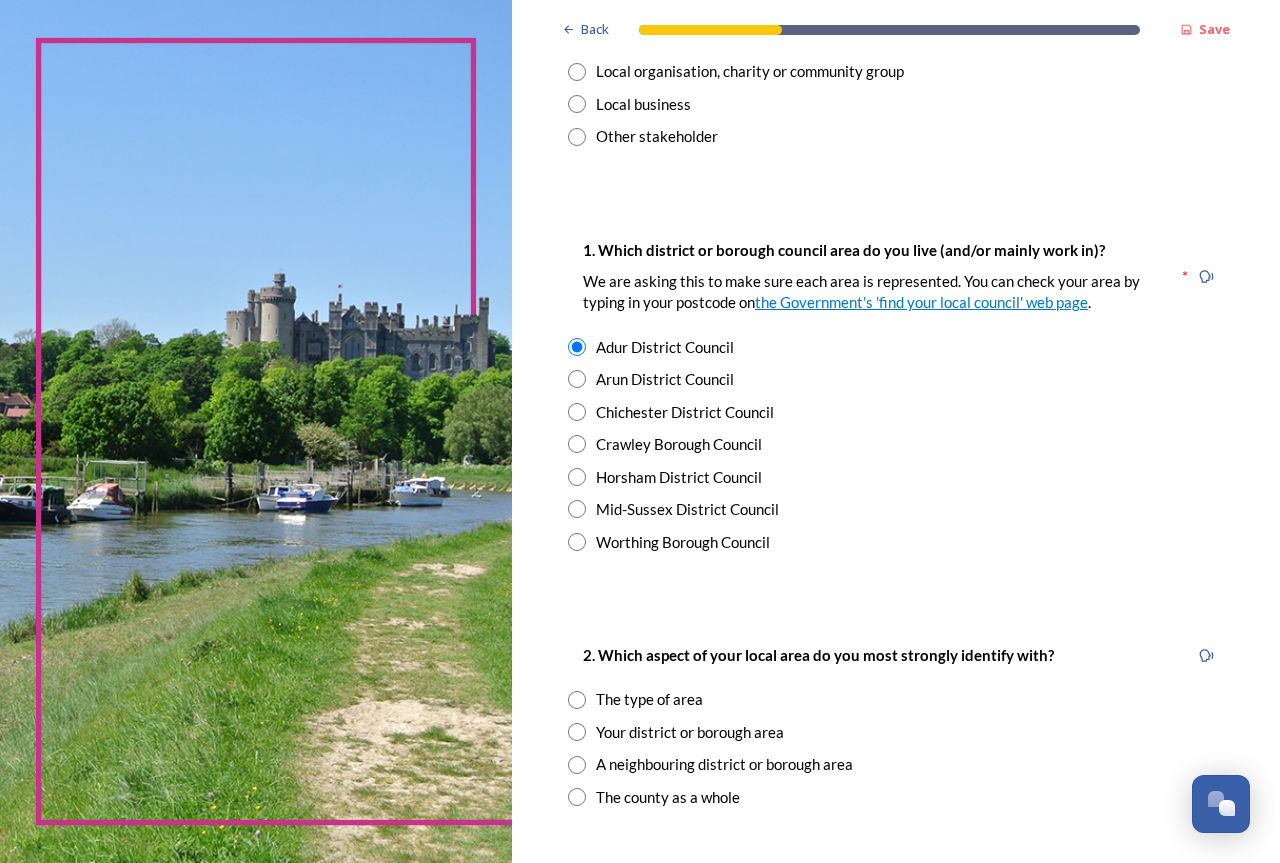 scroll, scrollTop: 600, scrollLeft: 0, axis: vertical 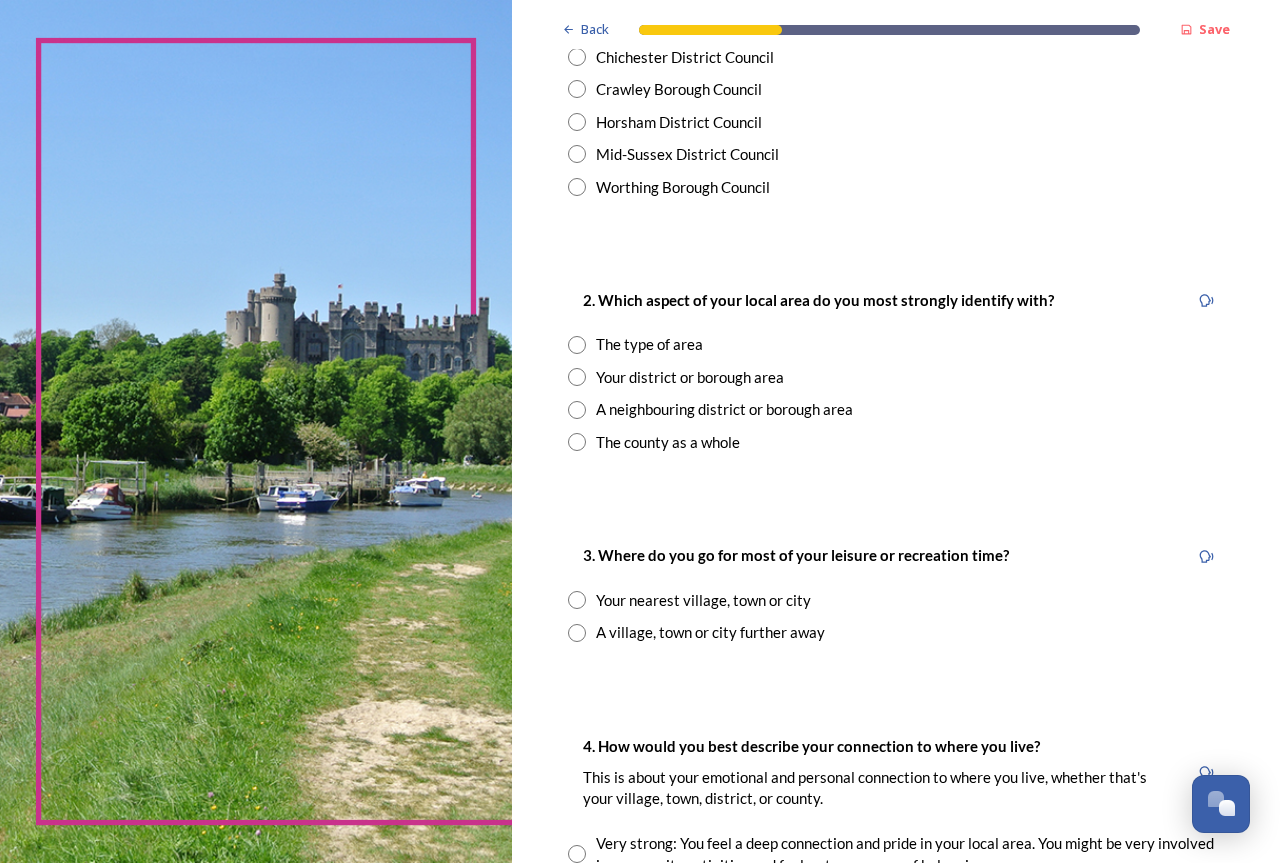 click at bounding box center [577, 345] 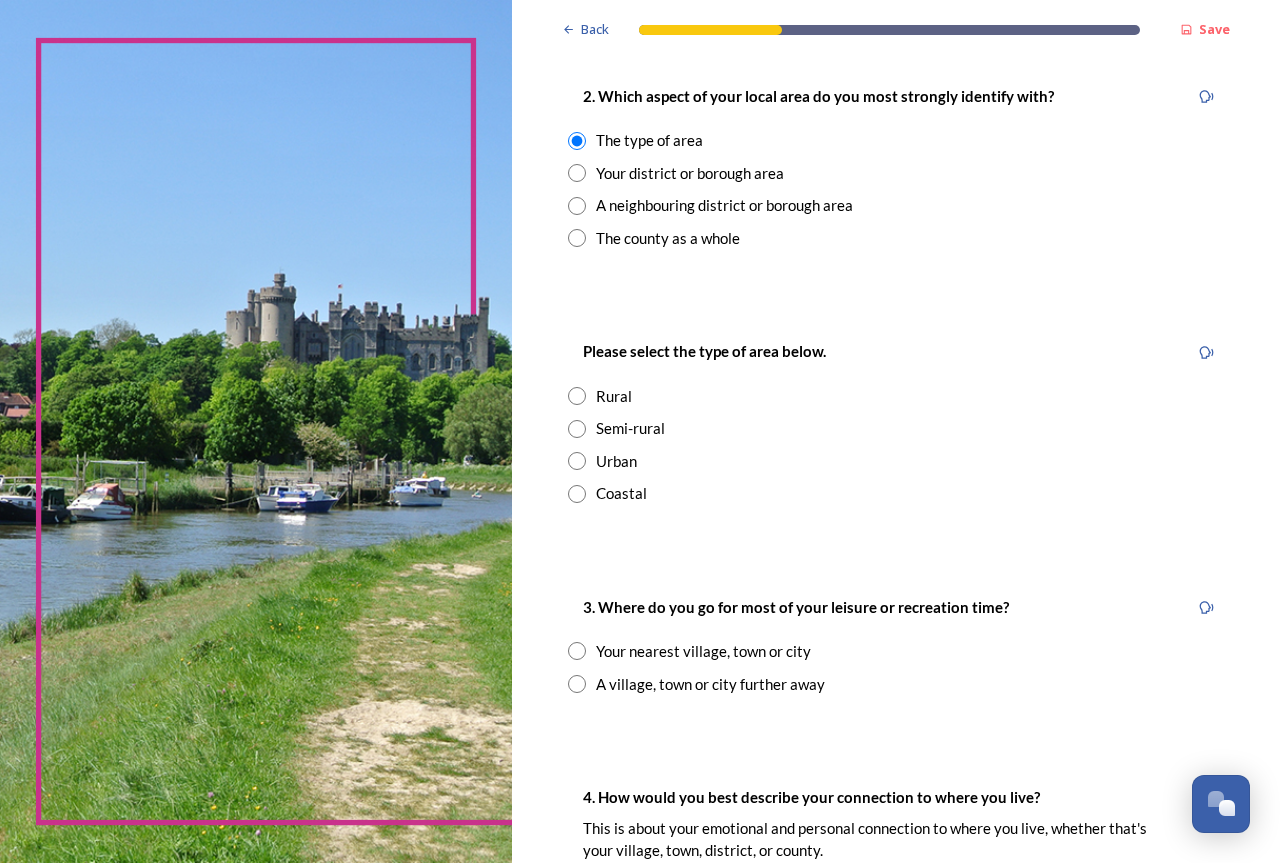 scroll, scrollTop: 900, scrollLeft: 0, axis: vertical 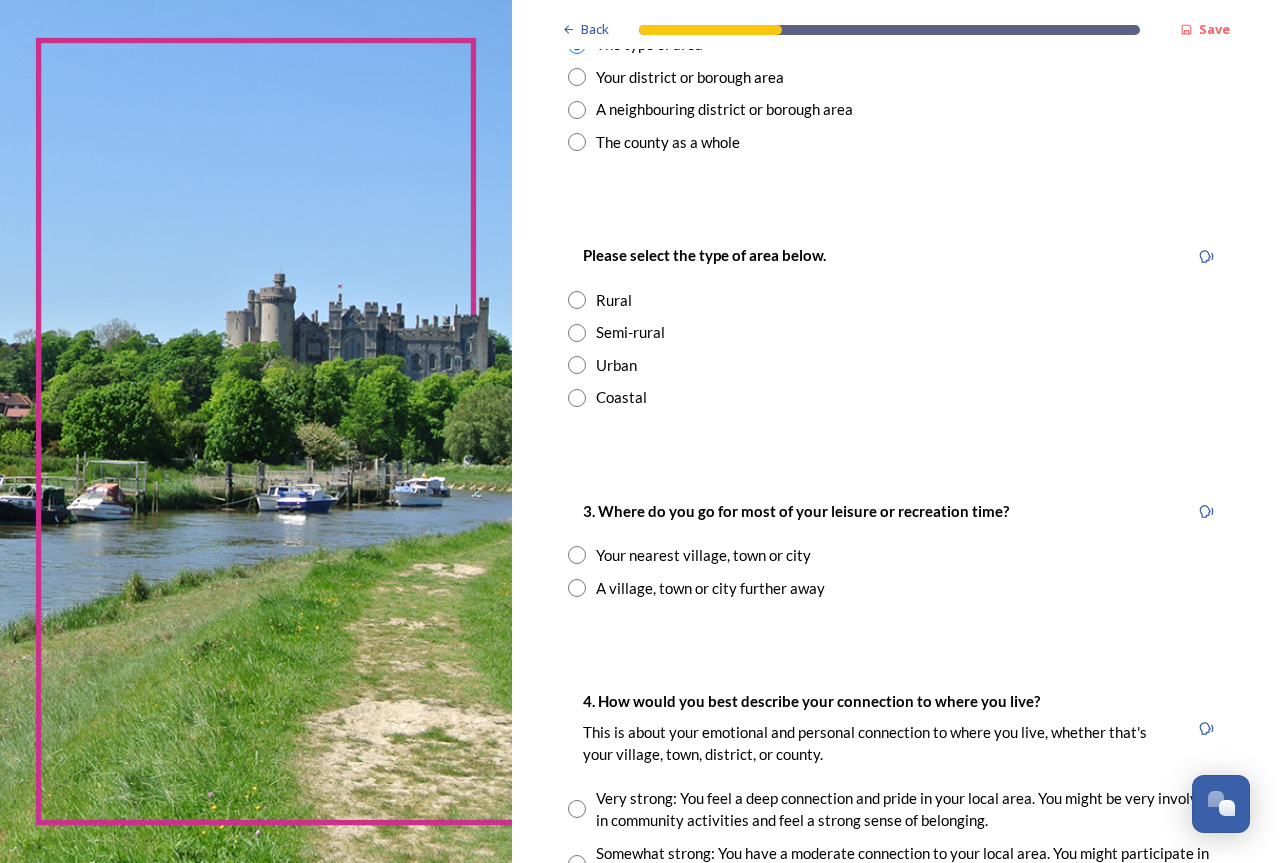 click at bounding box center (577, 398) 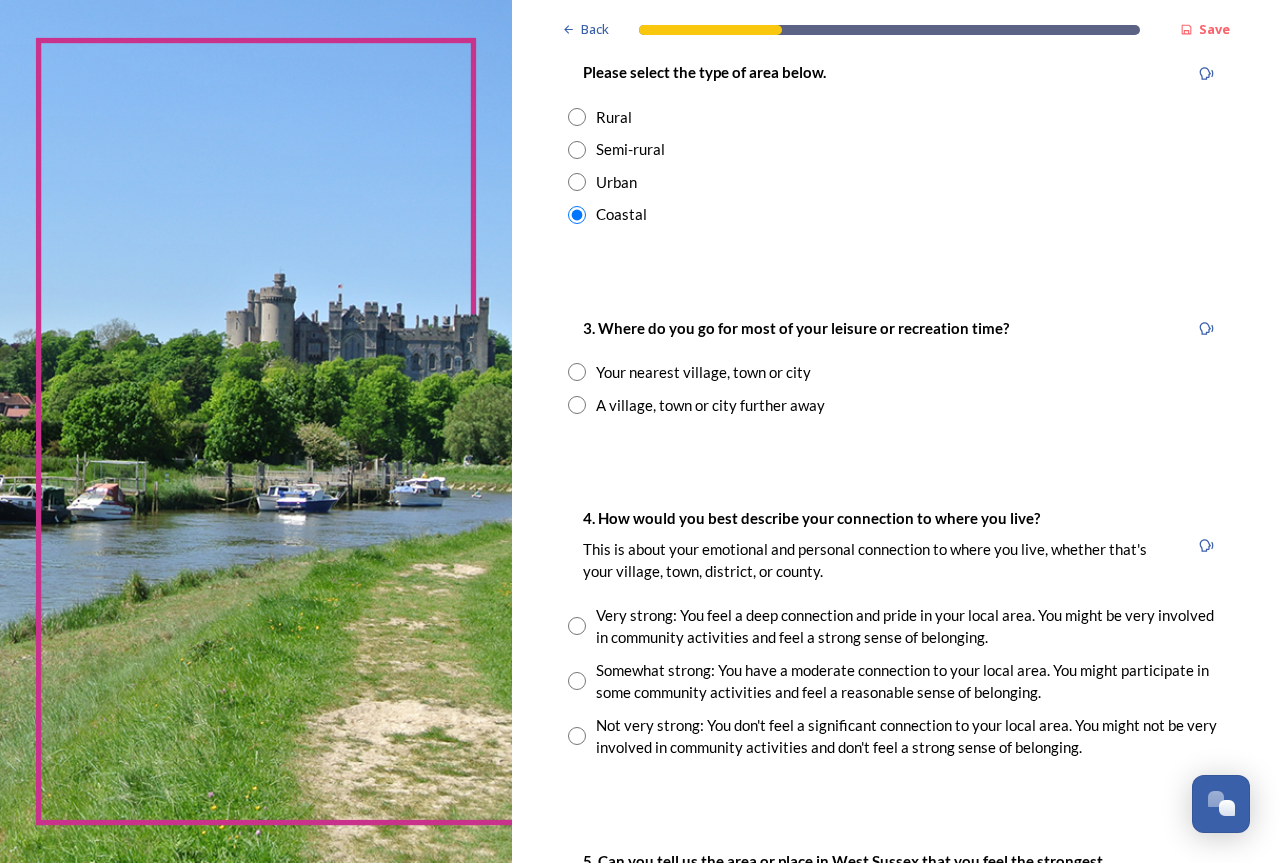 scroll, scrollTop: 1100, scrollLeft: 0, axis: vertical 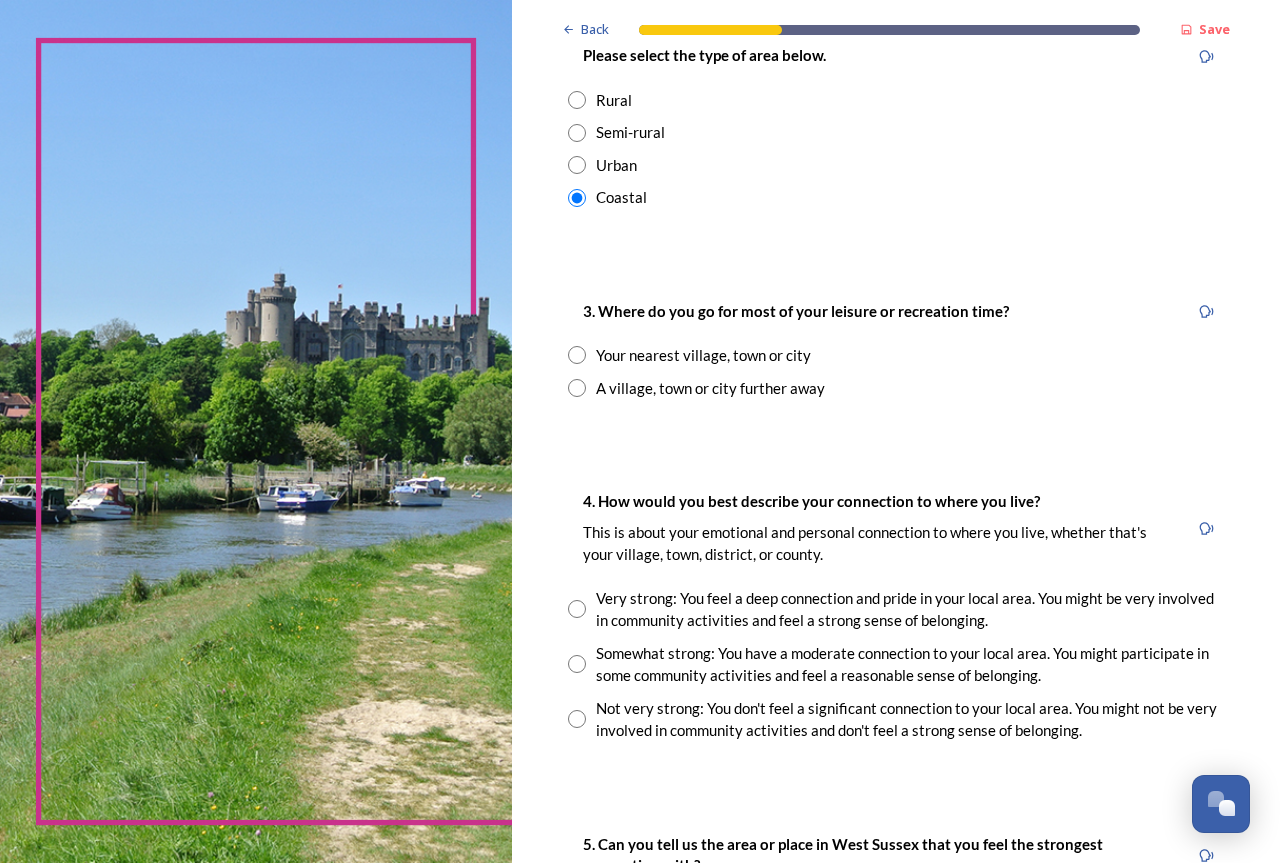 click at bounding box center (577, 355) 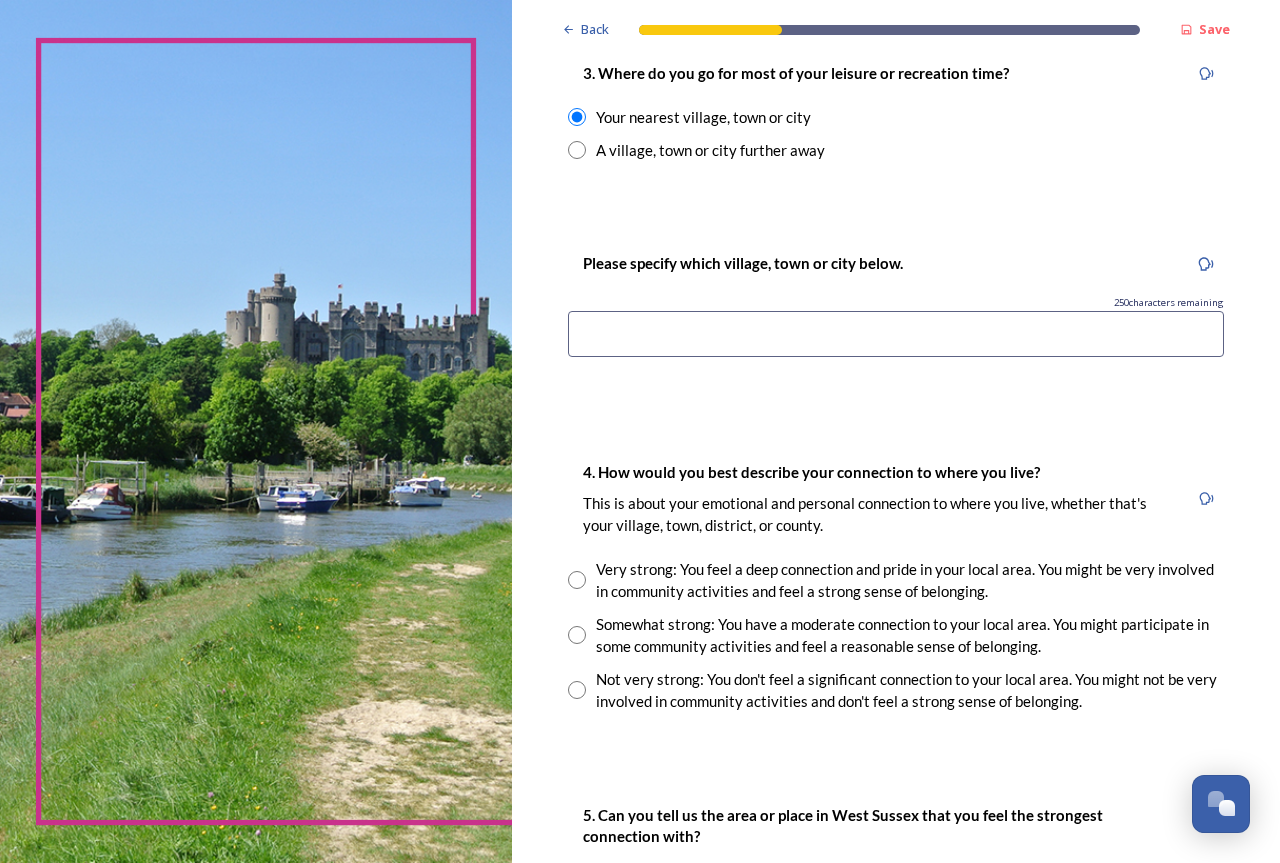 scroll, scrollTop: 1400, scrollLeft: 0, axis: vertical 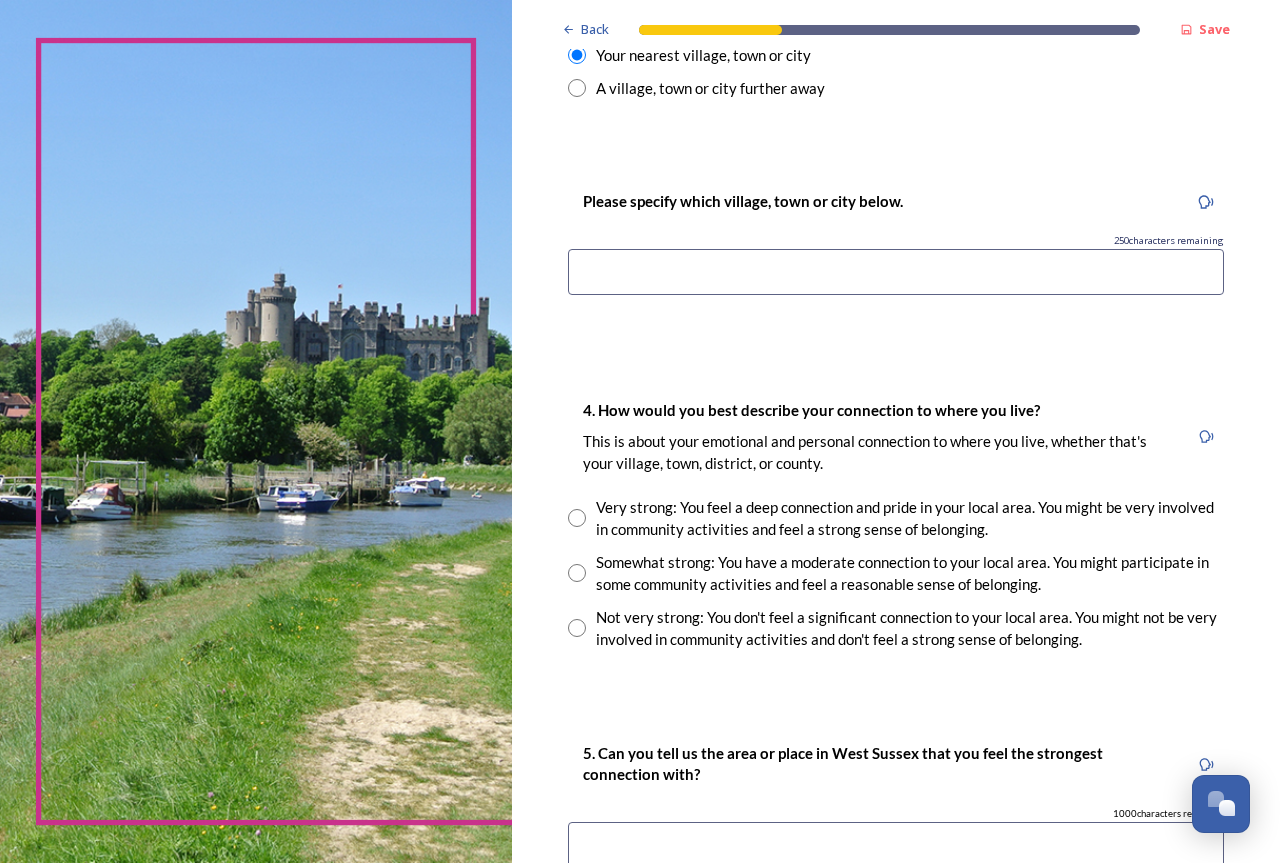 click at bounding box center [896, 272] 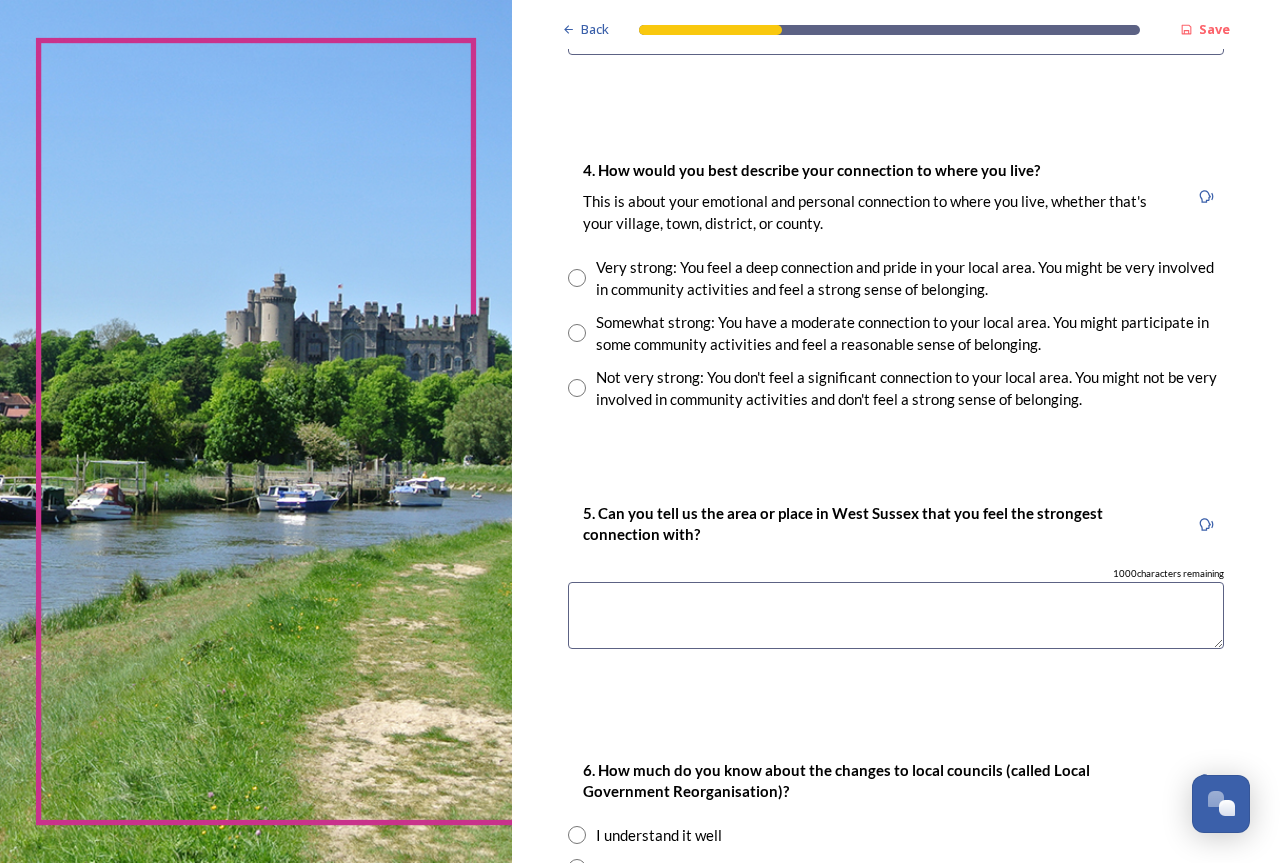 scroll, scrollTop: 1700, scrollLeft: 0, axis: vertical 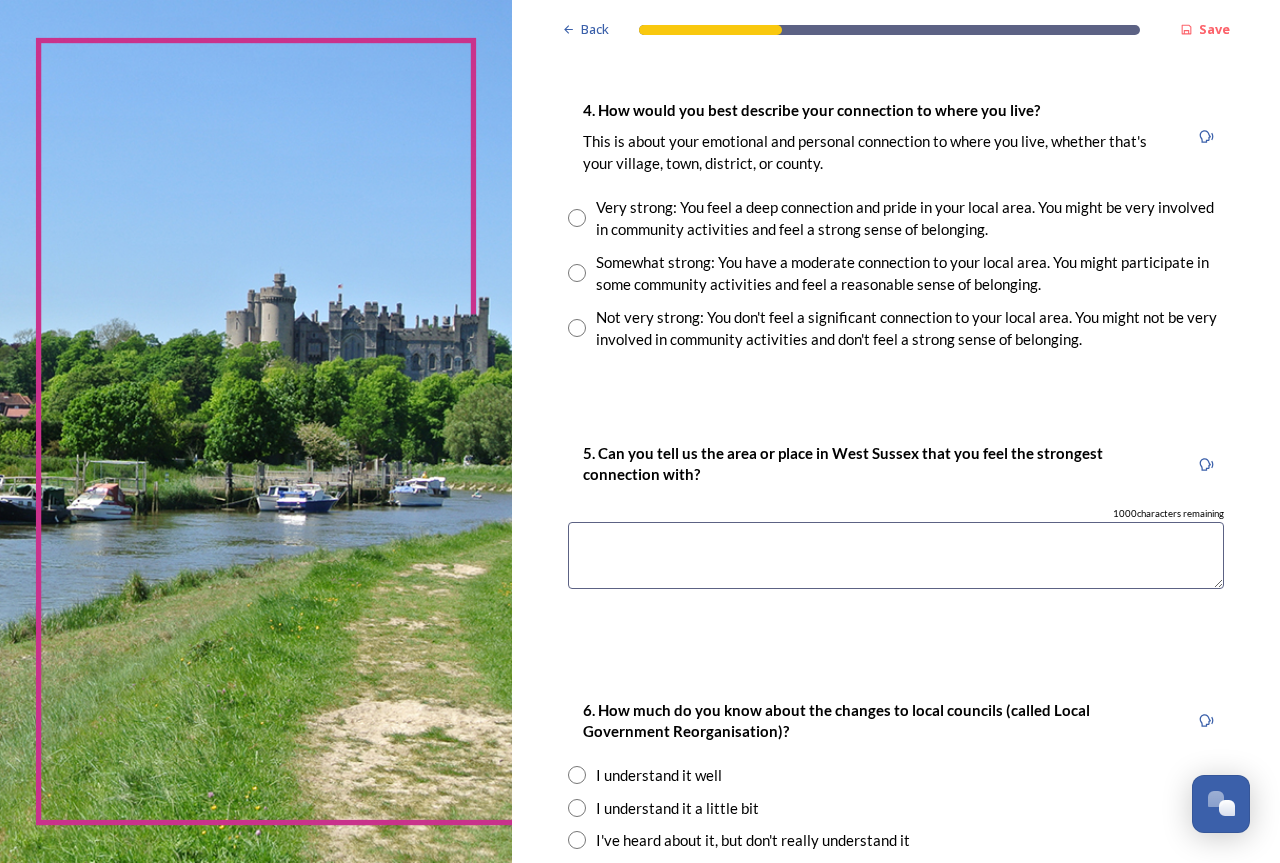 type on "[CITY]" 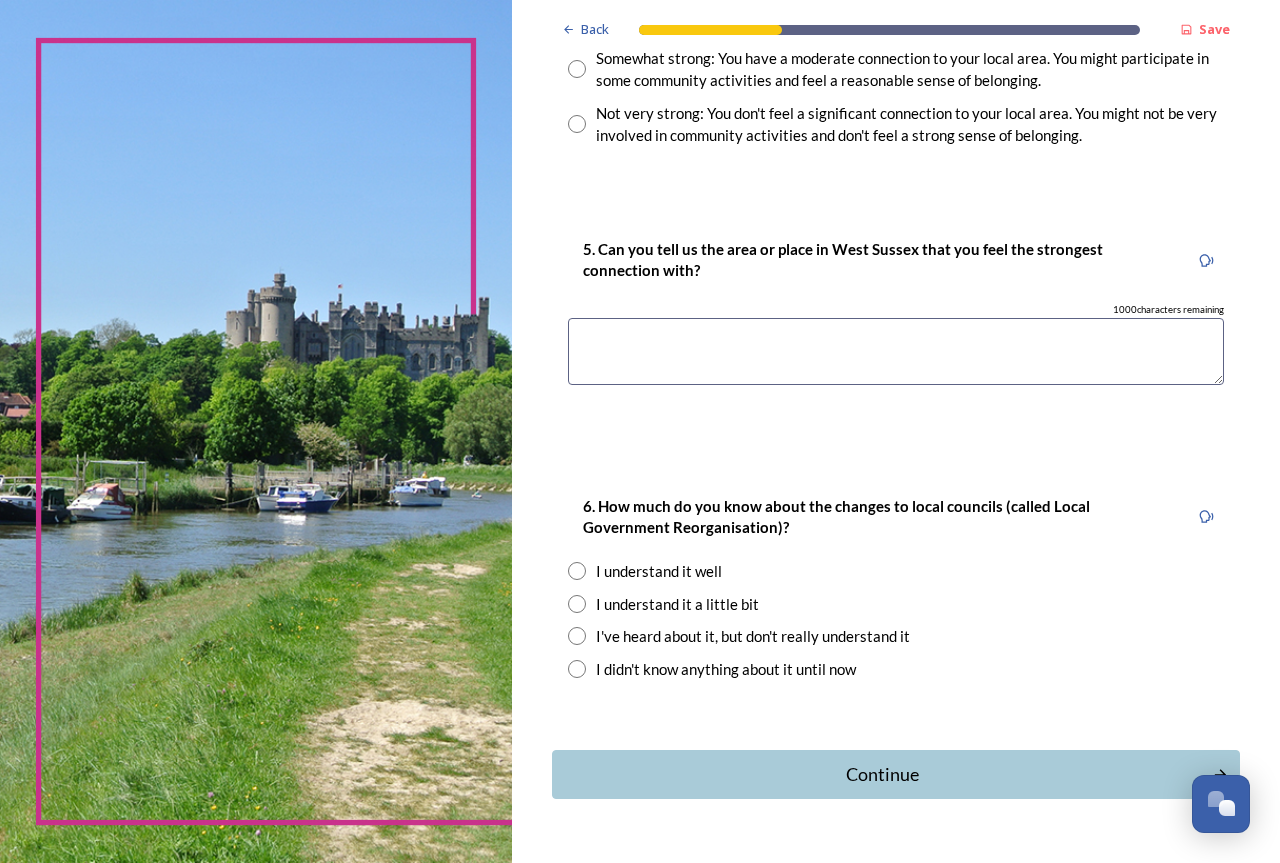scroll, scrollTop: 1956, scrollLeft: 0, axis: vertical 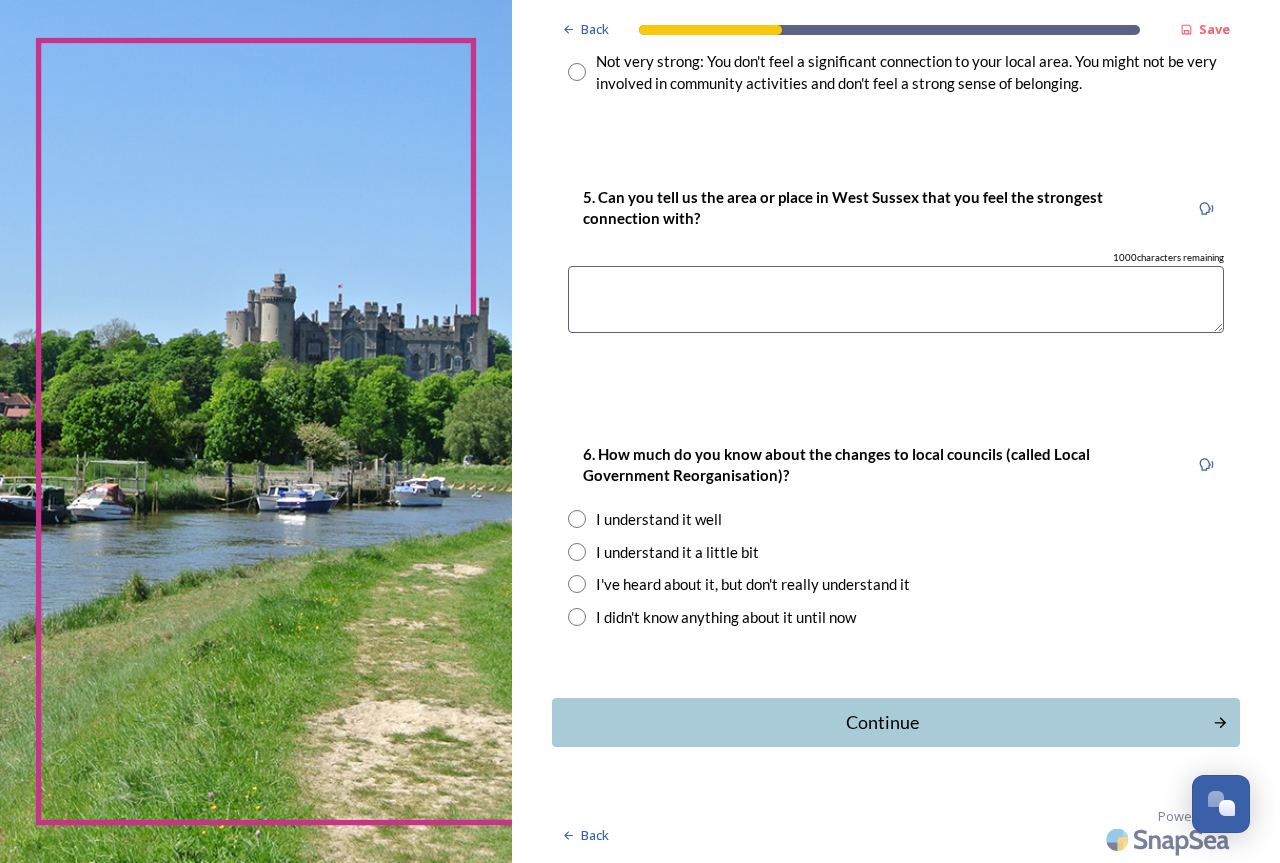 click at bounding box center [577, 552] 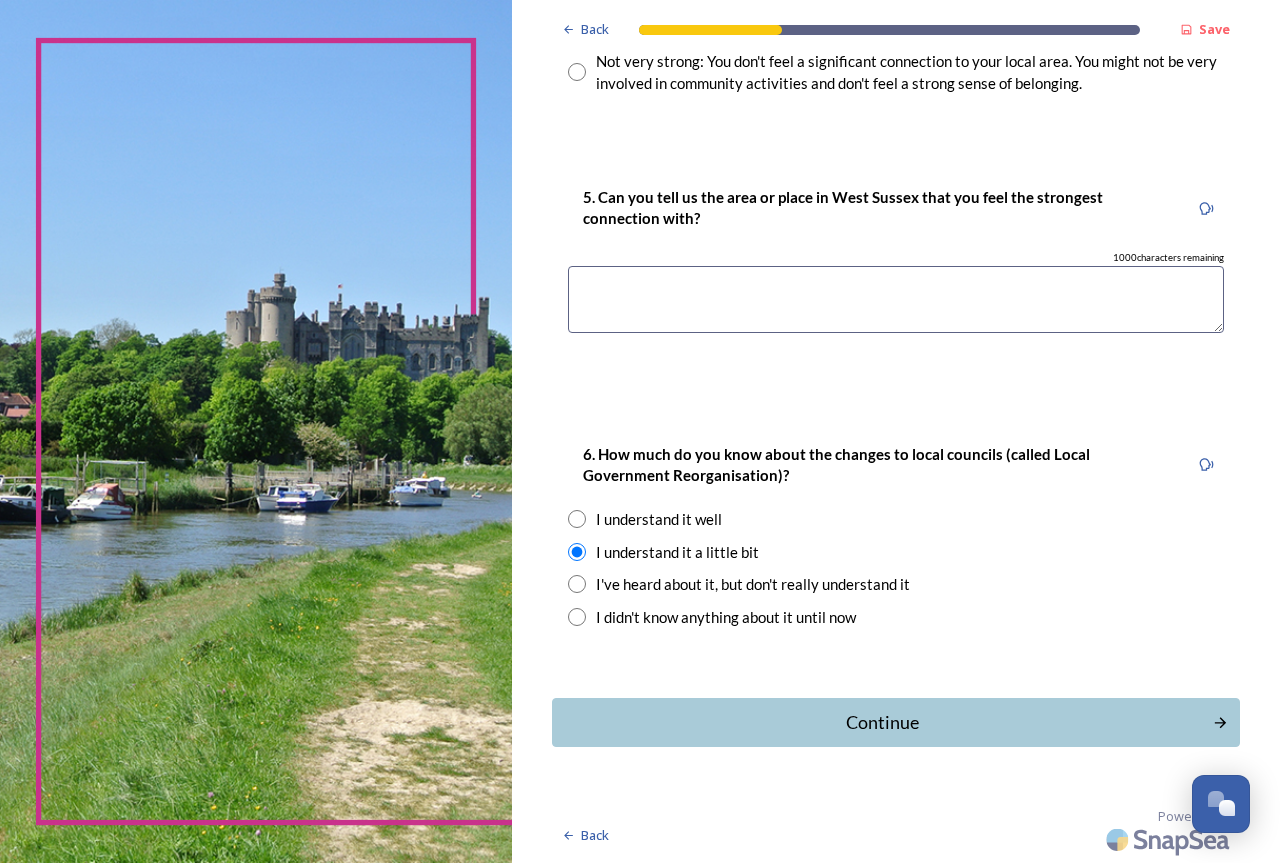 click on "Continue" at bounding box center (882, 722) 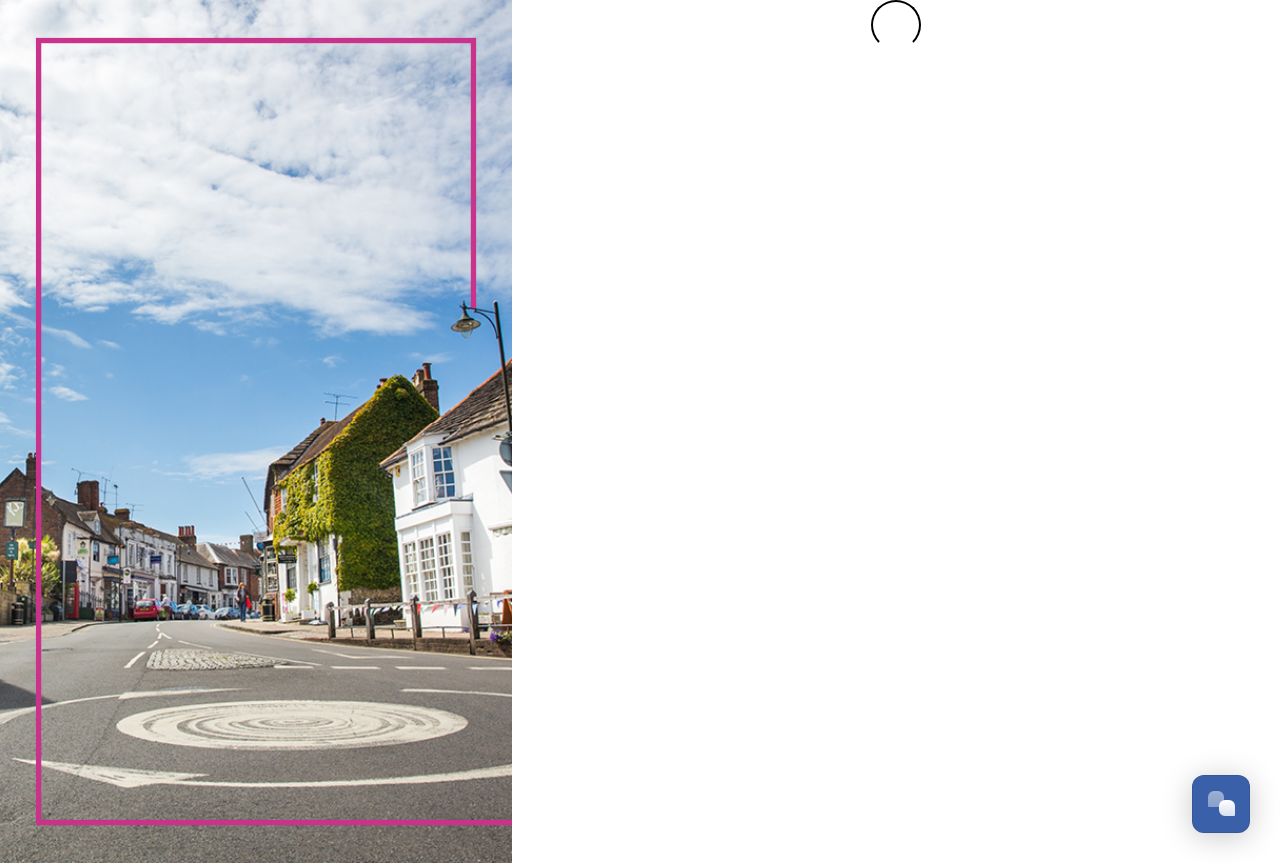 scroll, scrollTop: 0, scrollLeft: 0, axis: both 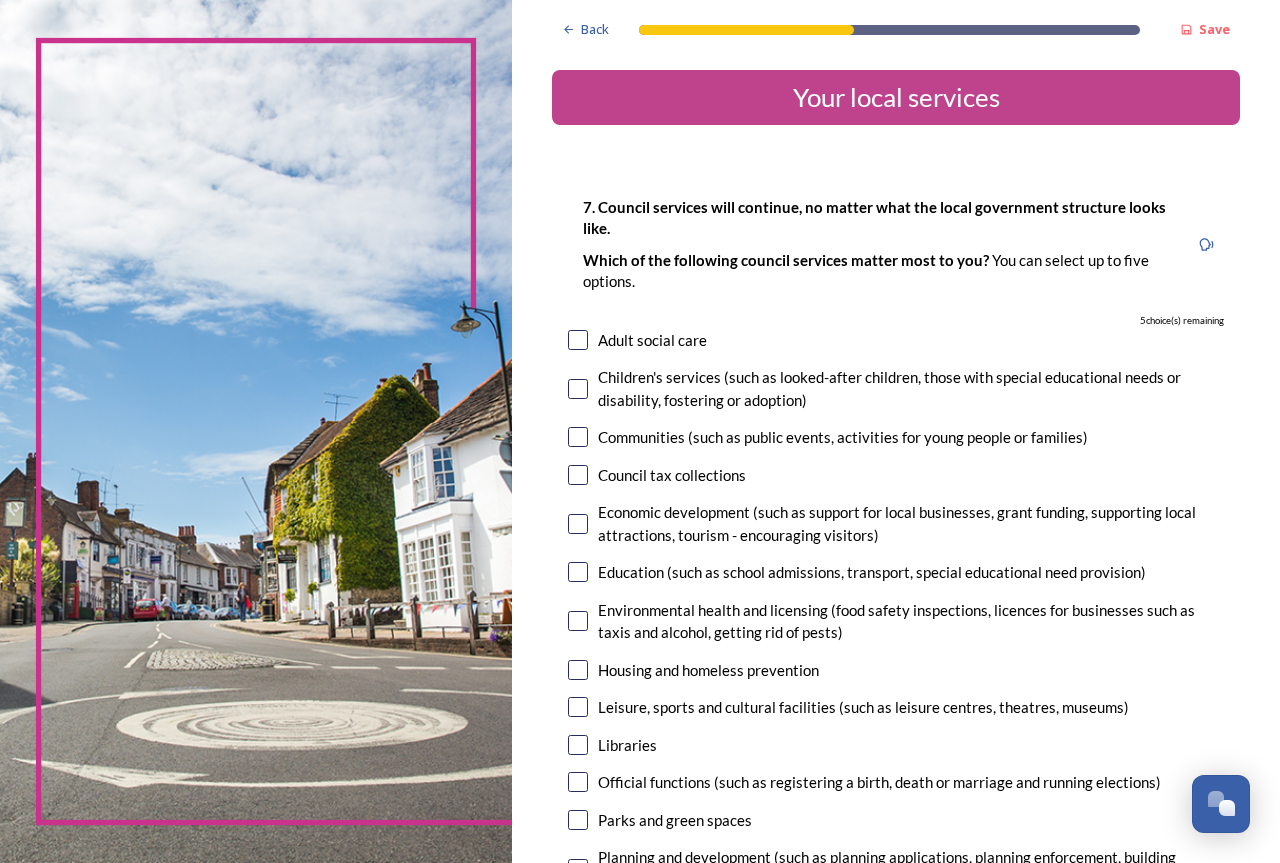 click at bounding box center (578, 524) 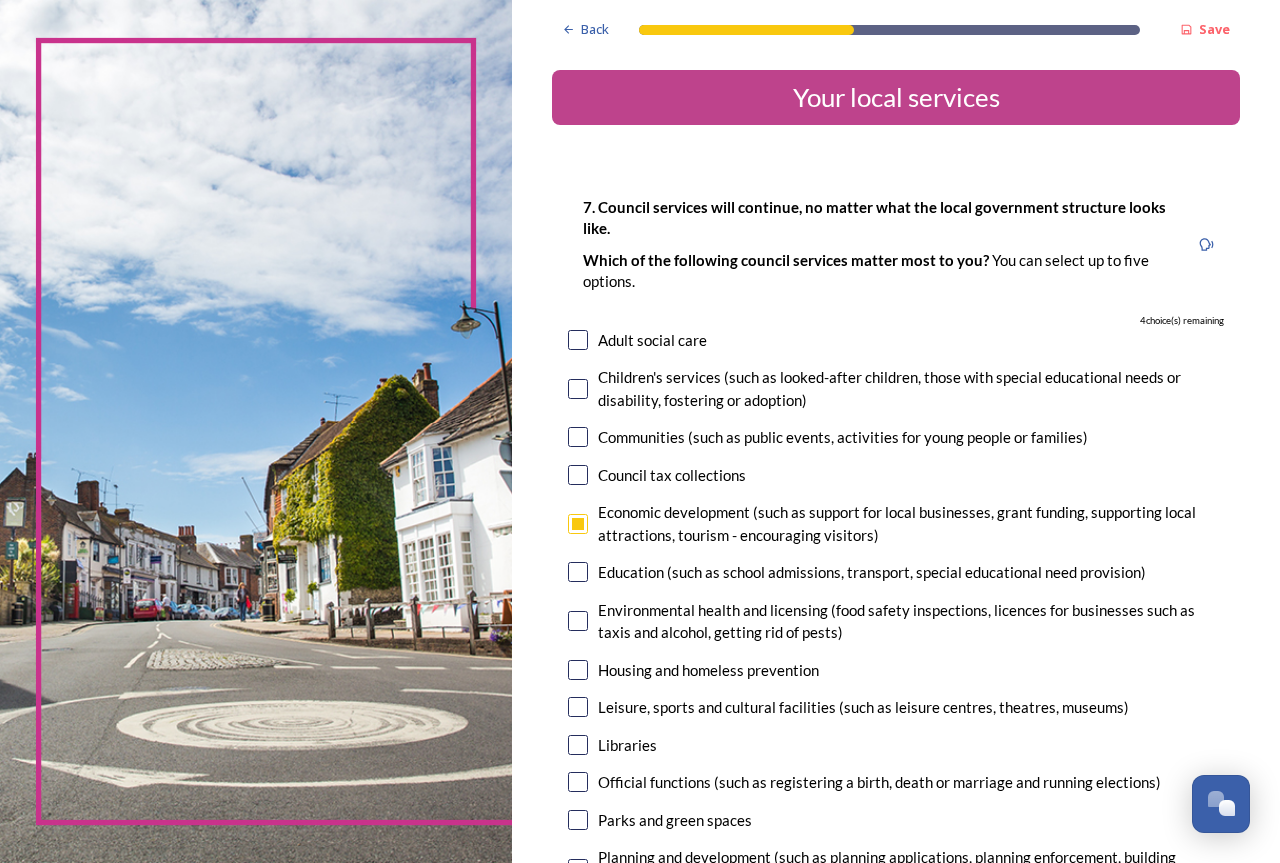 click at bounding box center [578, 621] 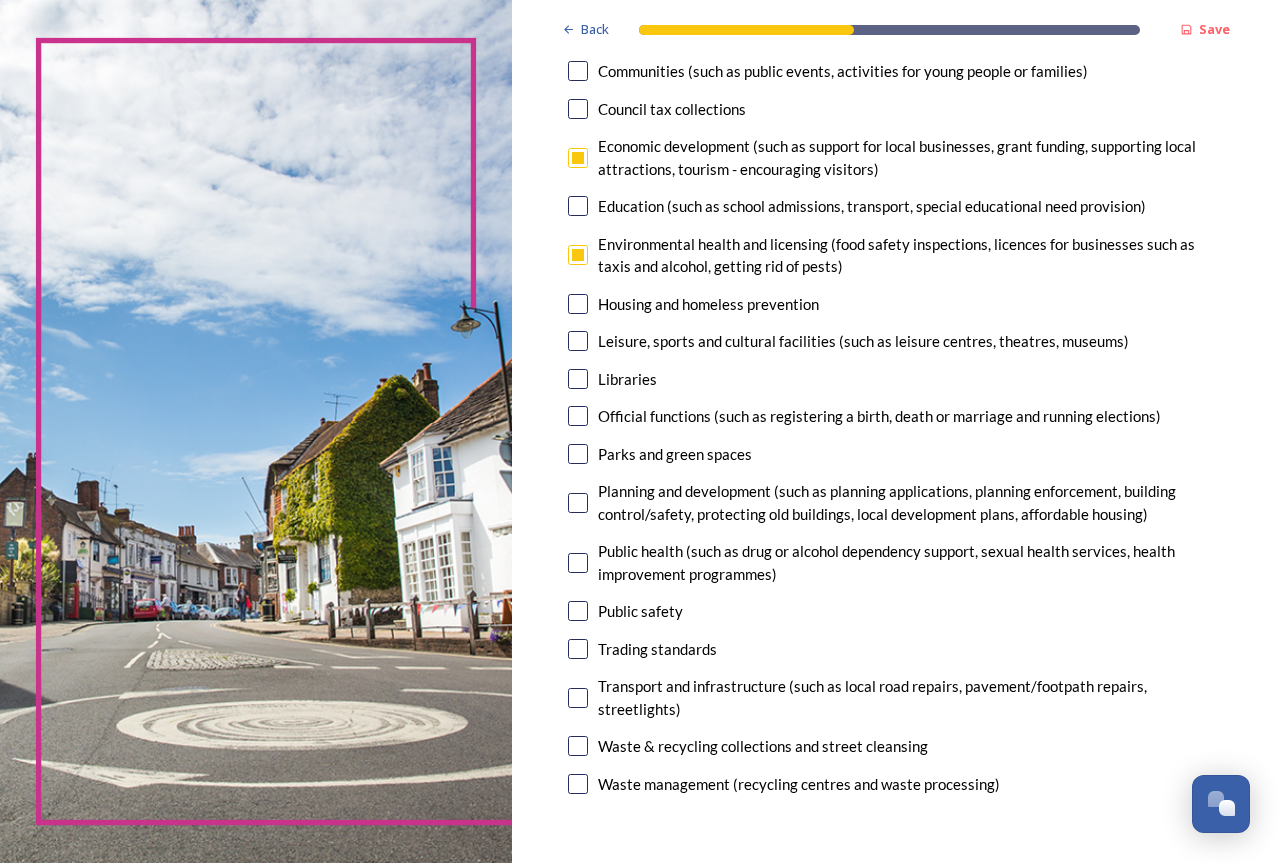 scroll, scrollTop: 400, scrollLeft: 0, axis: vertical 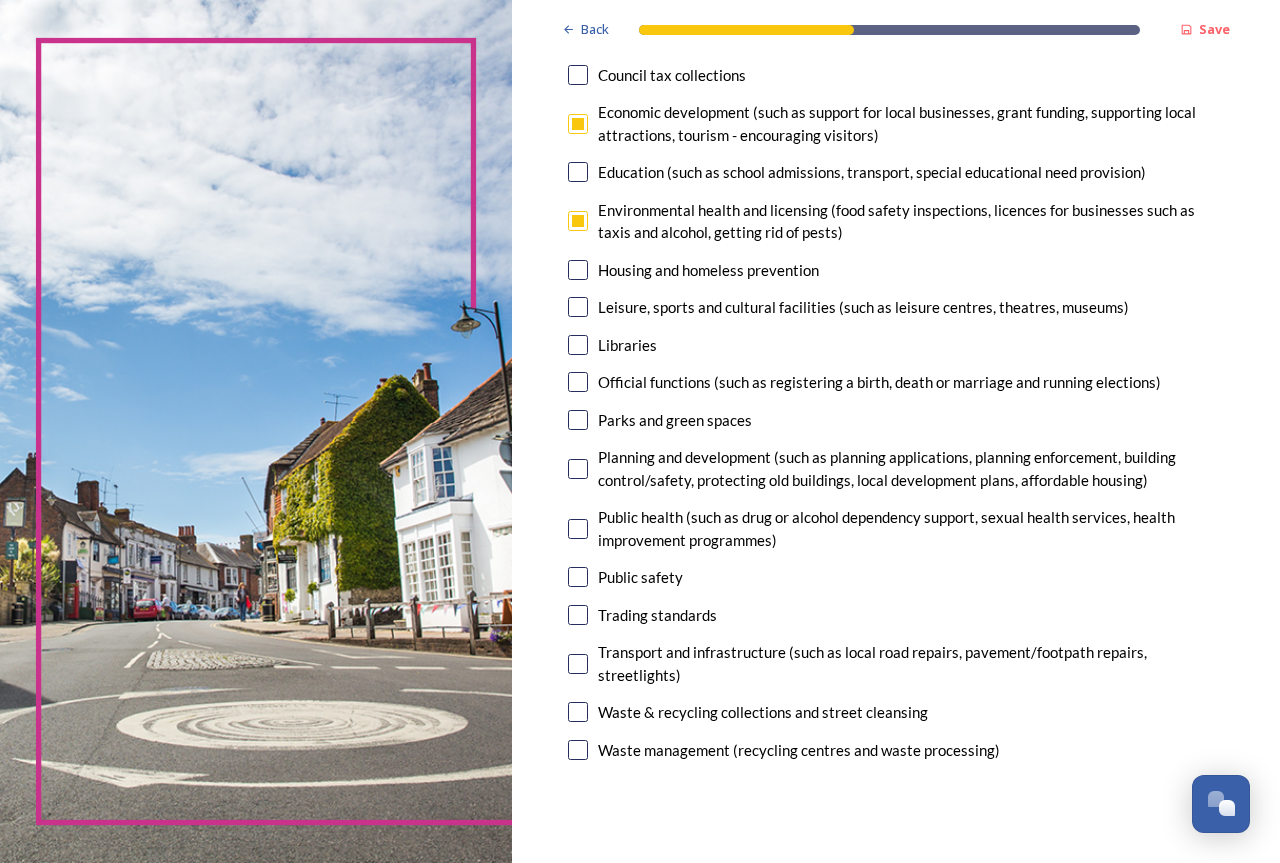 click at bounding box center [578, 270] 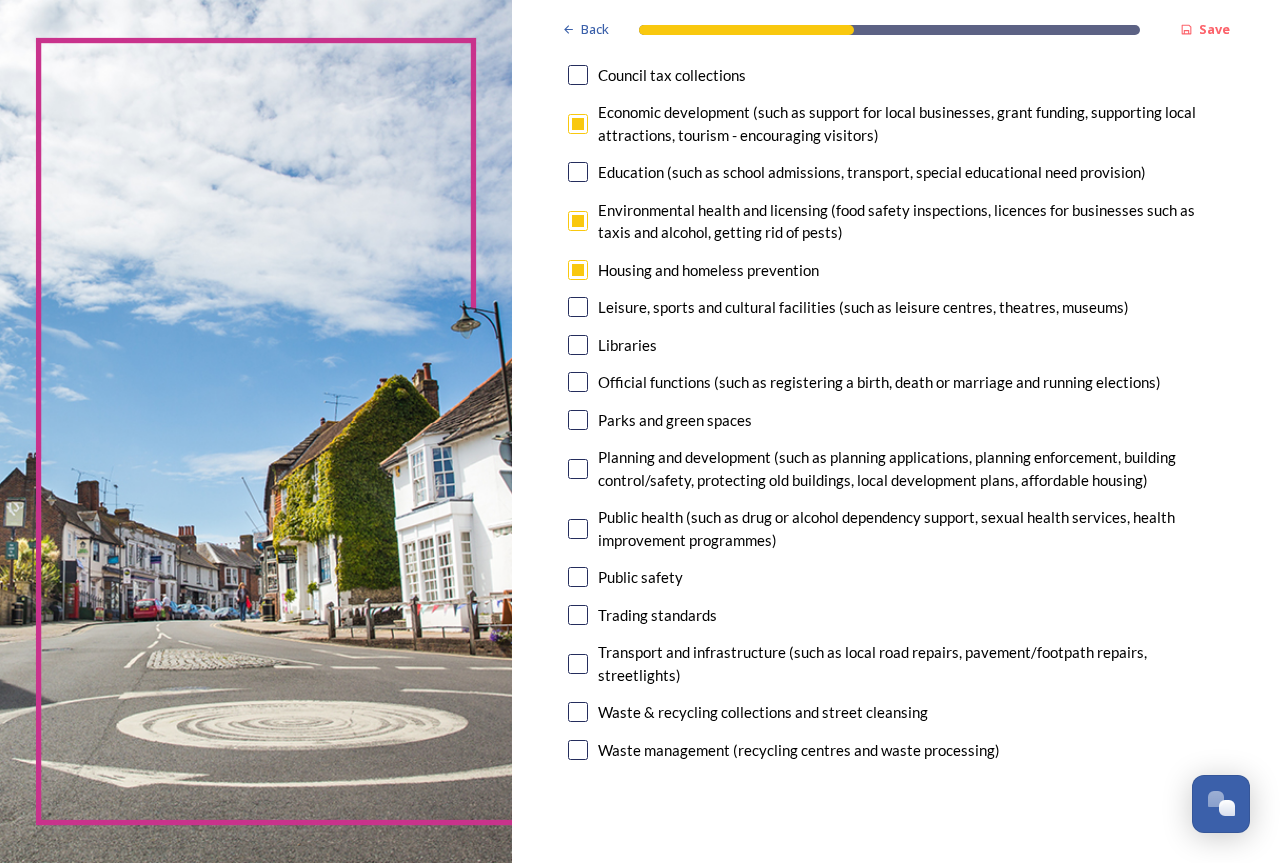 click at bounding box center [578, 420] 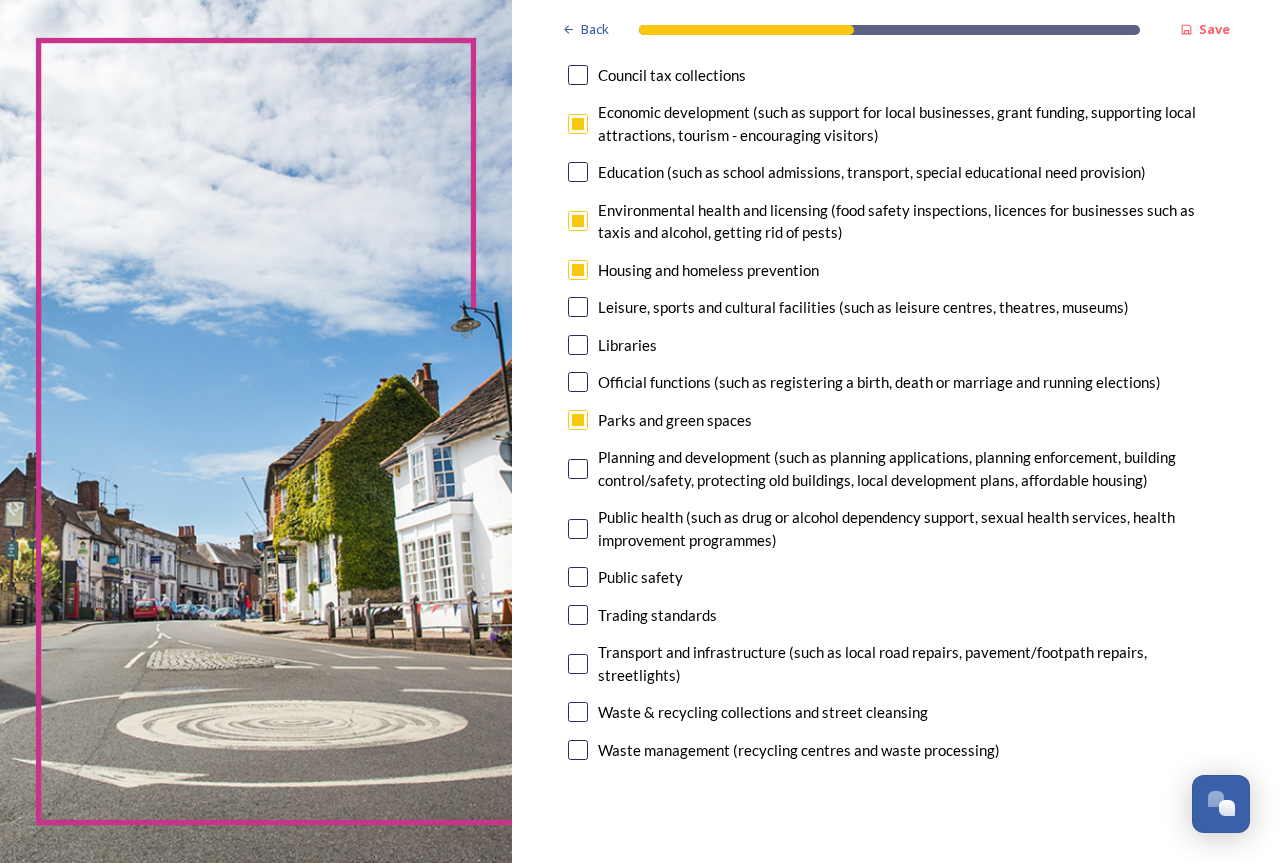 click at bounding box center (578, 469) 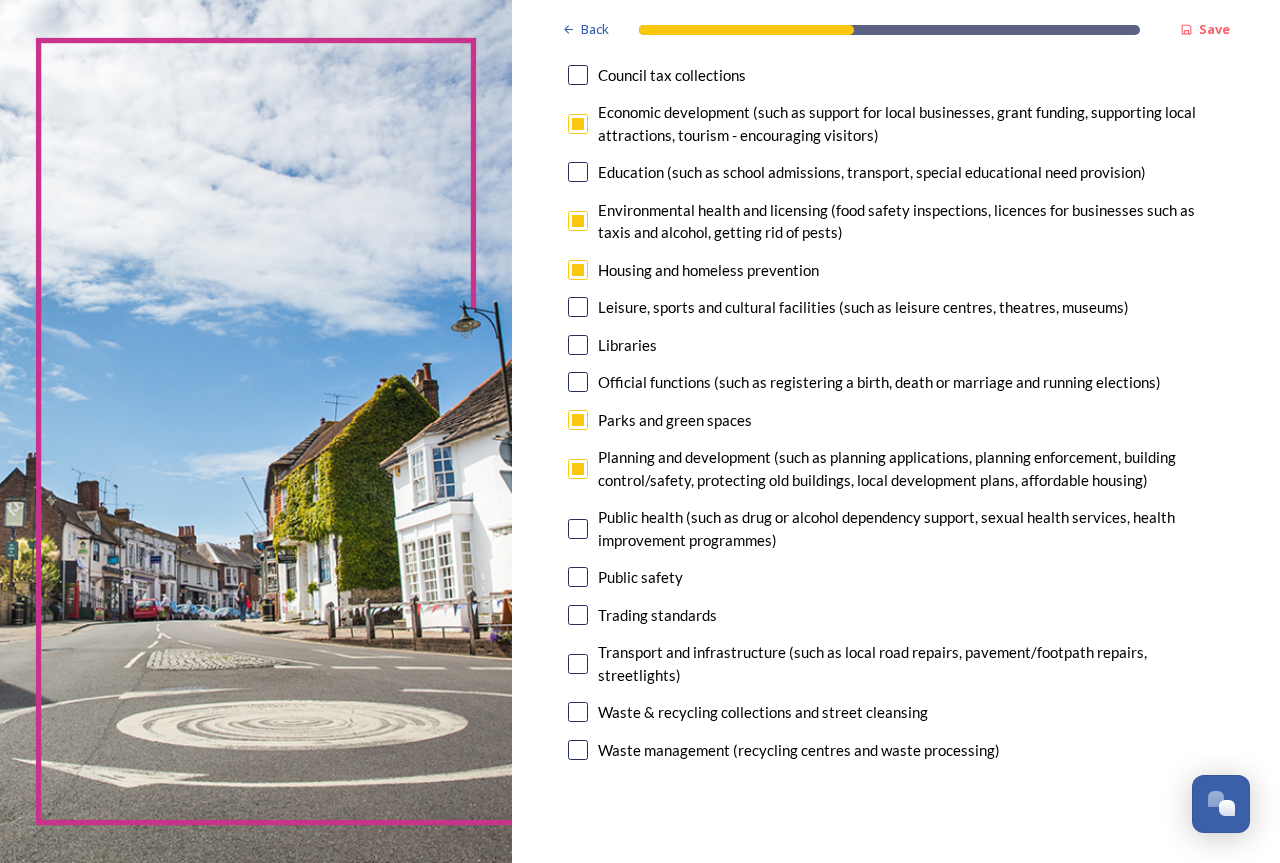 click at bounding box center (578, 577) 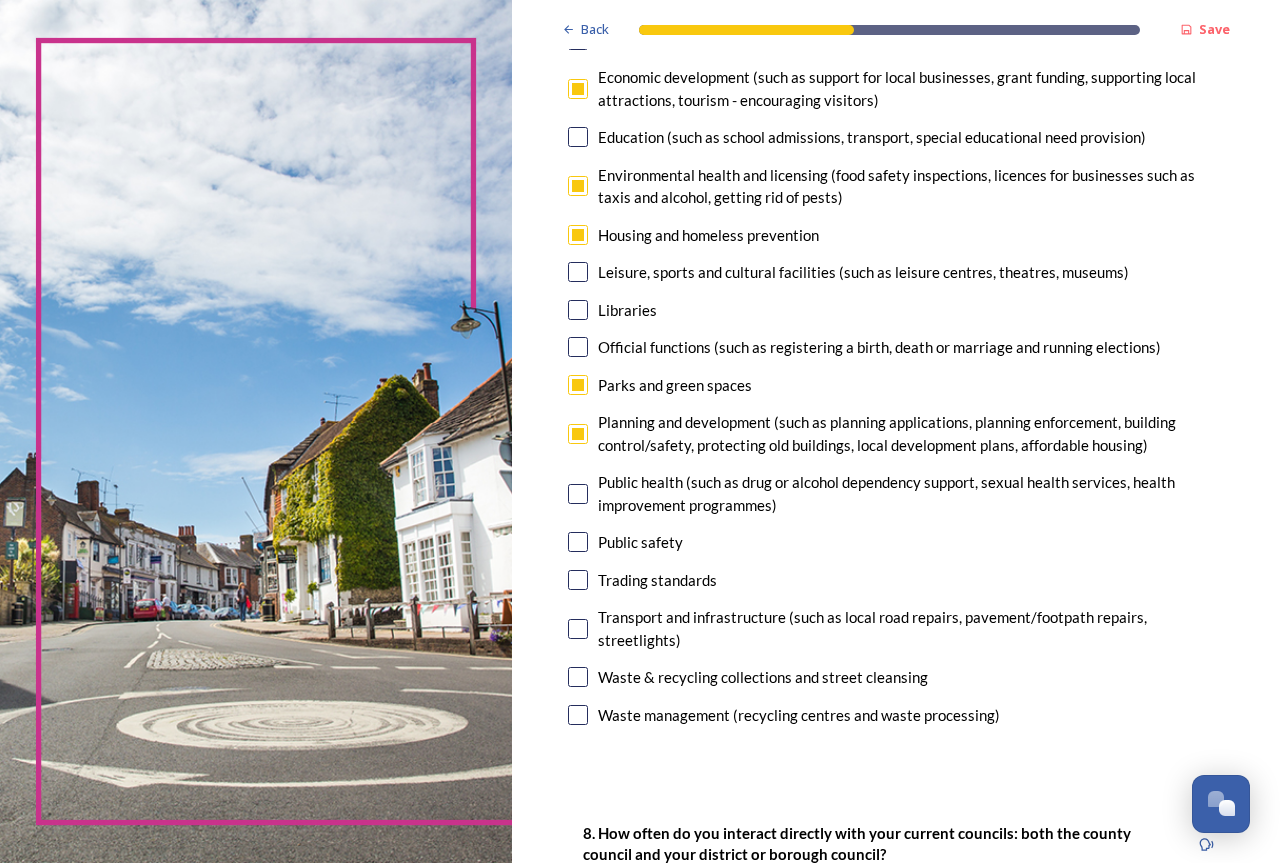 scroll, scrollTop: 400, scrollLeft: 0, axis: vertical 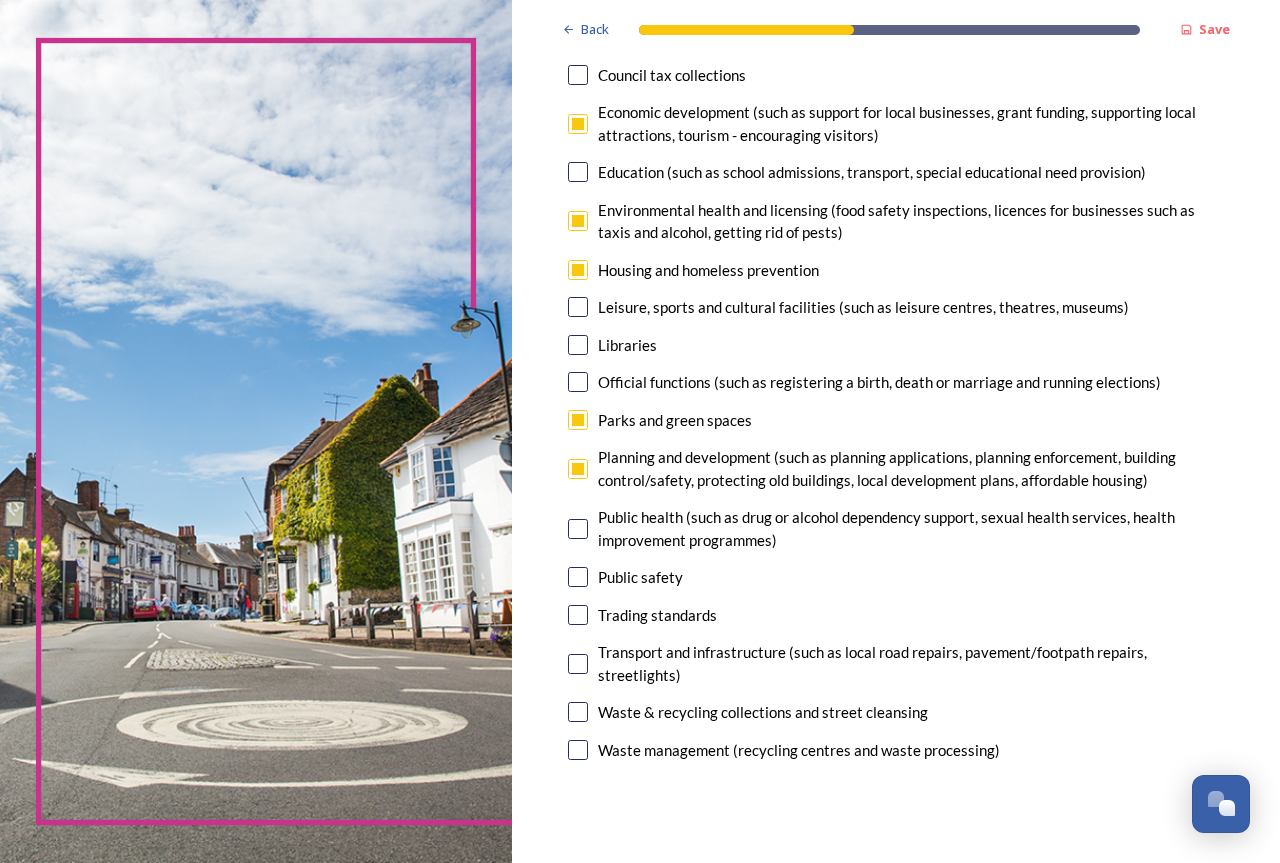 click at bounding box center (578, 221) 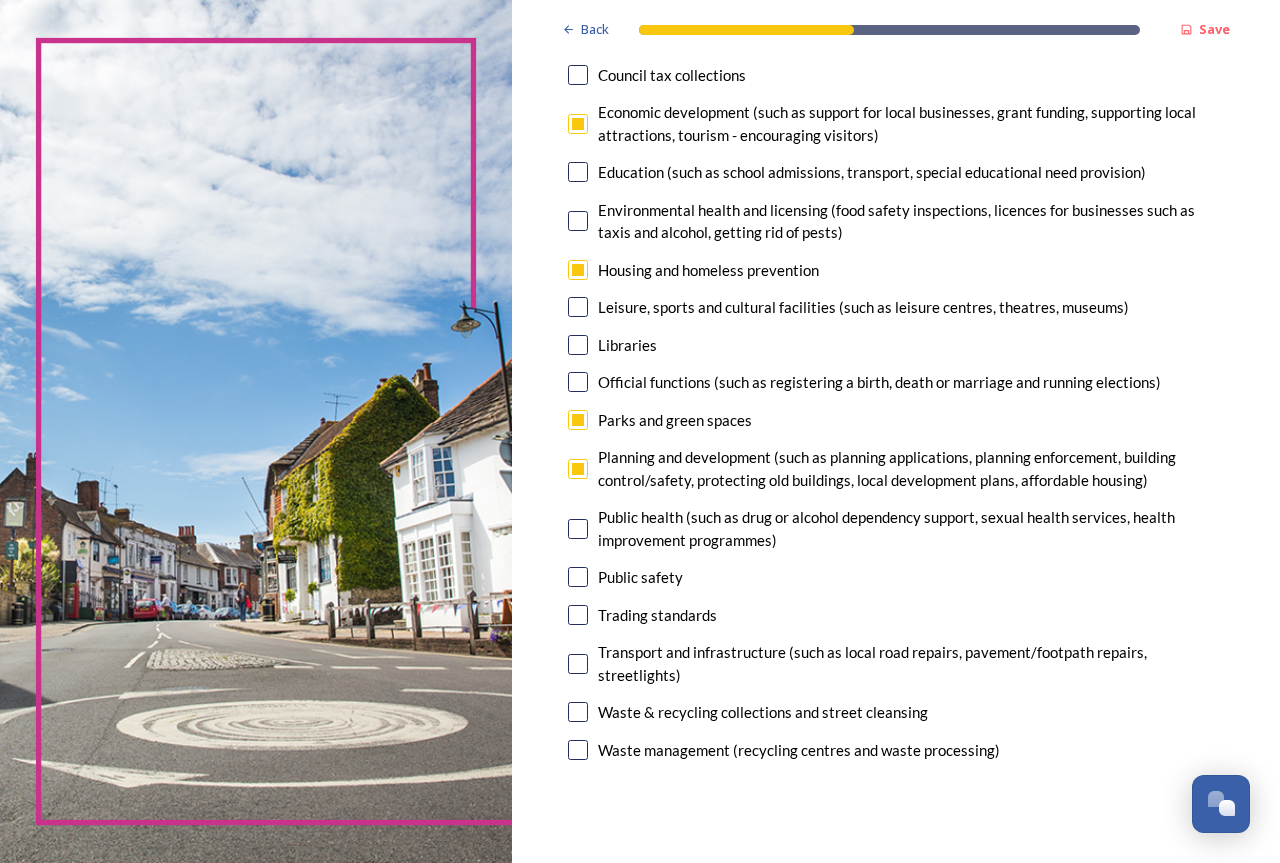 click at bounding box center [578, 577] 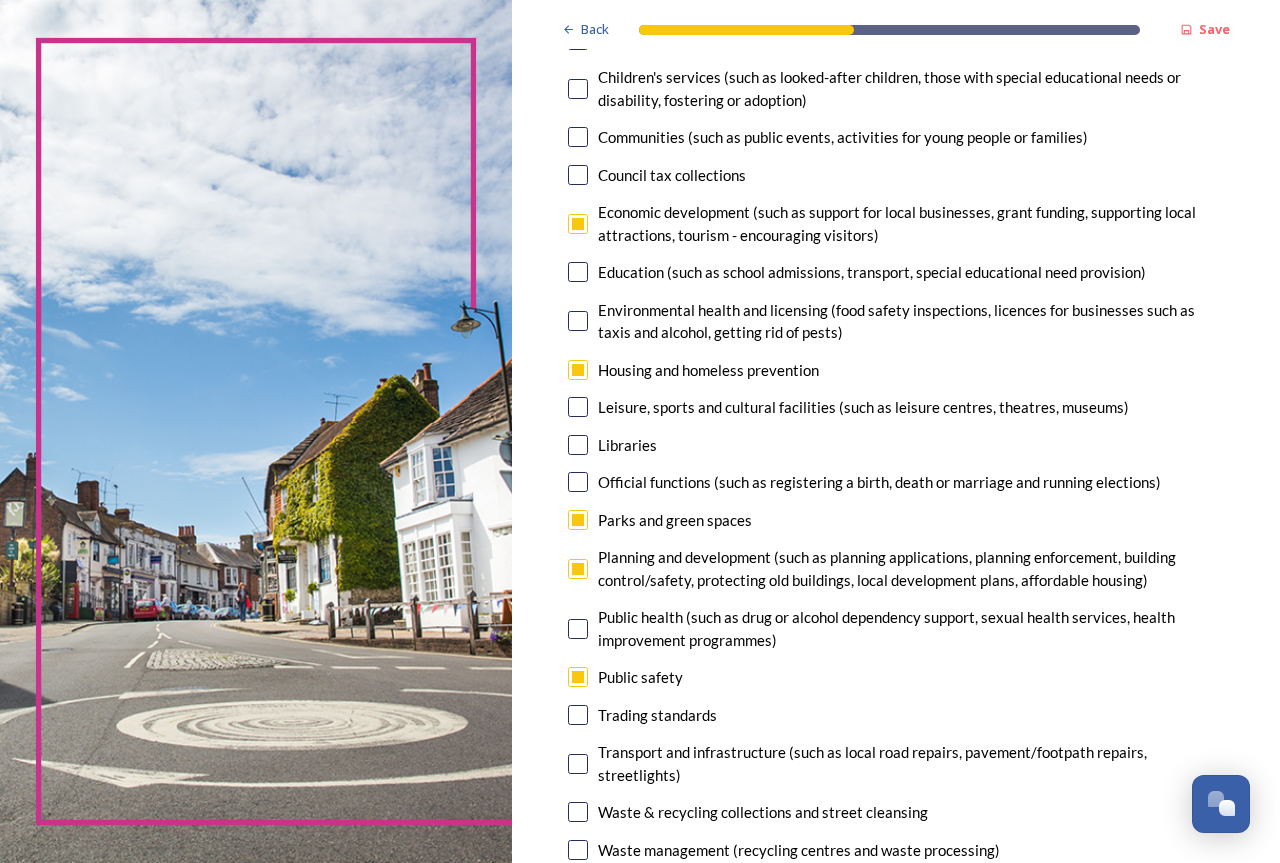 scroll, scrollTop: 400, scrollLeft: 0, axis: vertical 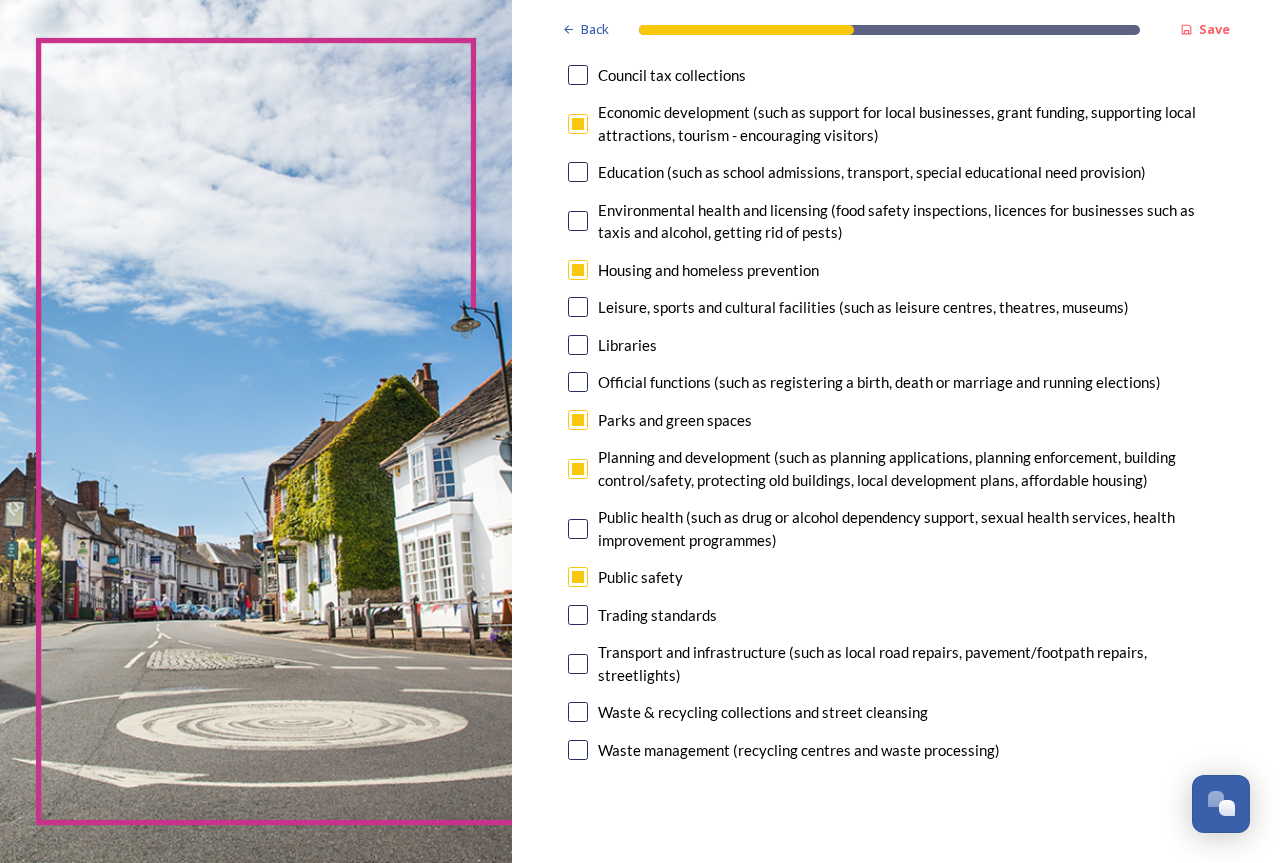 click at bounding box center (578, 124) 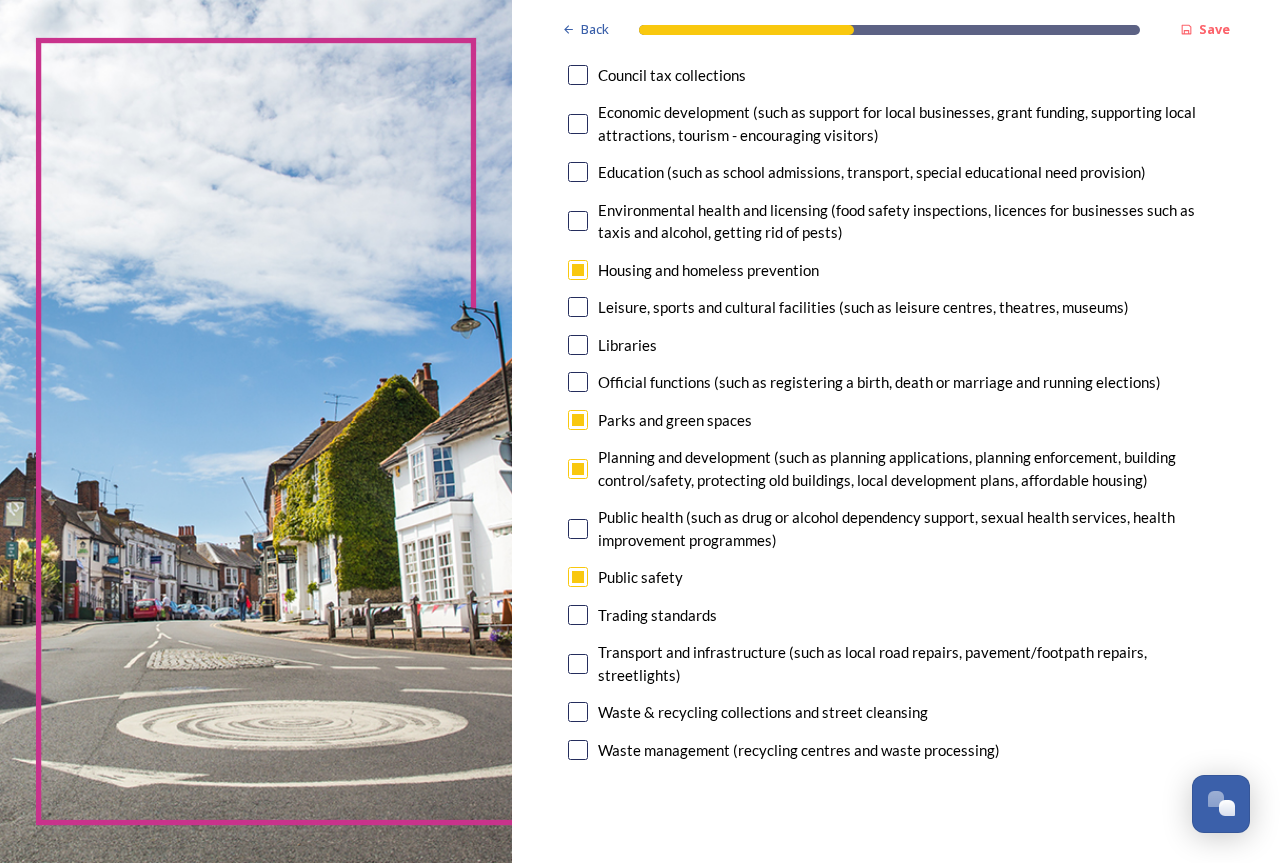 click at bounding box center (578, 712) 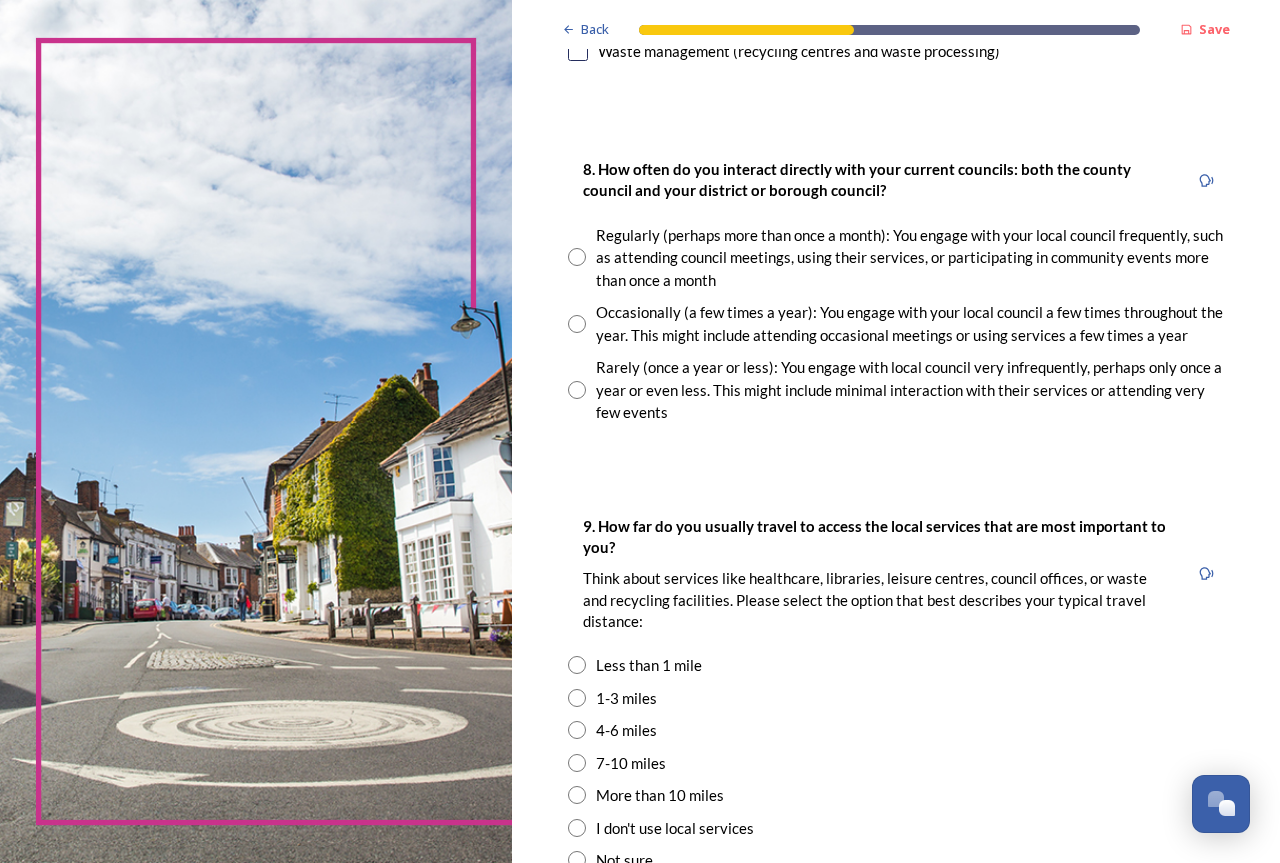 scroll, scrollTop: 1100, scrollLeft: 0, axis: vertical 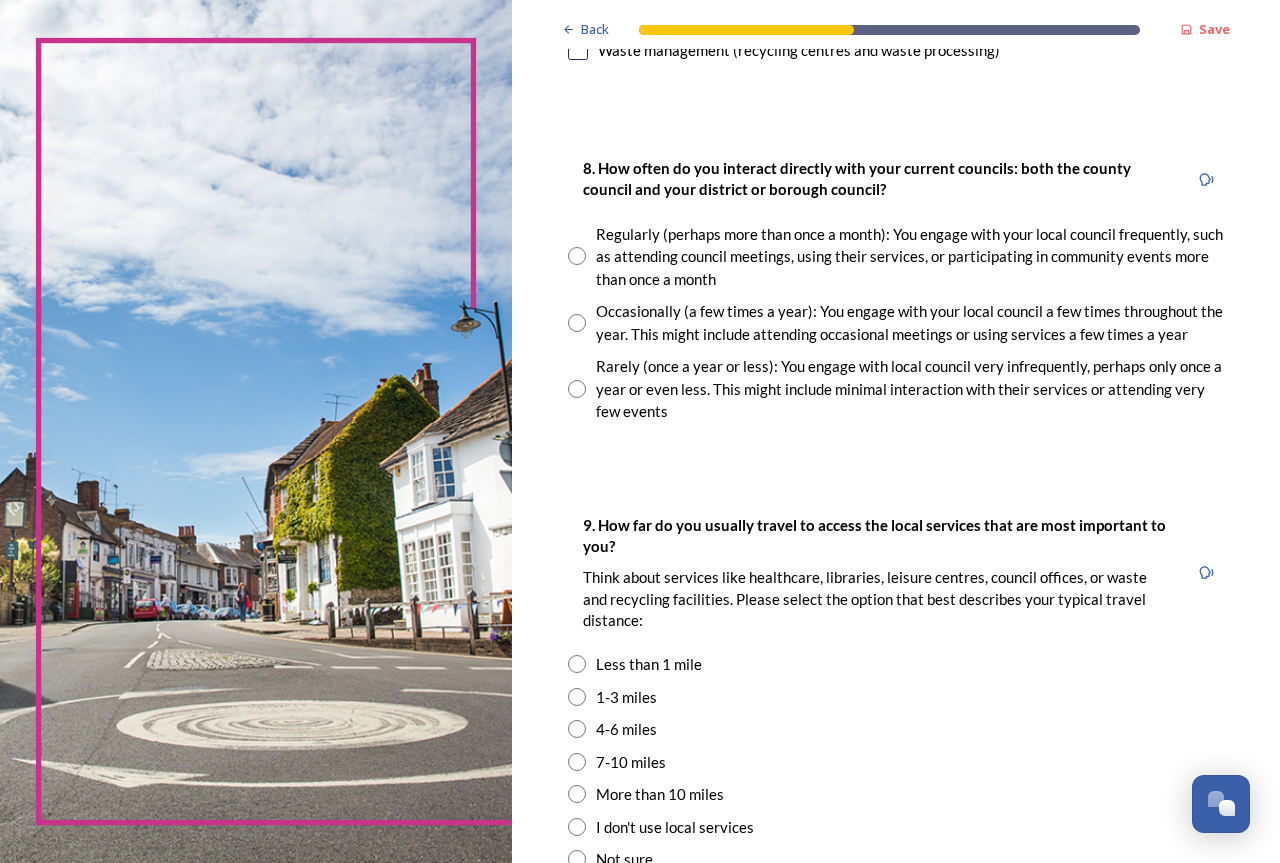 click at bounding box center [577, 389] 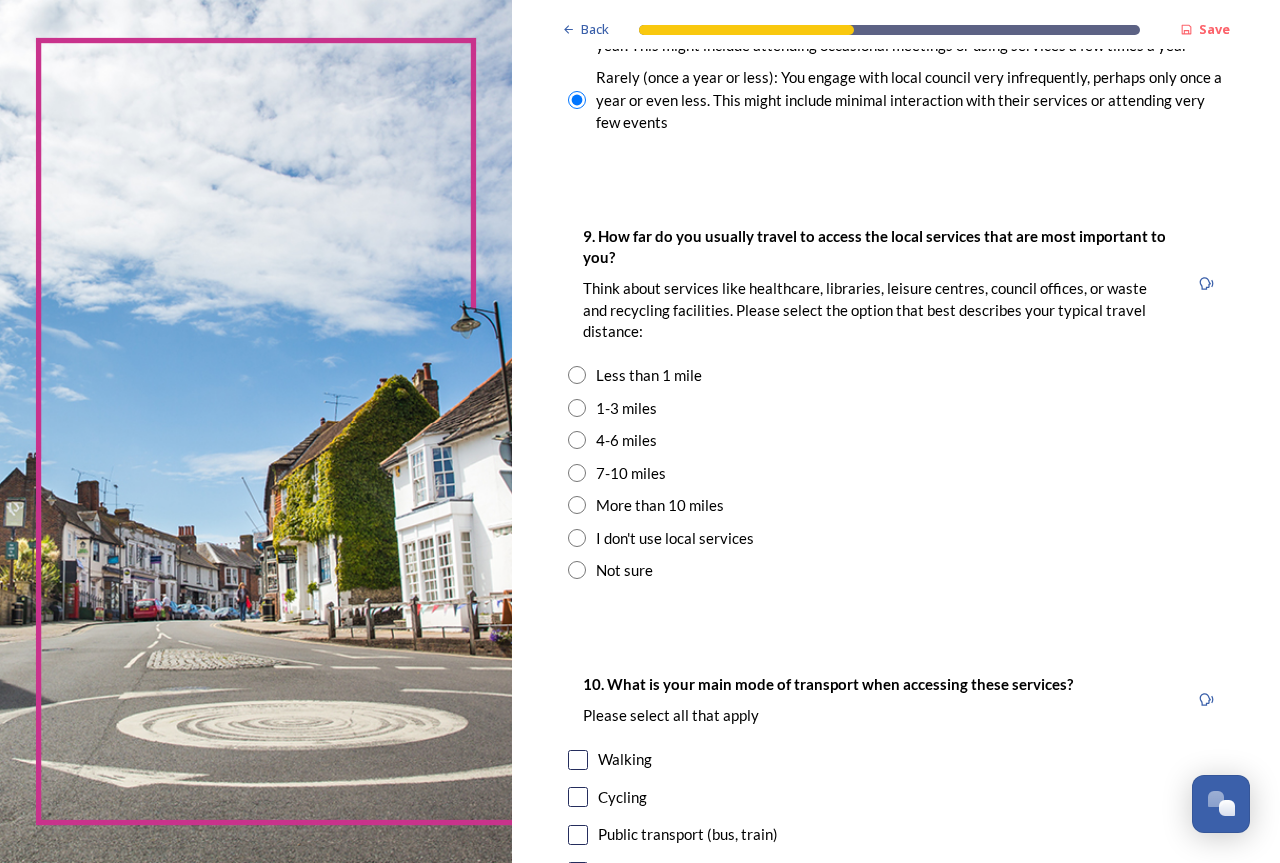 scroll, scrollTop: 1400, scrollLeft: 0, axis: vertical 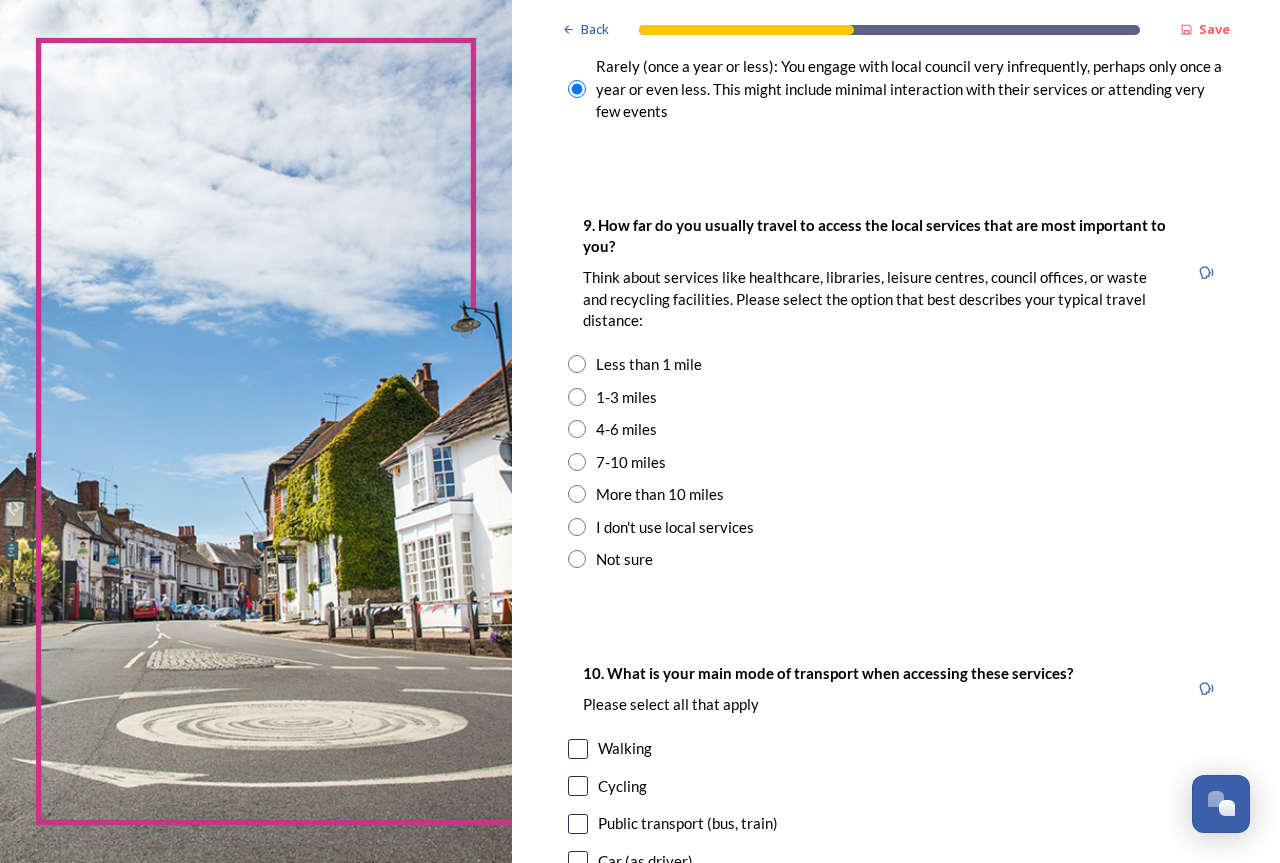 click at bounding box center [577, 429] 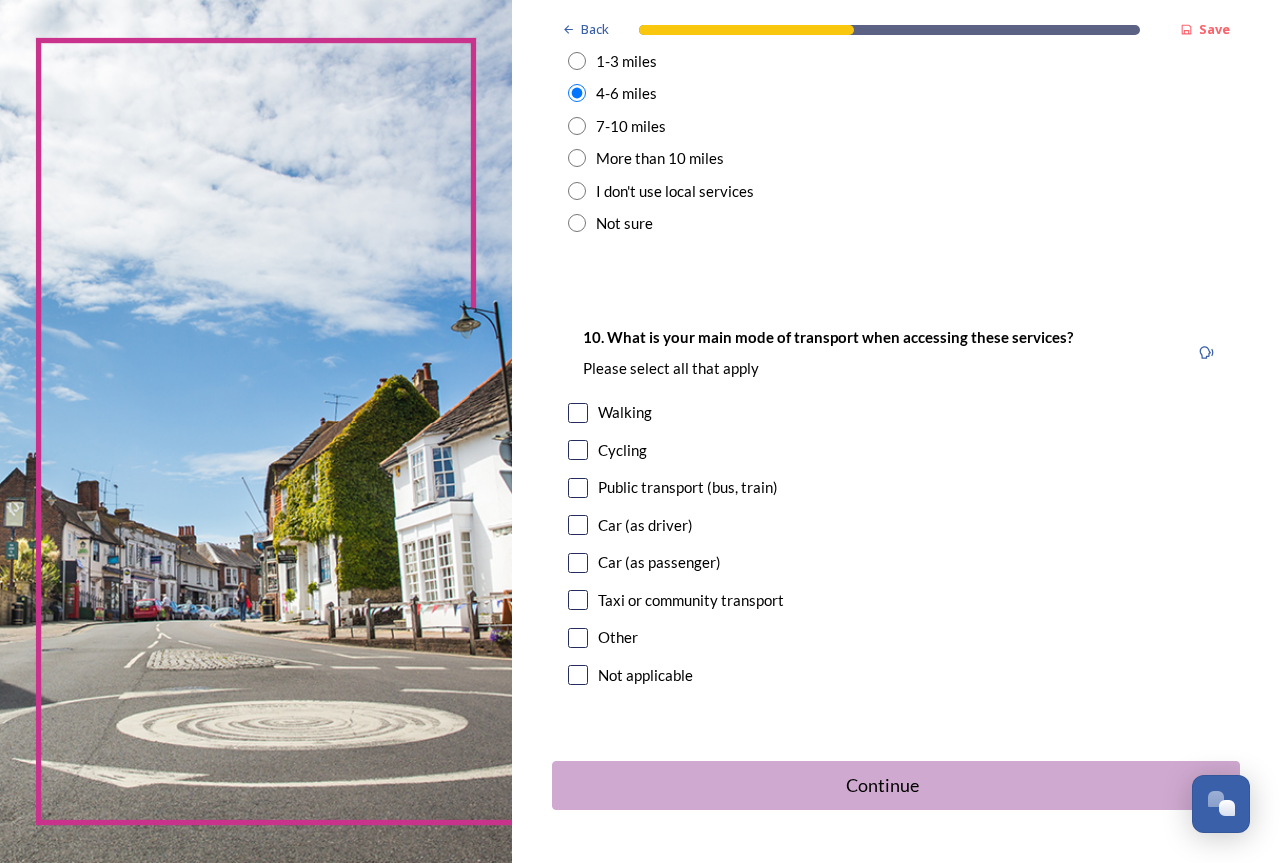 scroll, scrollTop: 1799, scrollLeft: 0, axis: vertical 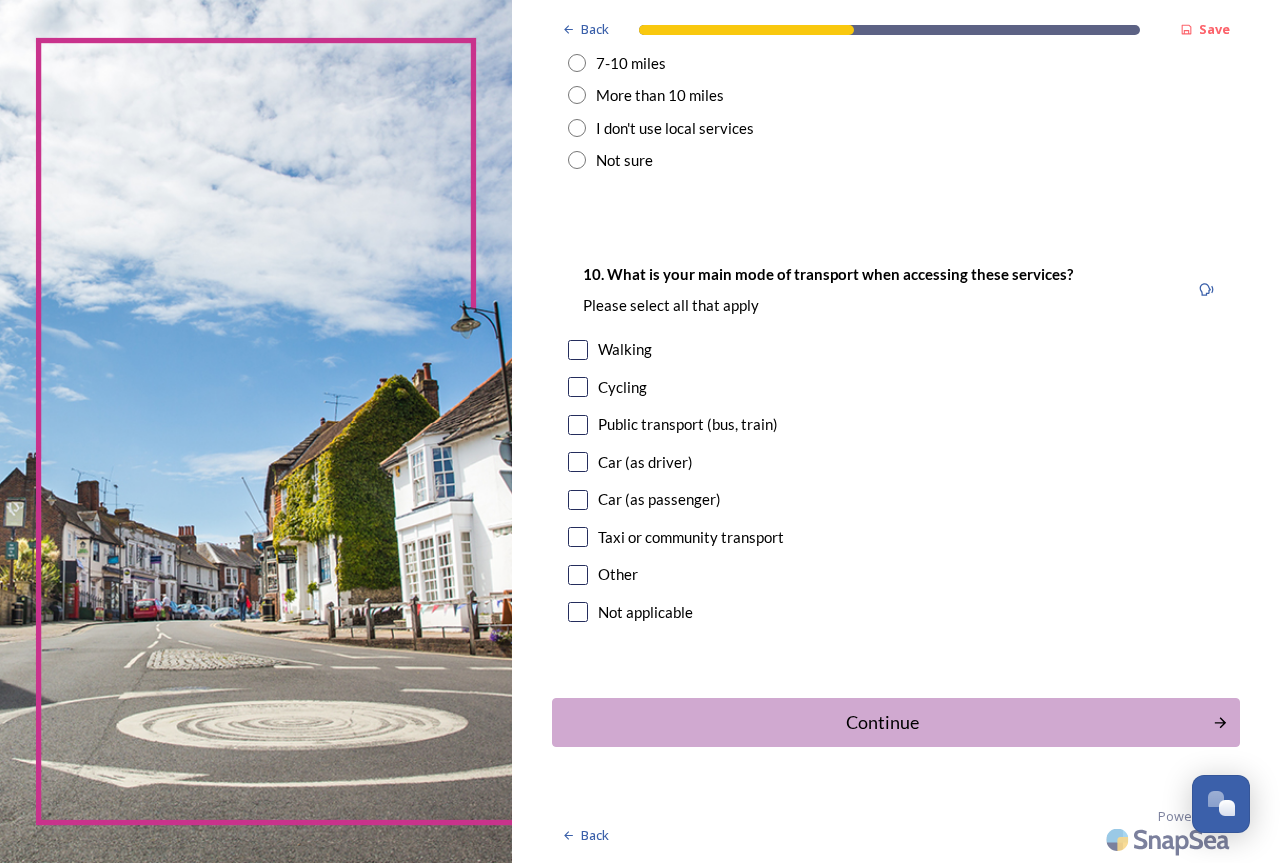 click at bounding box center [578, 462] 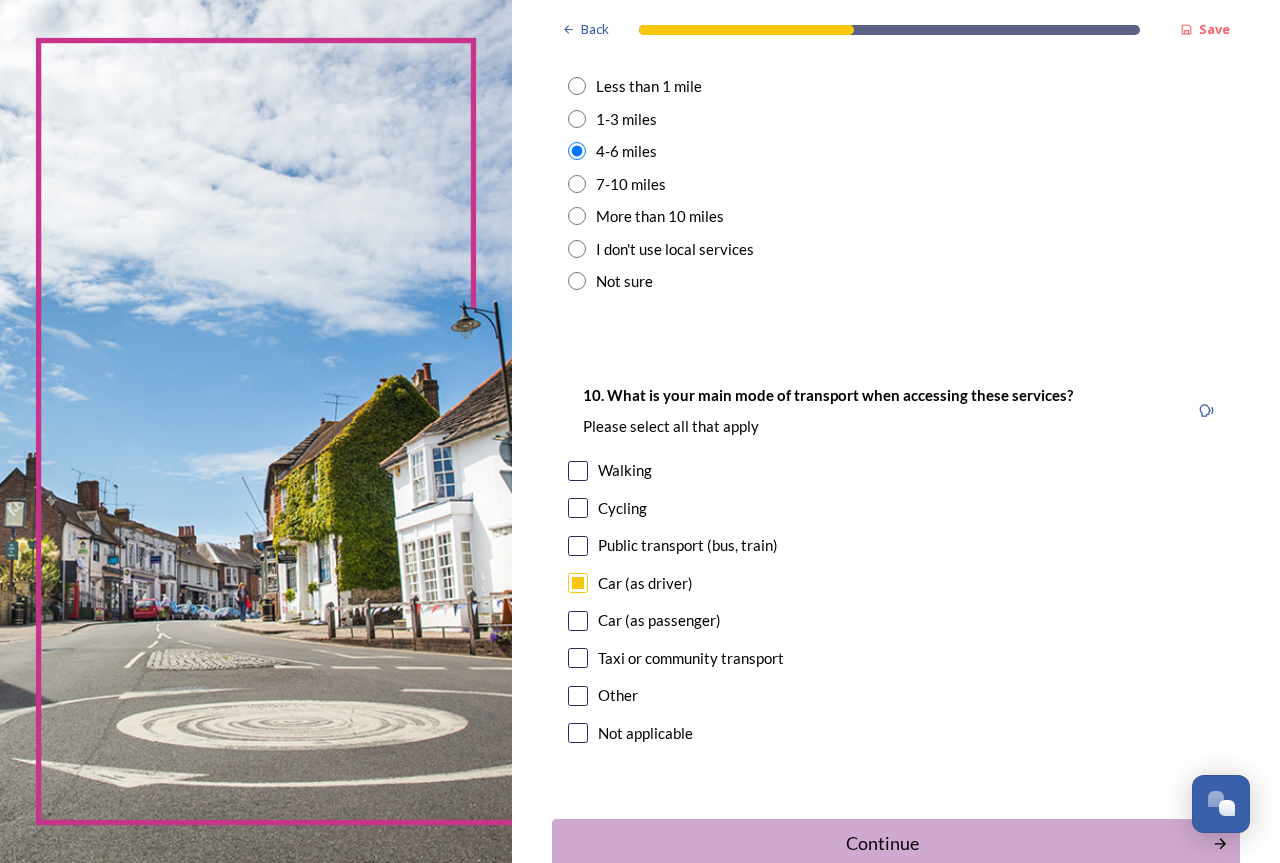 scroll, scrollTop: 1799, scrollLeft: 0, axis: vertical 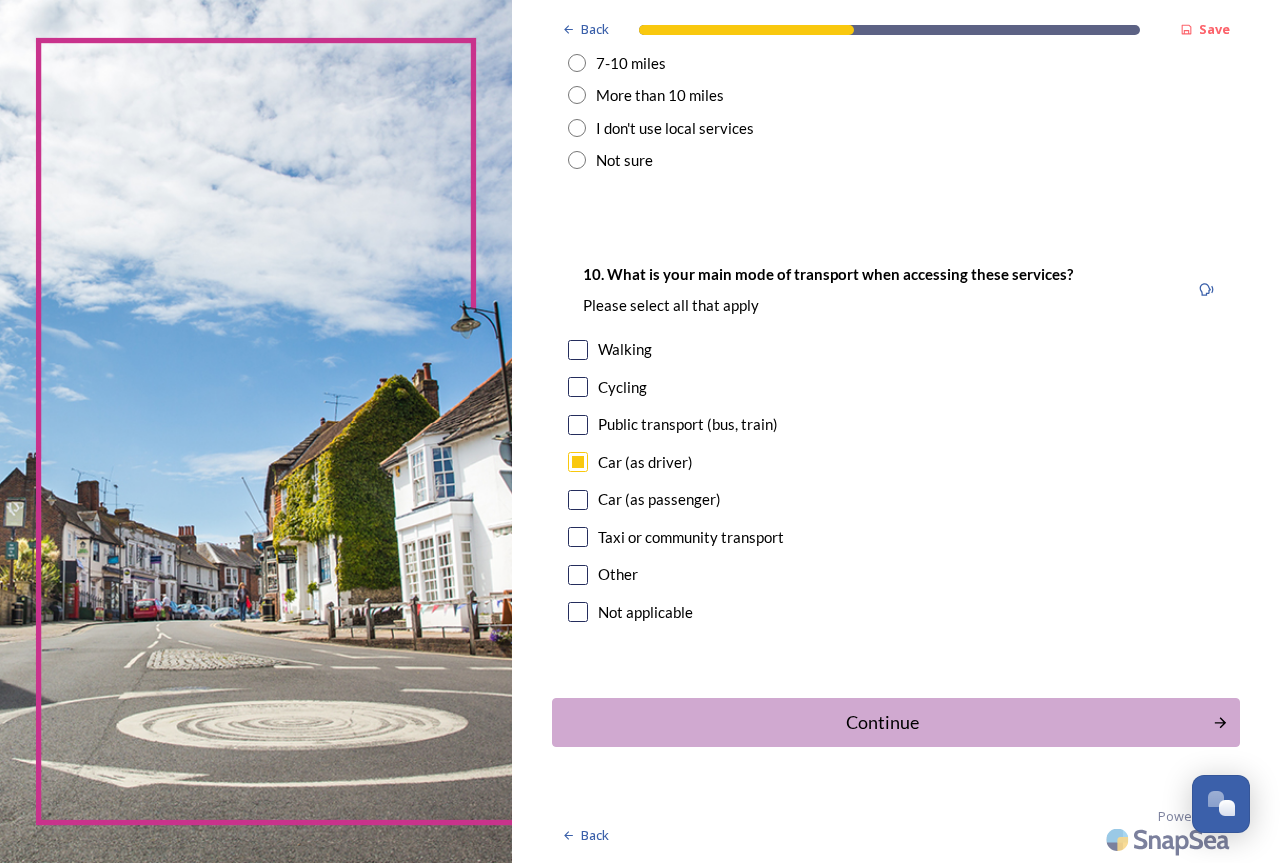 click at bounding box center [578, 500] 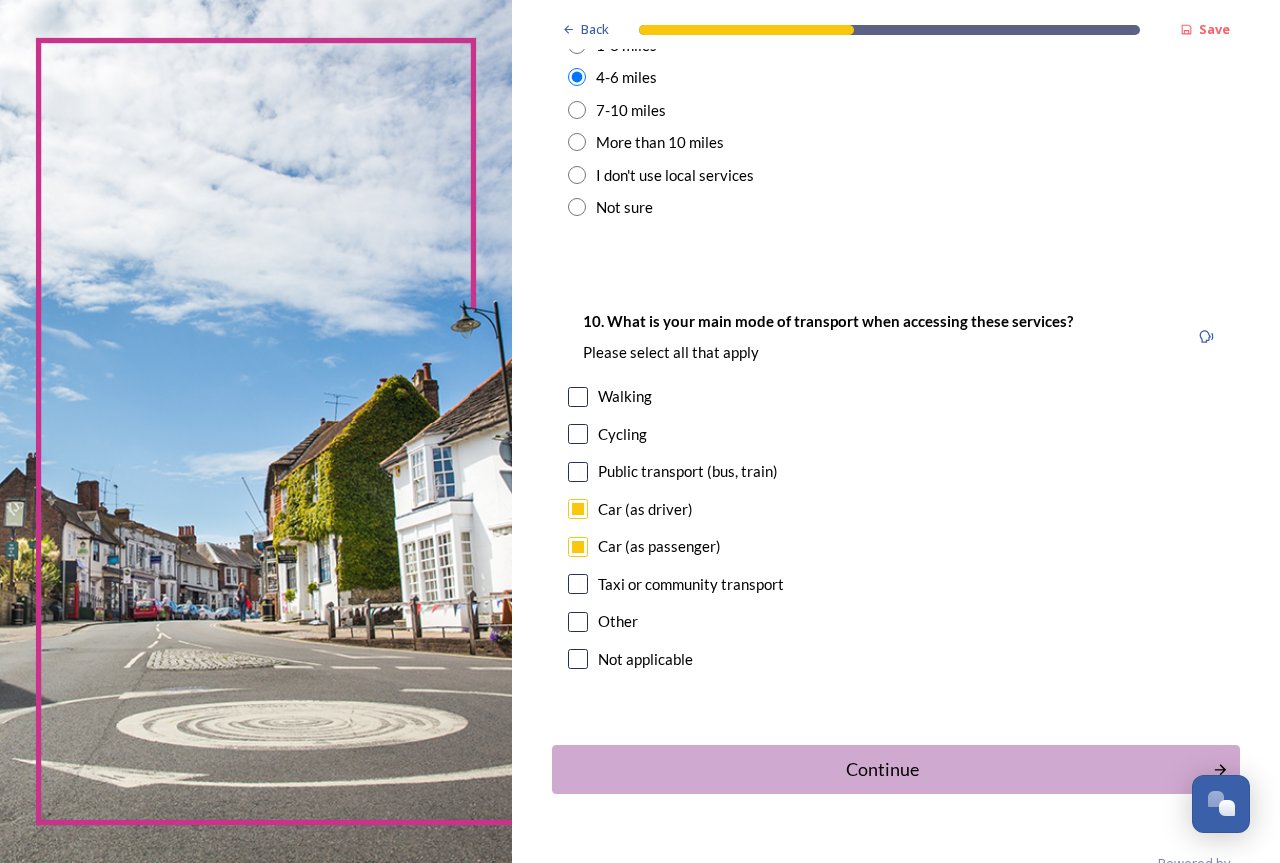 scroll, scrollTop: 1799, scrollLeft: 0, axis: vertical 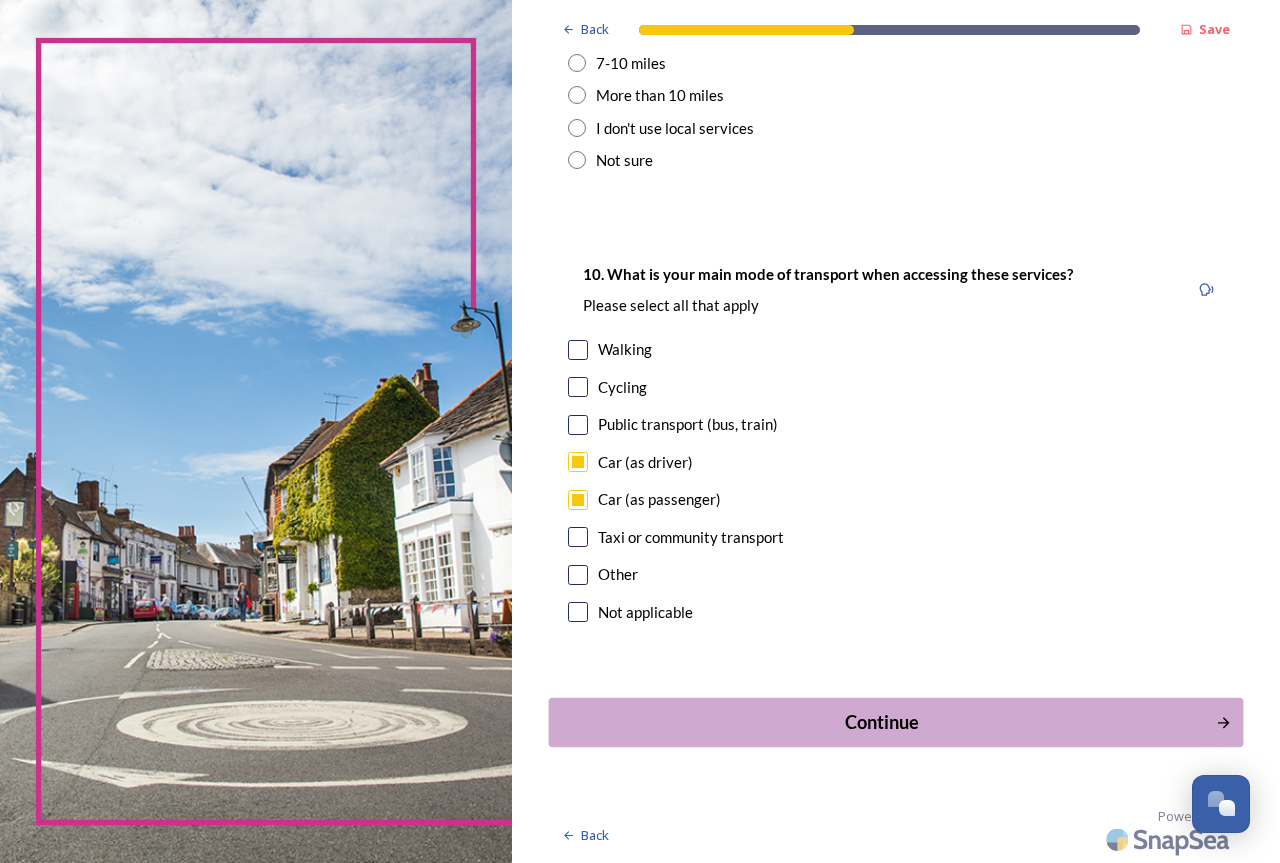 click on "Continue" at bounding box center (882, 722) 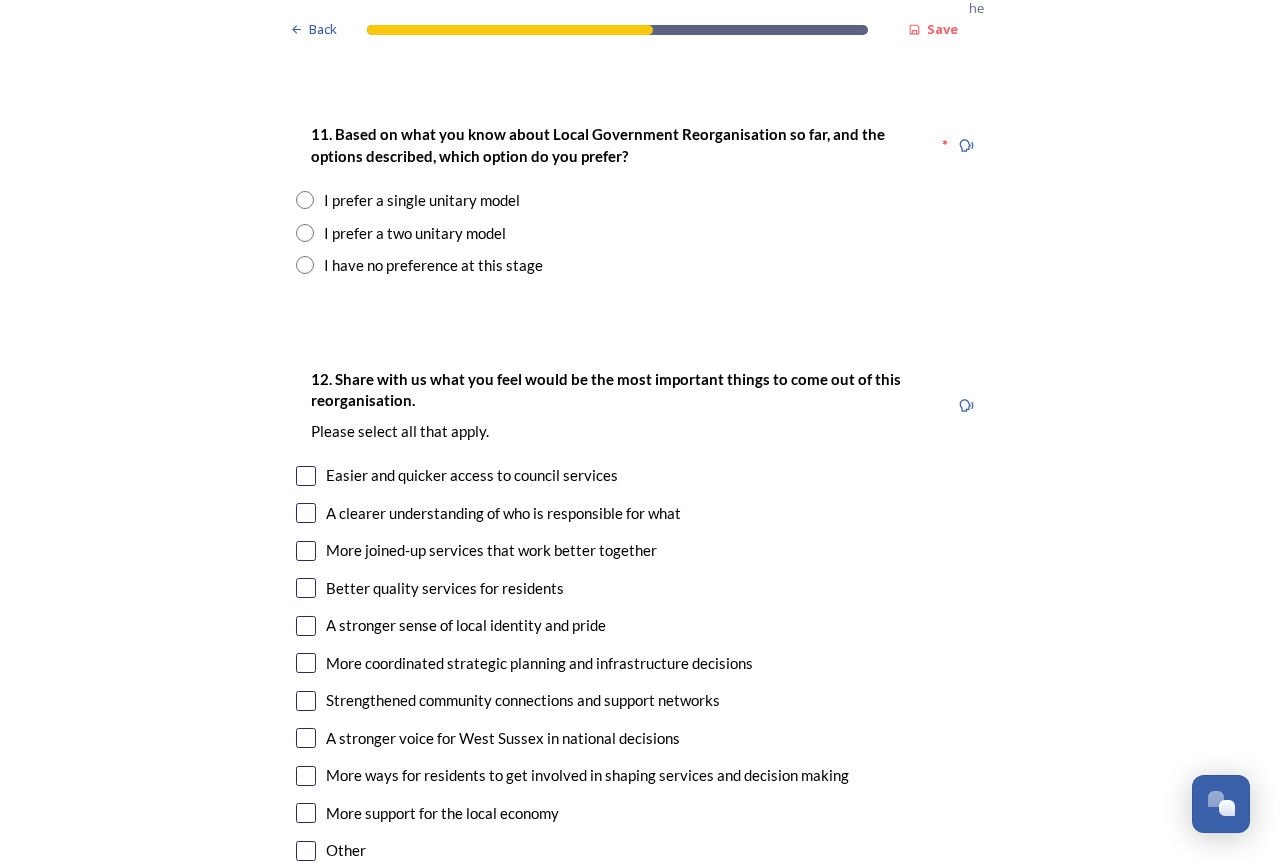 scroll, scrollTop: 2600, scrollLeft: 0, axis: vertical 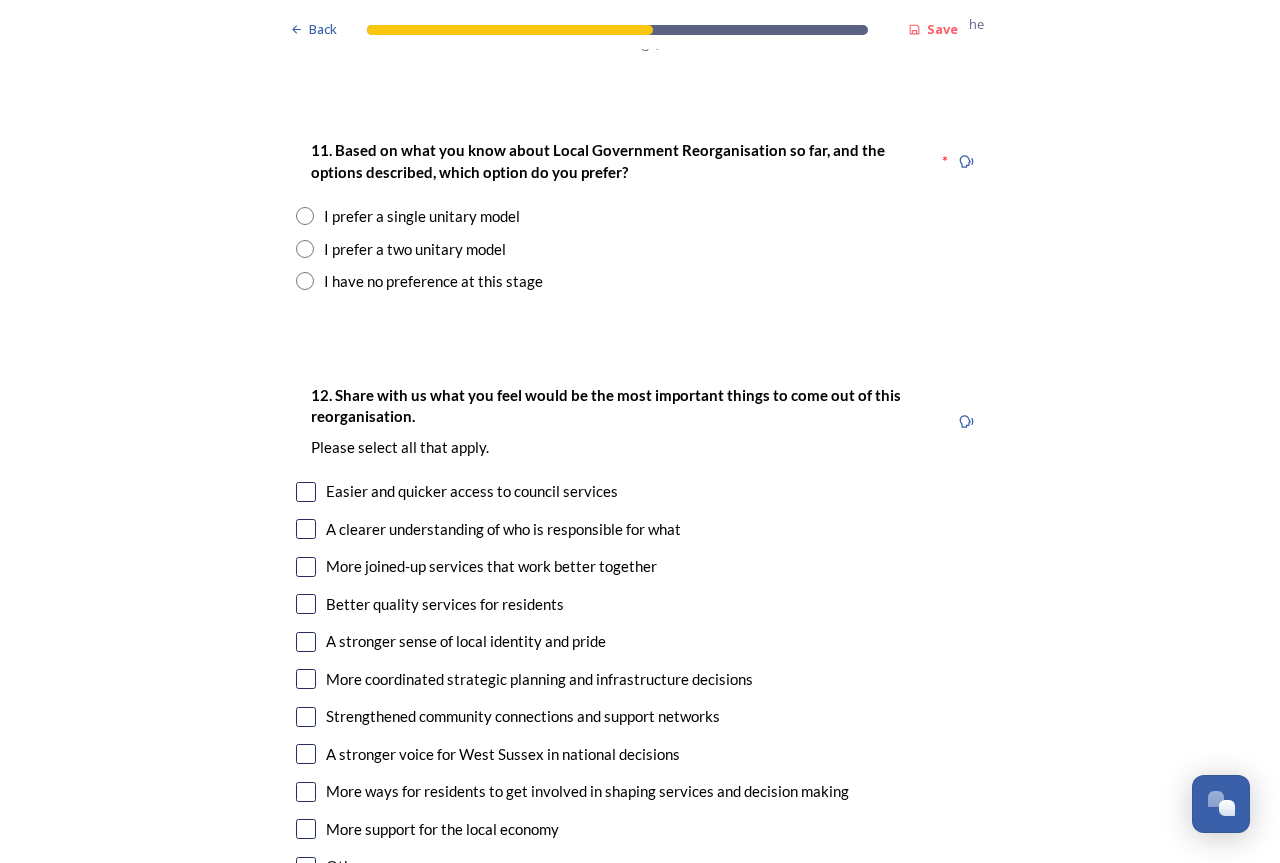 click at bounding box center (305, 249) 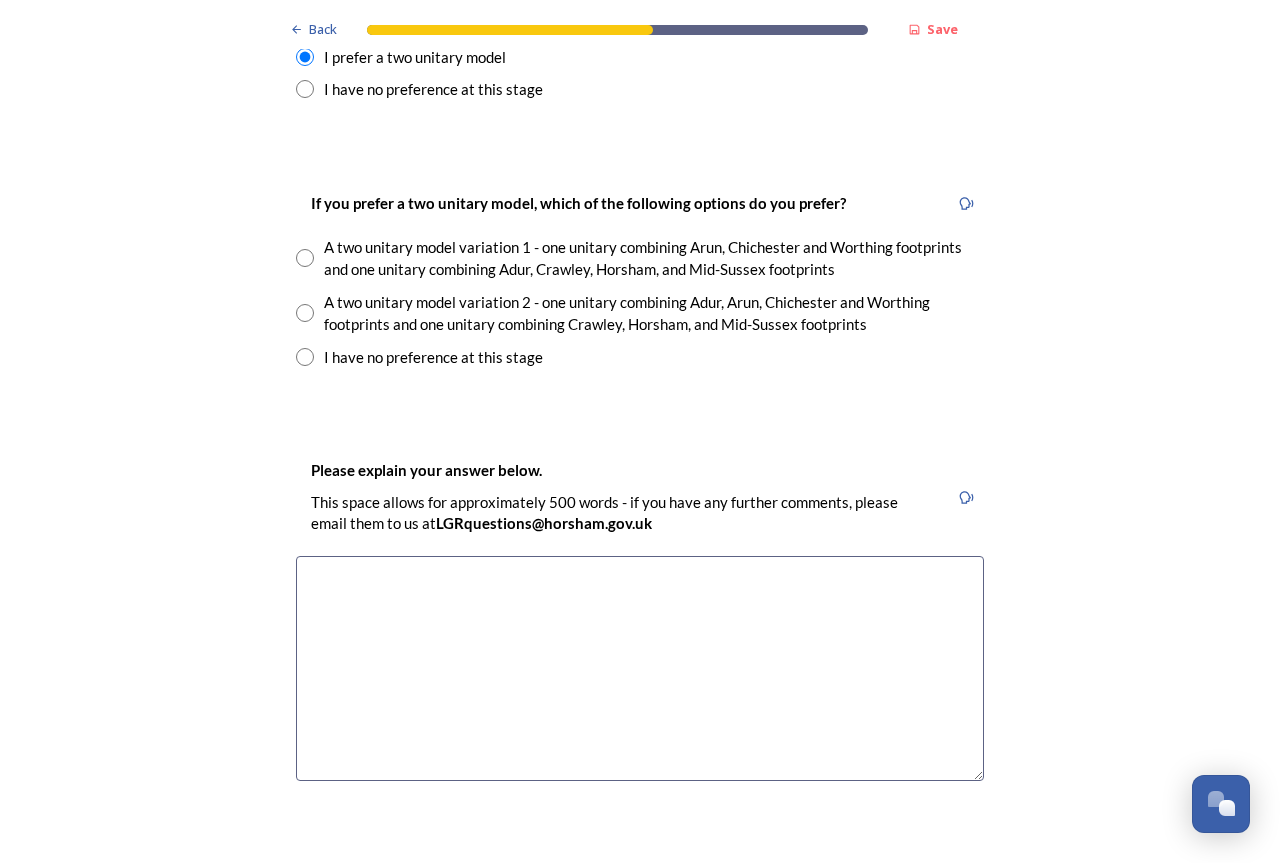 scroll, scrollTop: 2800, scrollLeft: 0, axis: vertical 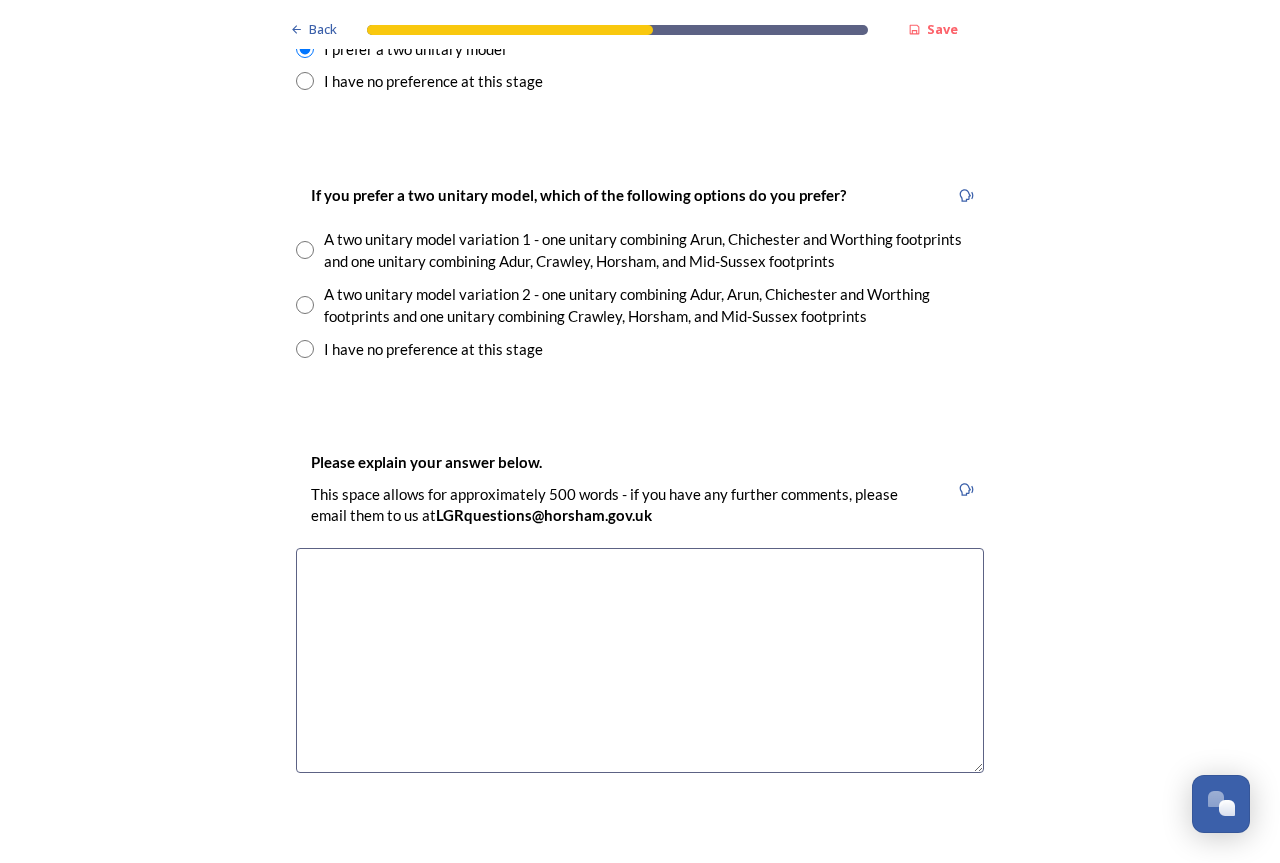 click at bounding box center [305, 305] 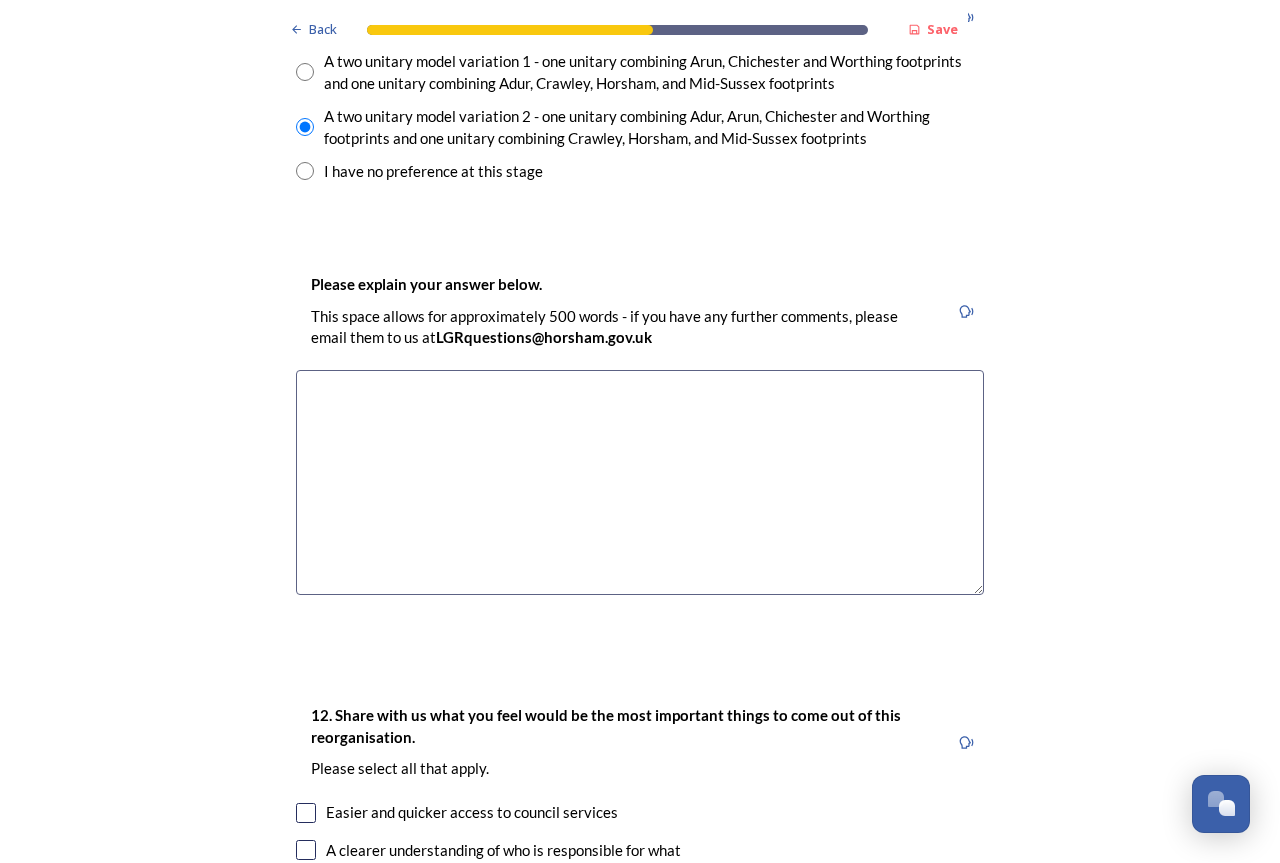scroll, scrollTop: 3000, scrollLeft: 0, axis: vertical 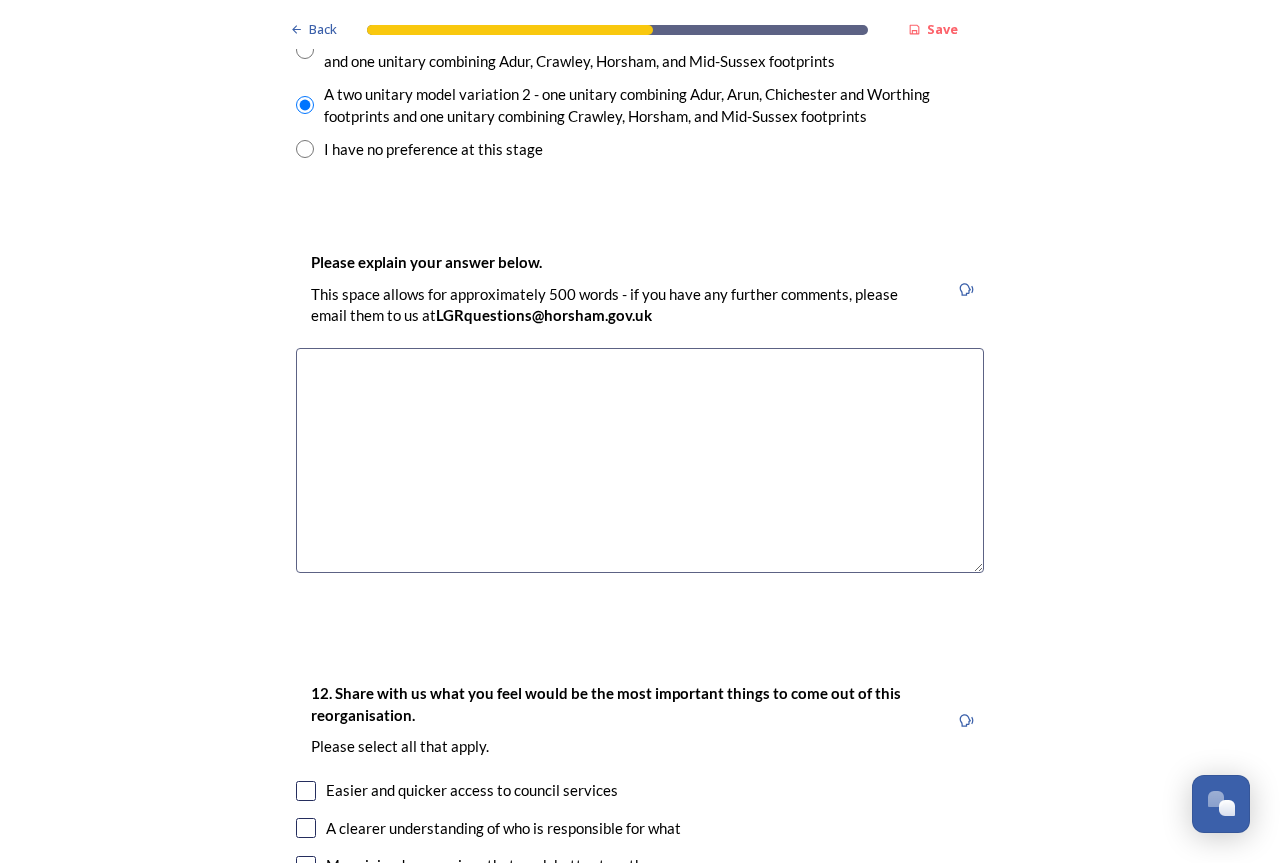 click at bounding box center [640, 460] 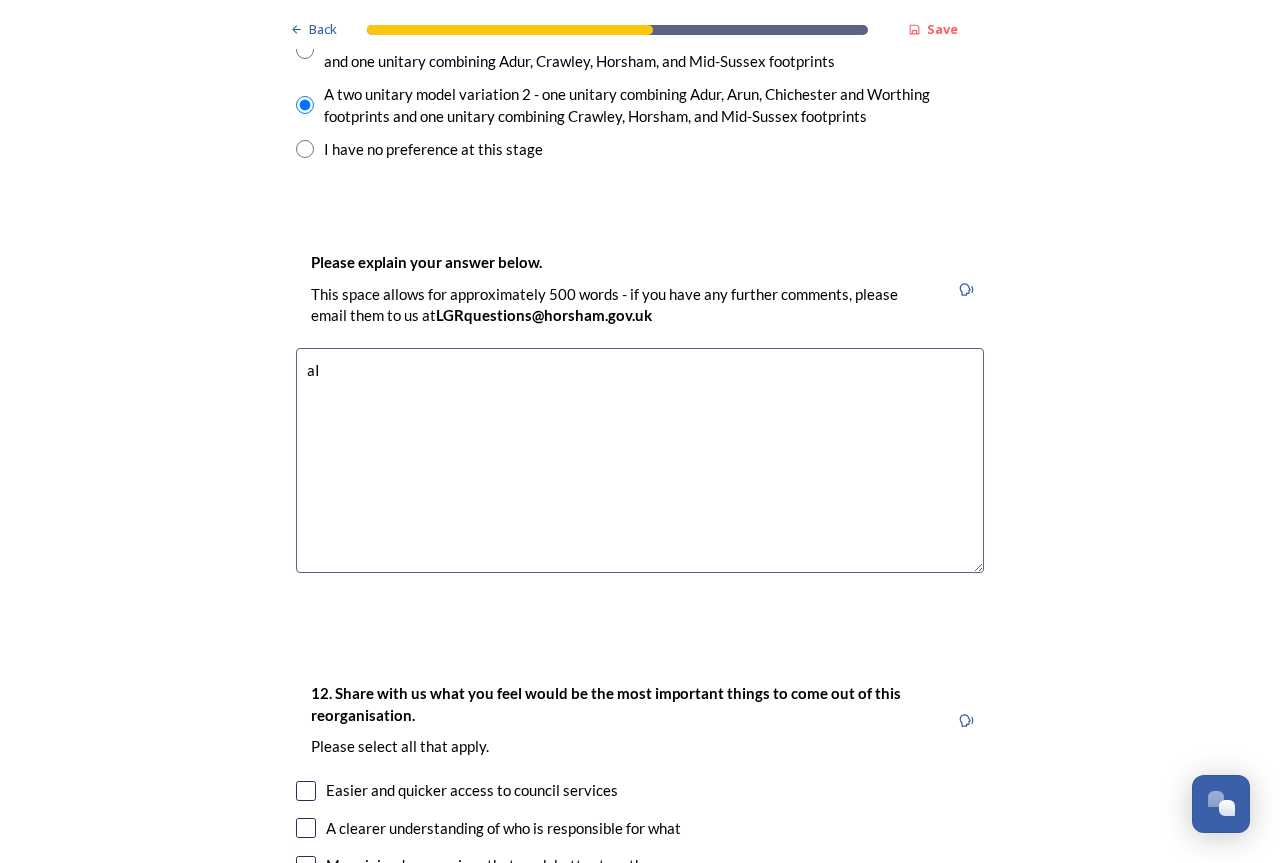 type on "a" 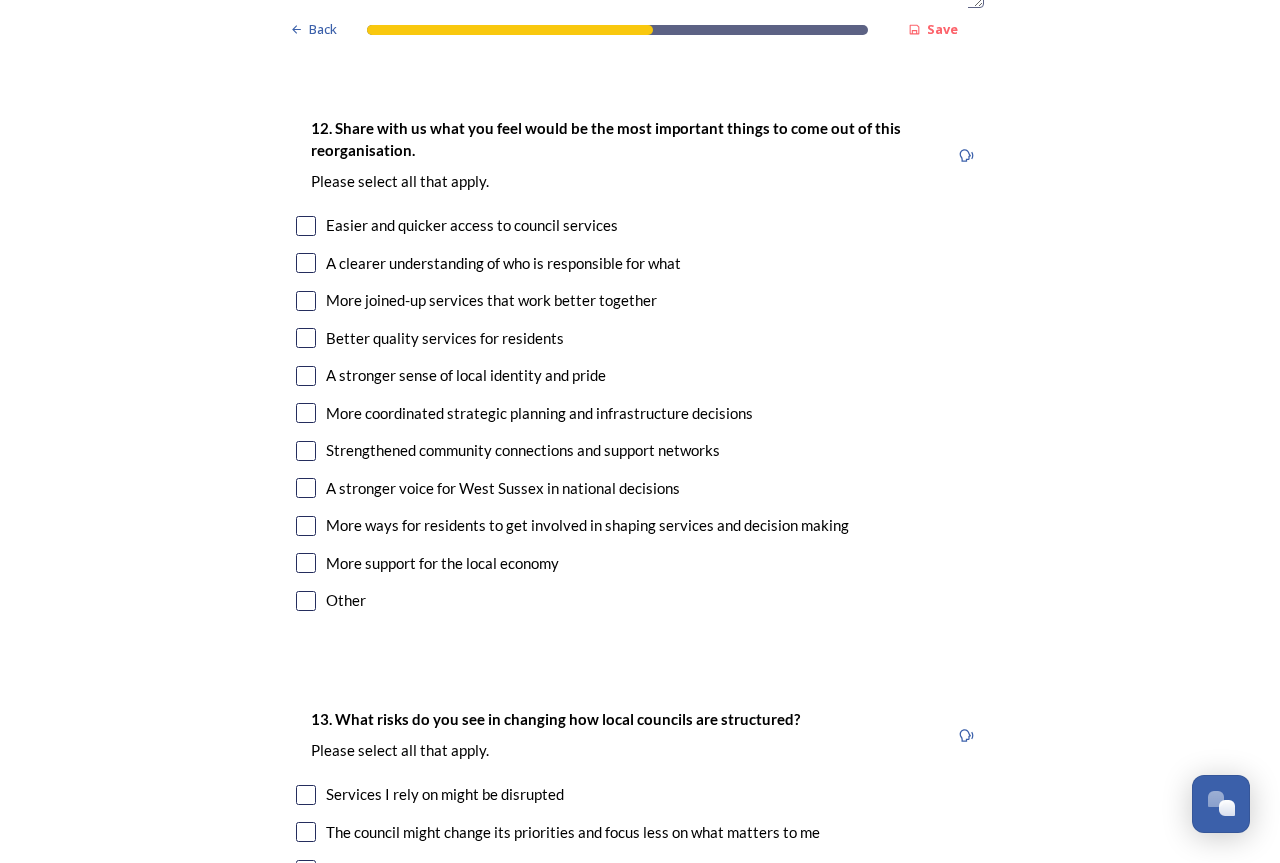 scroll, scrollTop: 3600, scrollLeft: 0, axis: vertical 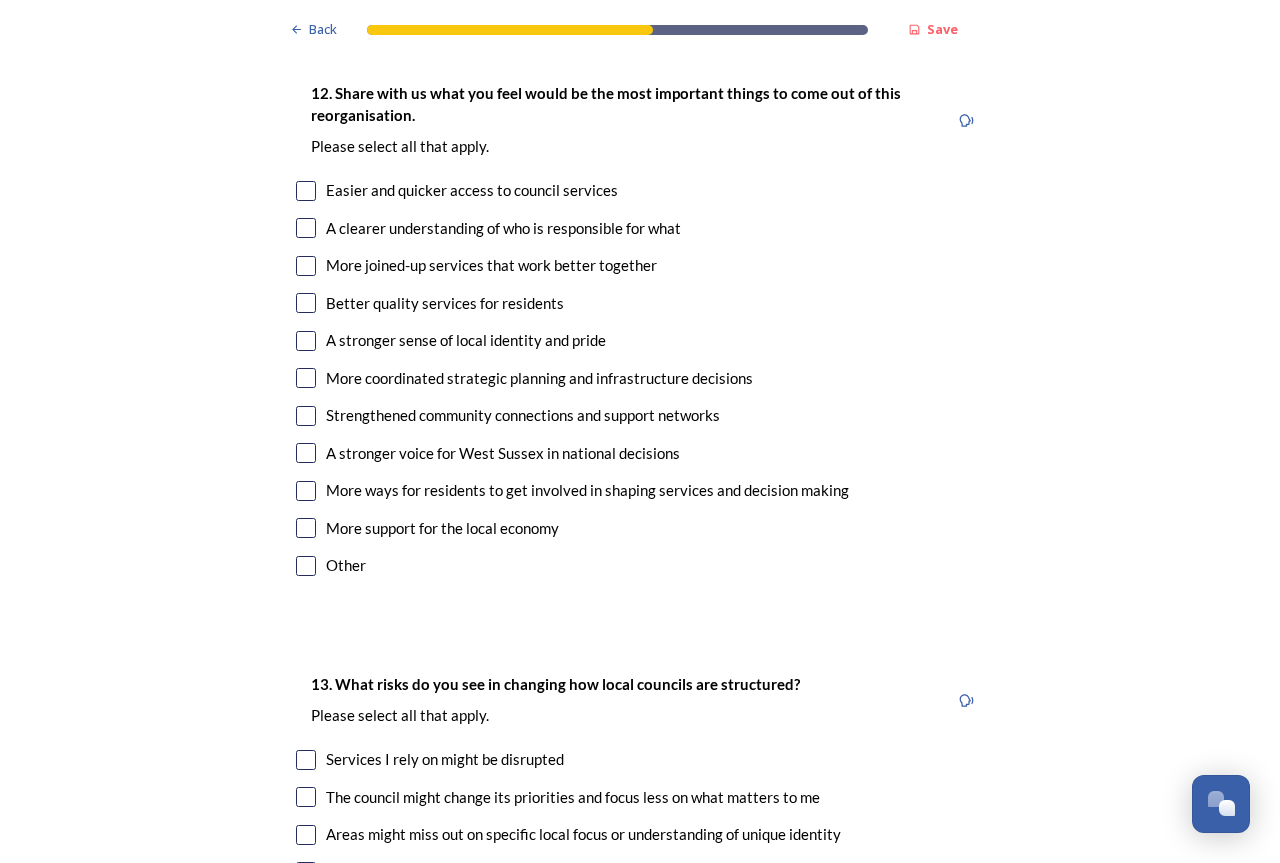 type on "It is closest to the model we have now" 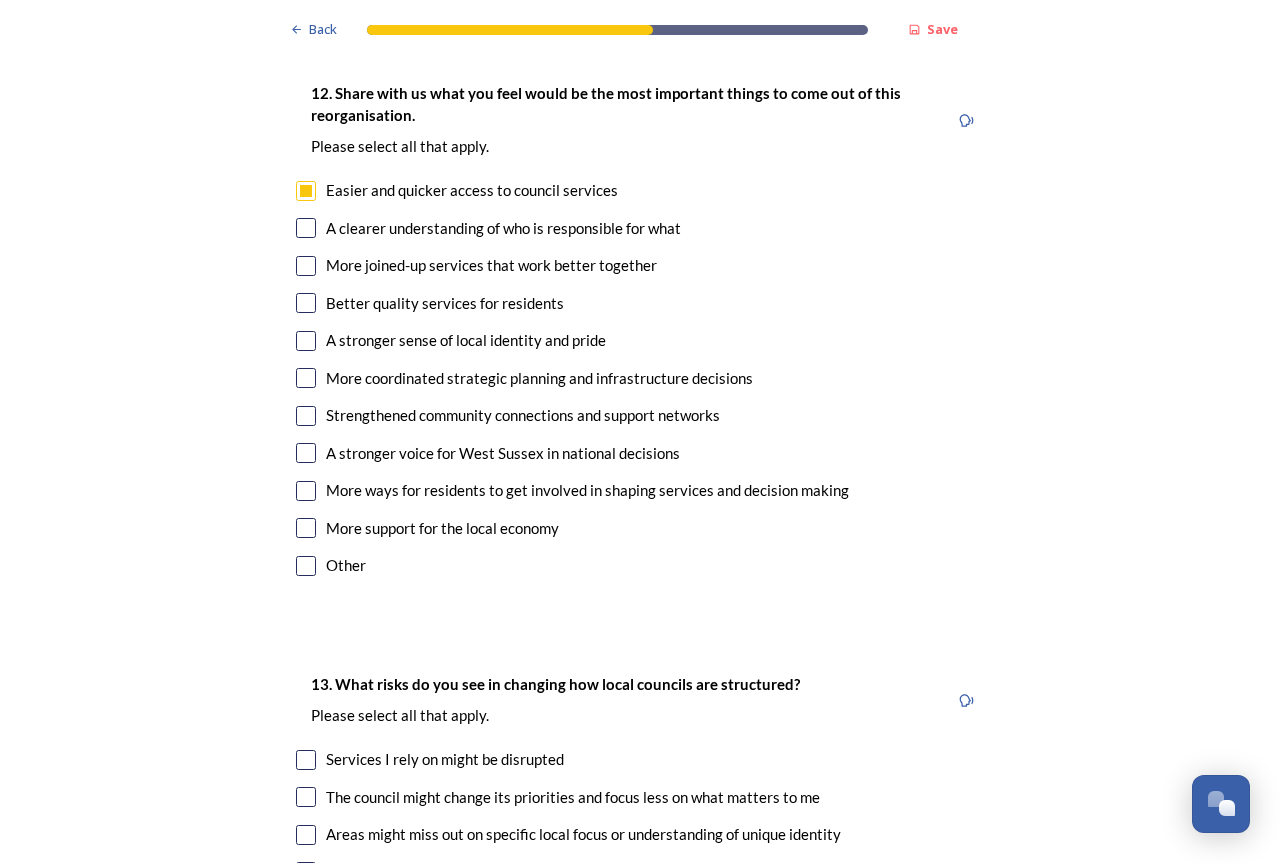click at bounding box center (306, 228) 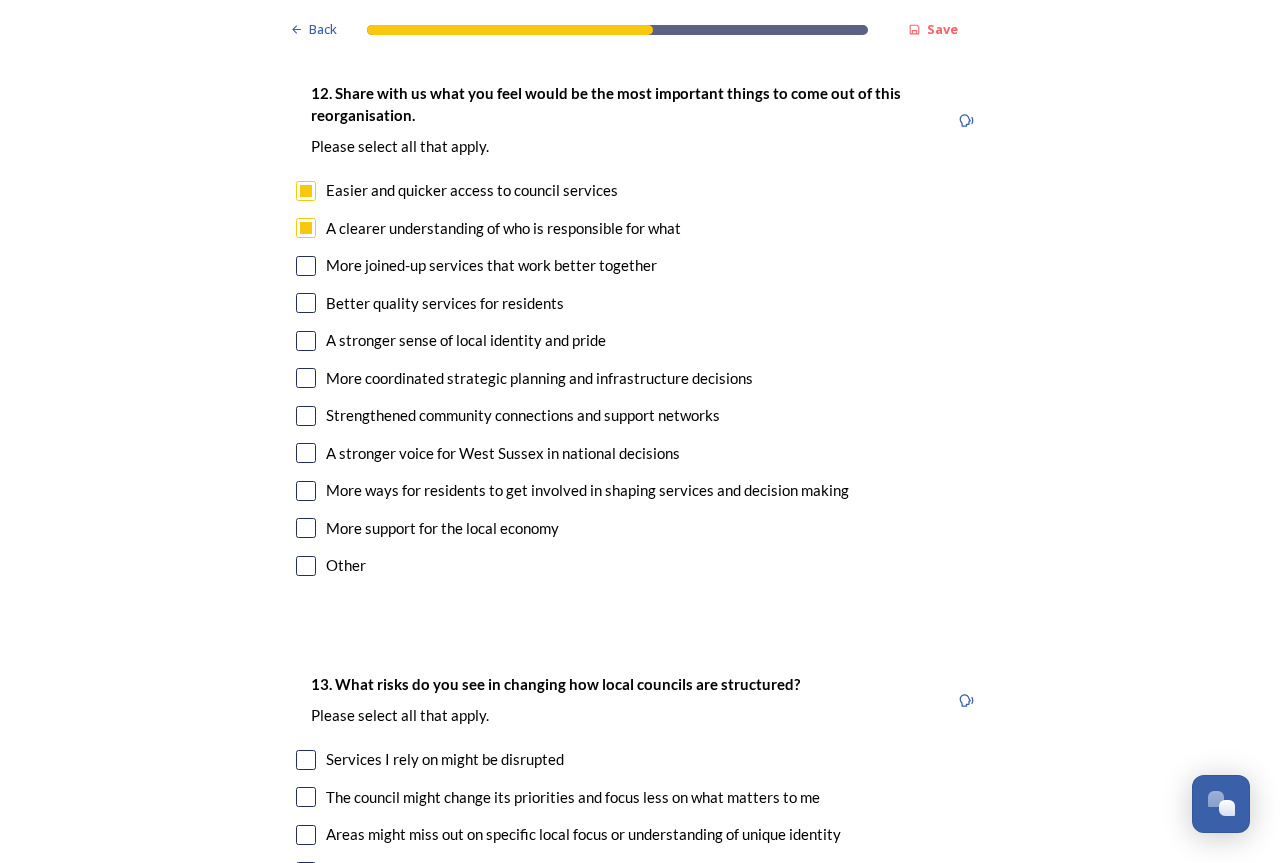 click at bounding box center (306, 266) 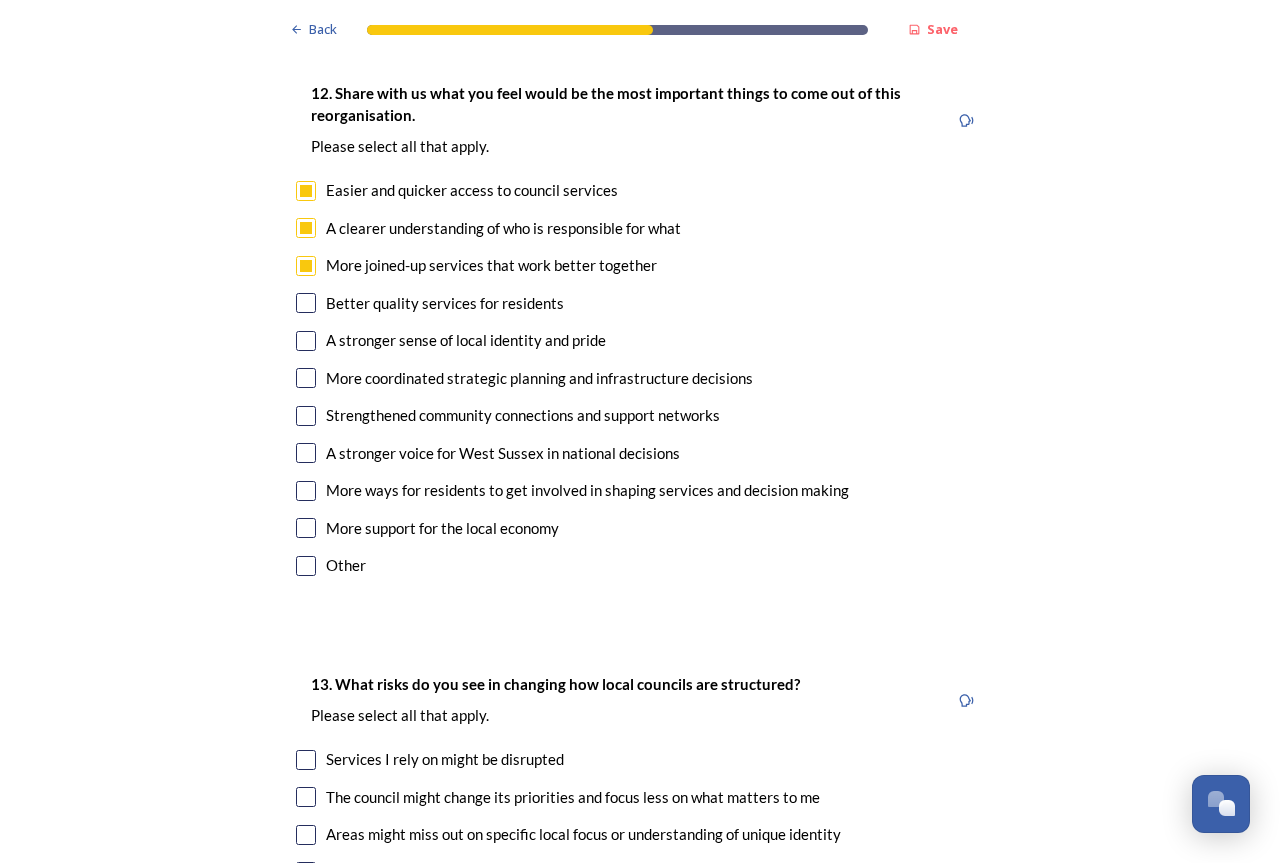 click at bounding box center (306, 303) 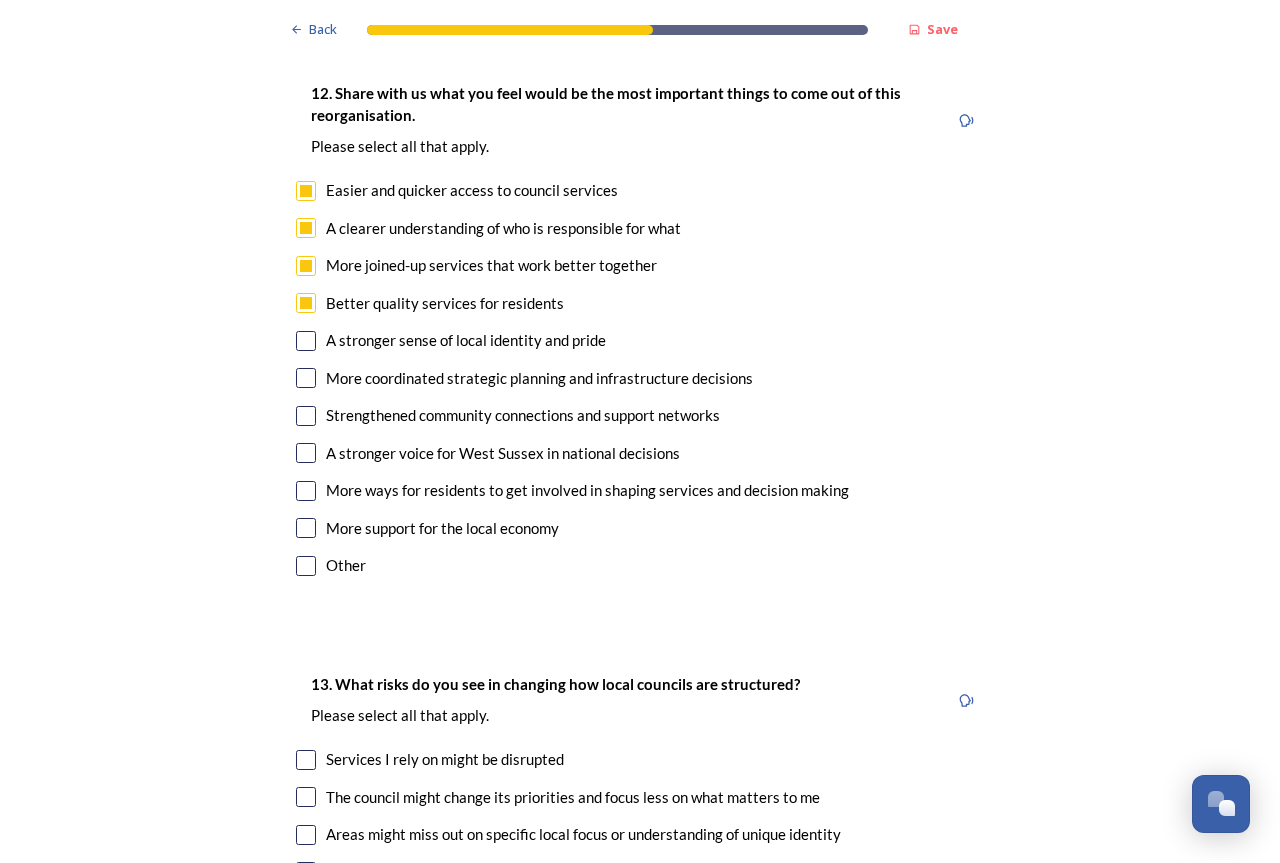click at bounding box center (306, 341) 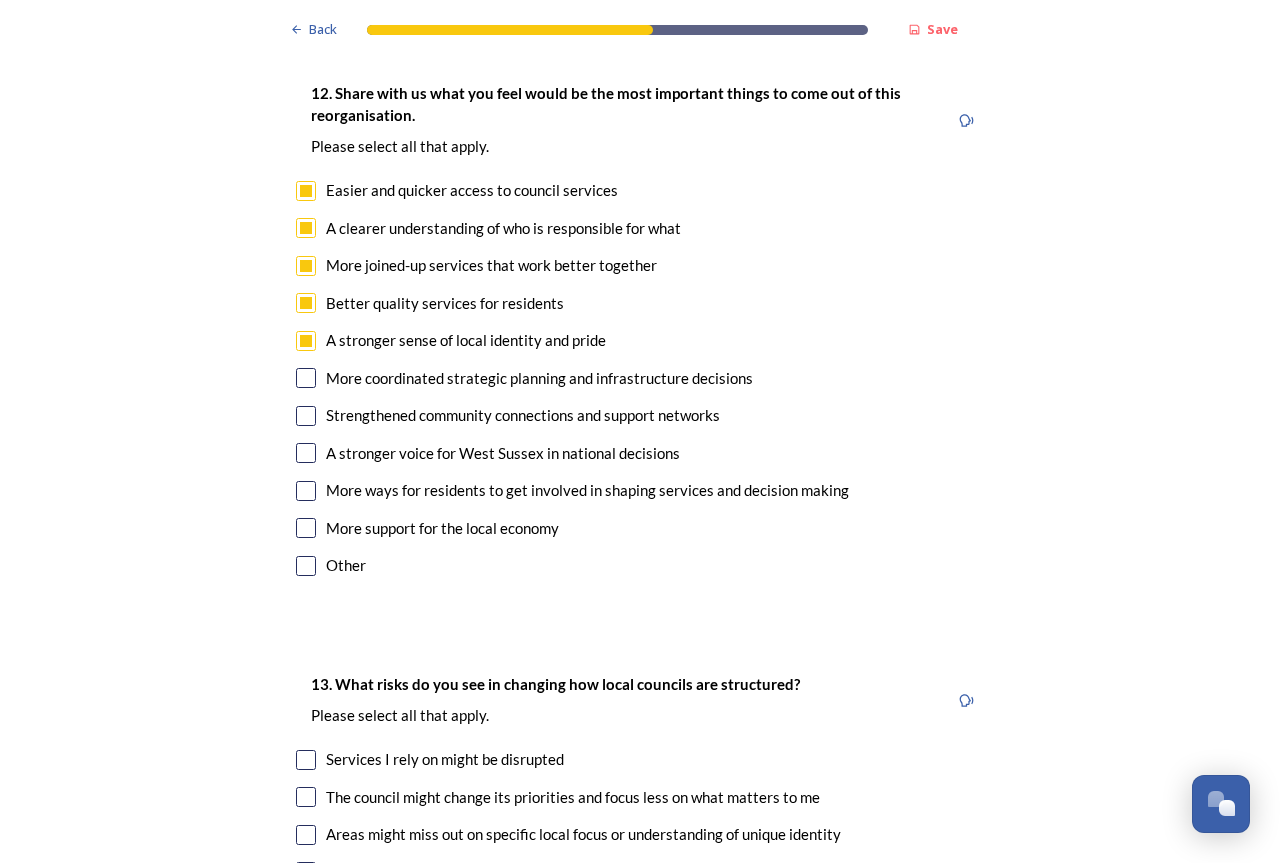 click at bounding box center (306, 378) 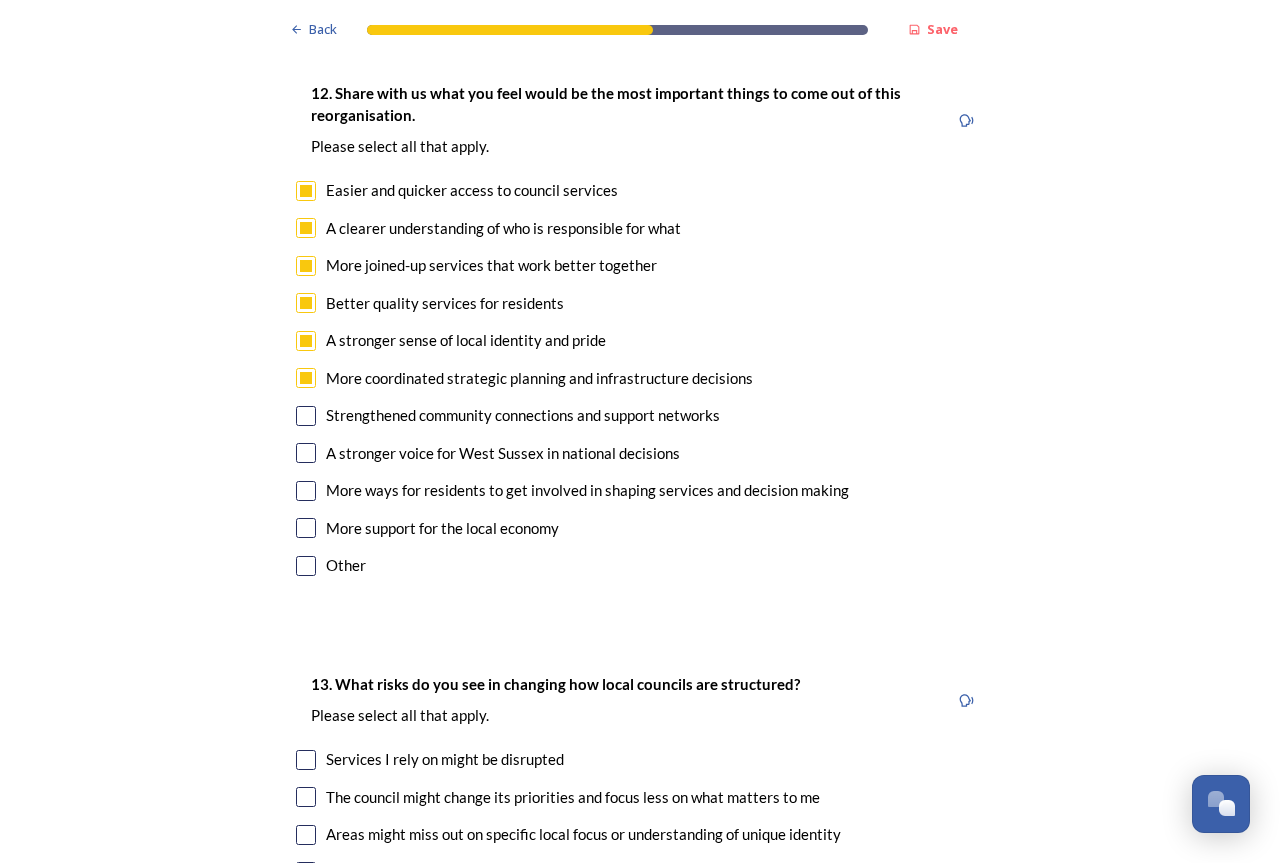 click at bounding box center (306, 453) 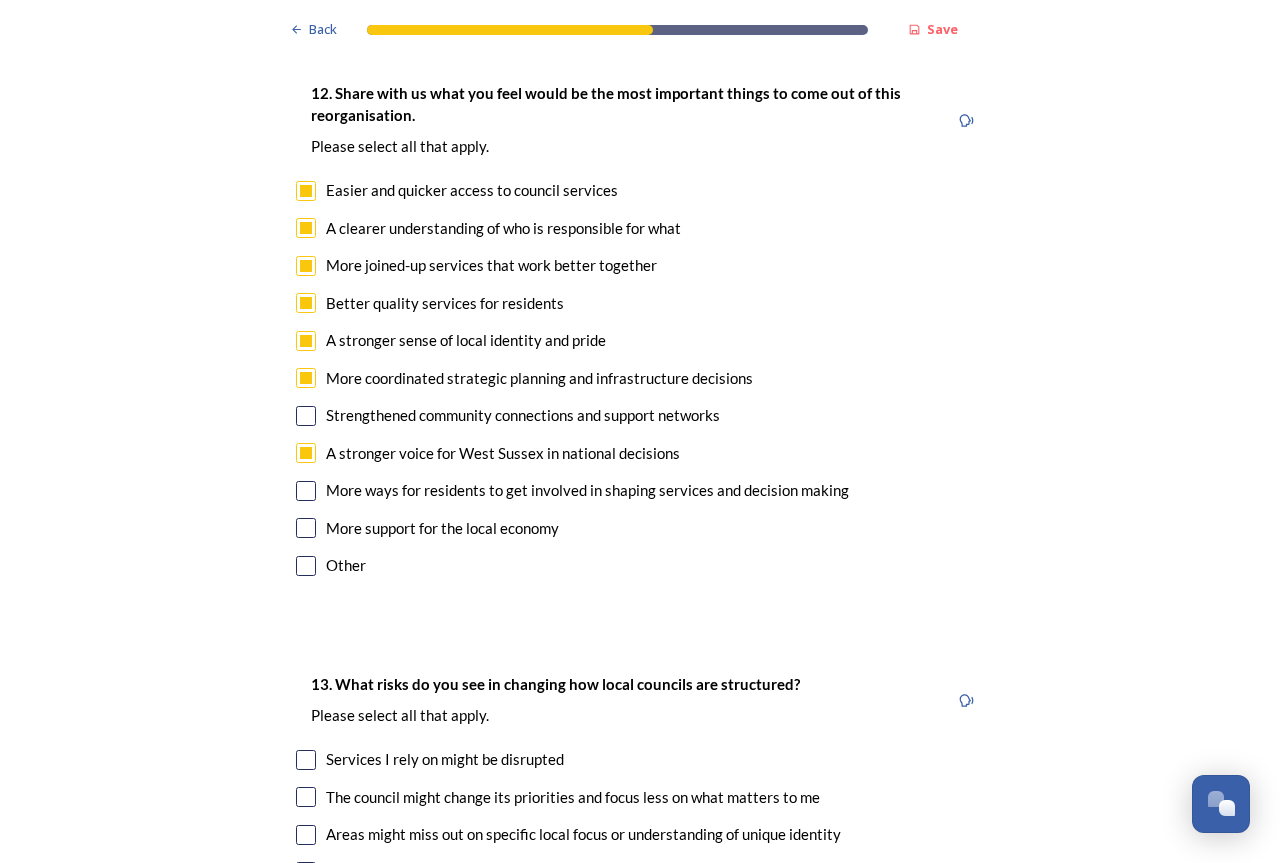 click at bounding box center [306, 528] 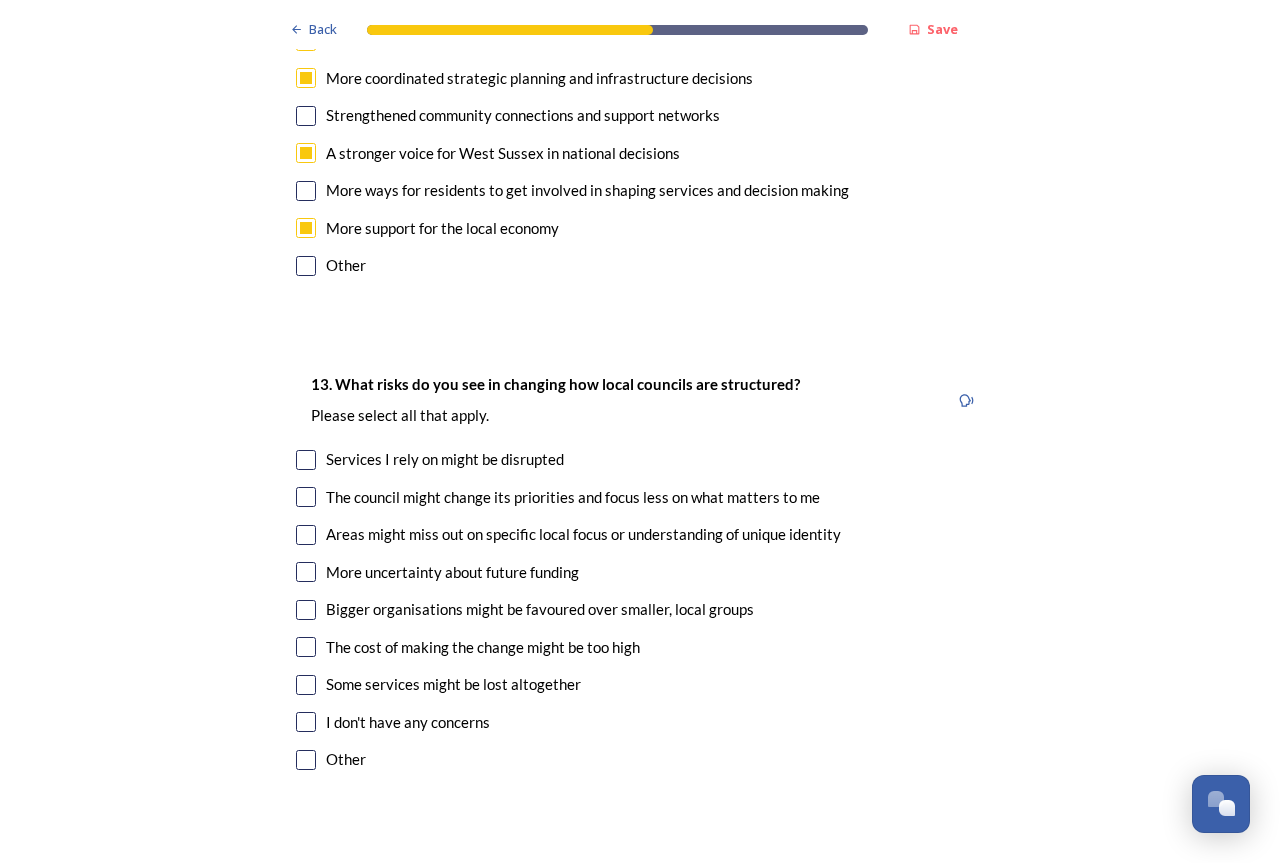 scroll, scrollTop: 4000, scrollLeft: 0, axis: vertical 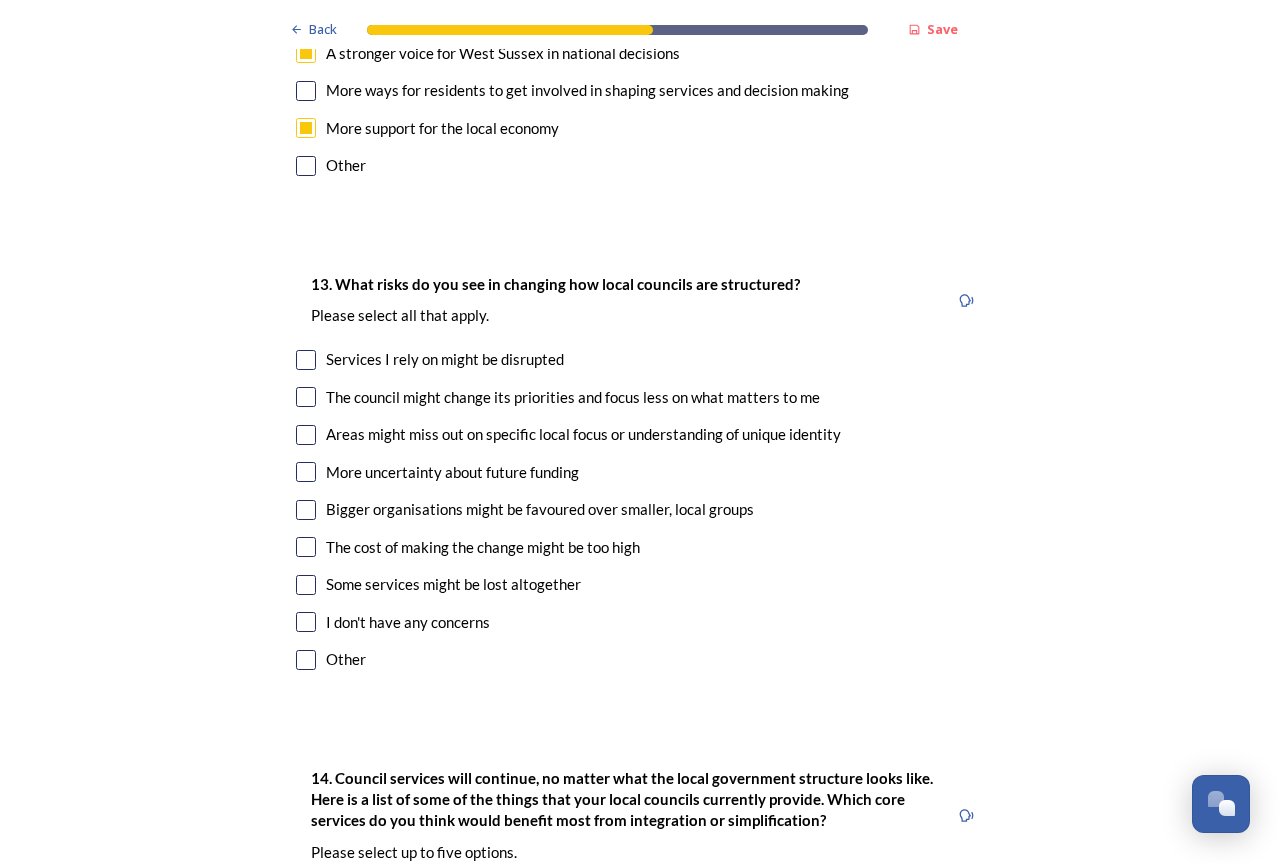 click at bounding box center [306, 360] 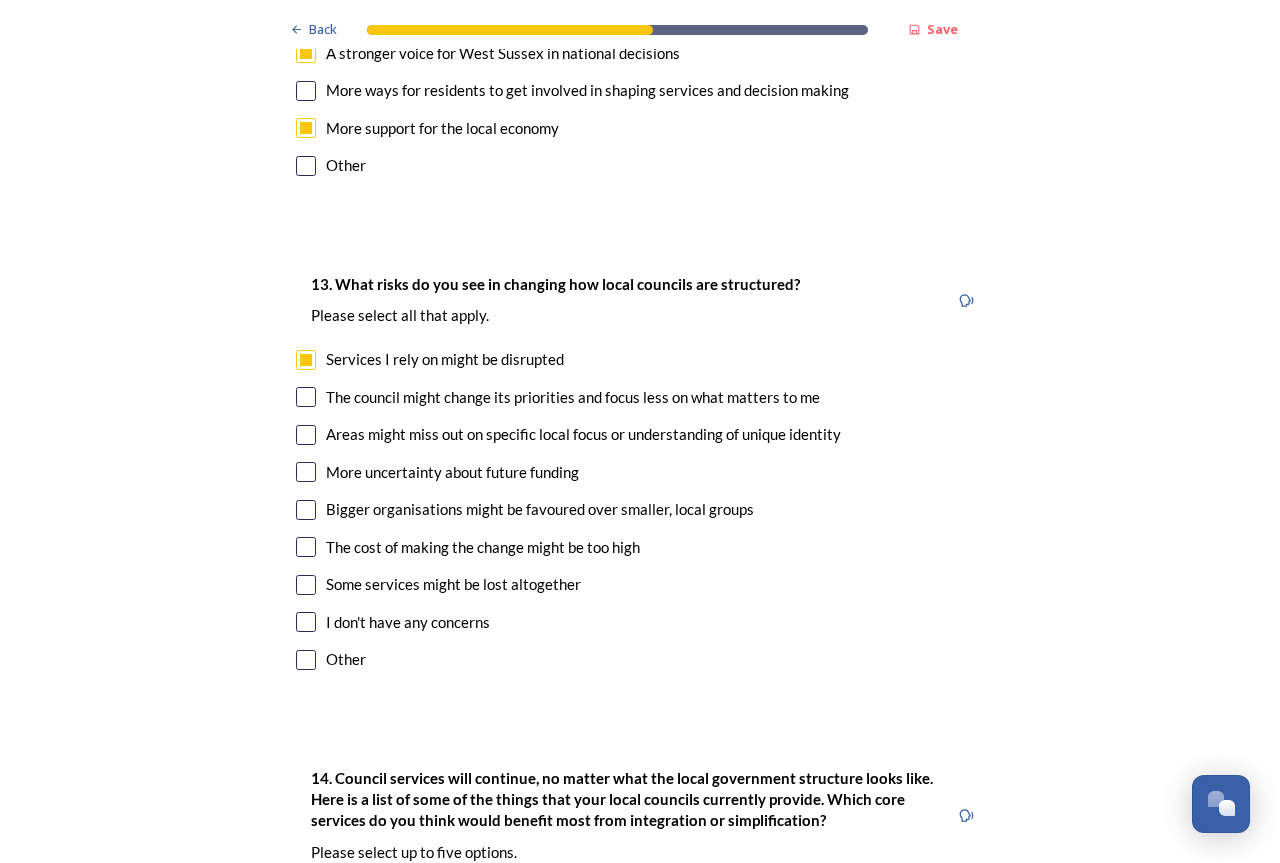 click at bounding box center (306, 397) 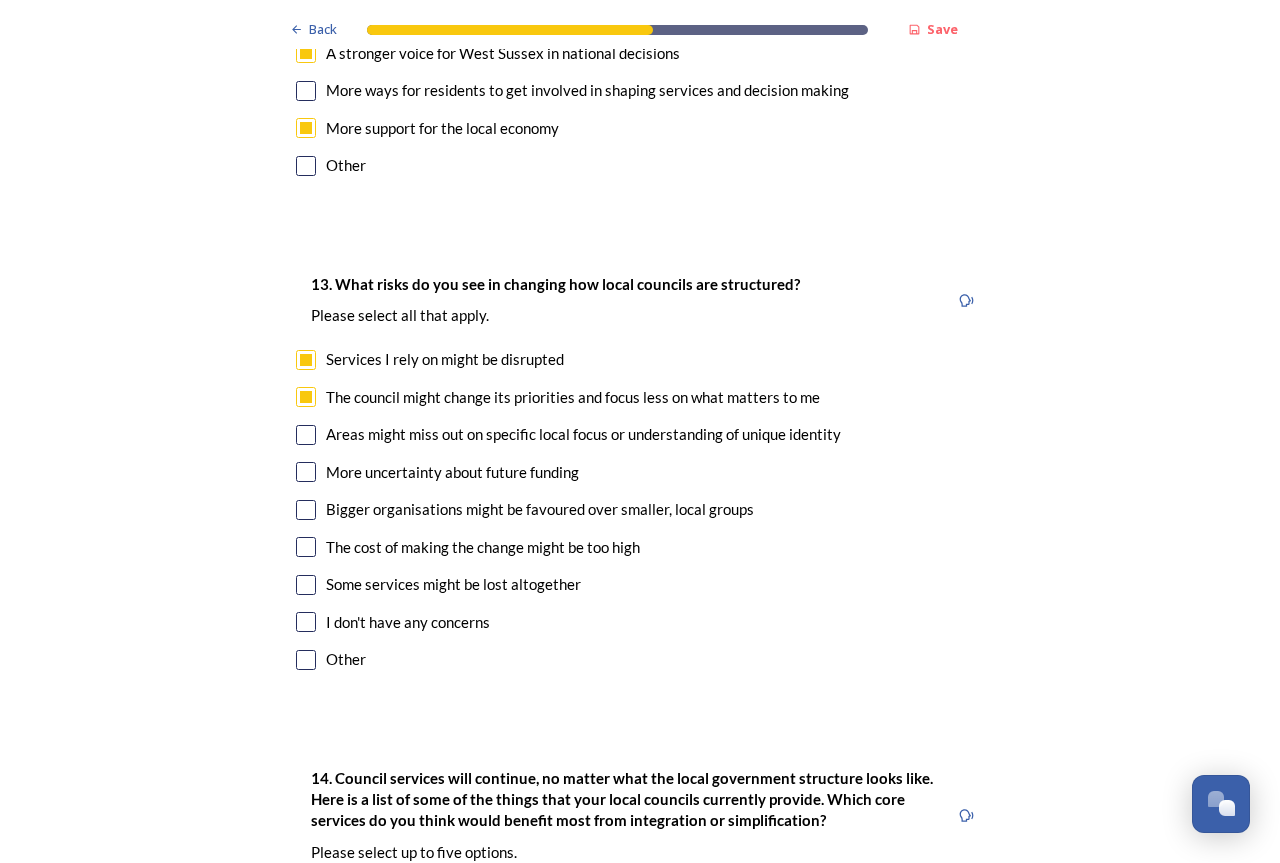 click at bounding box center (306, 435) 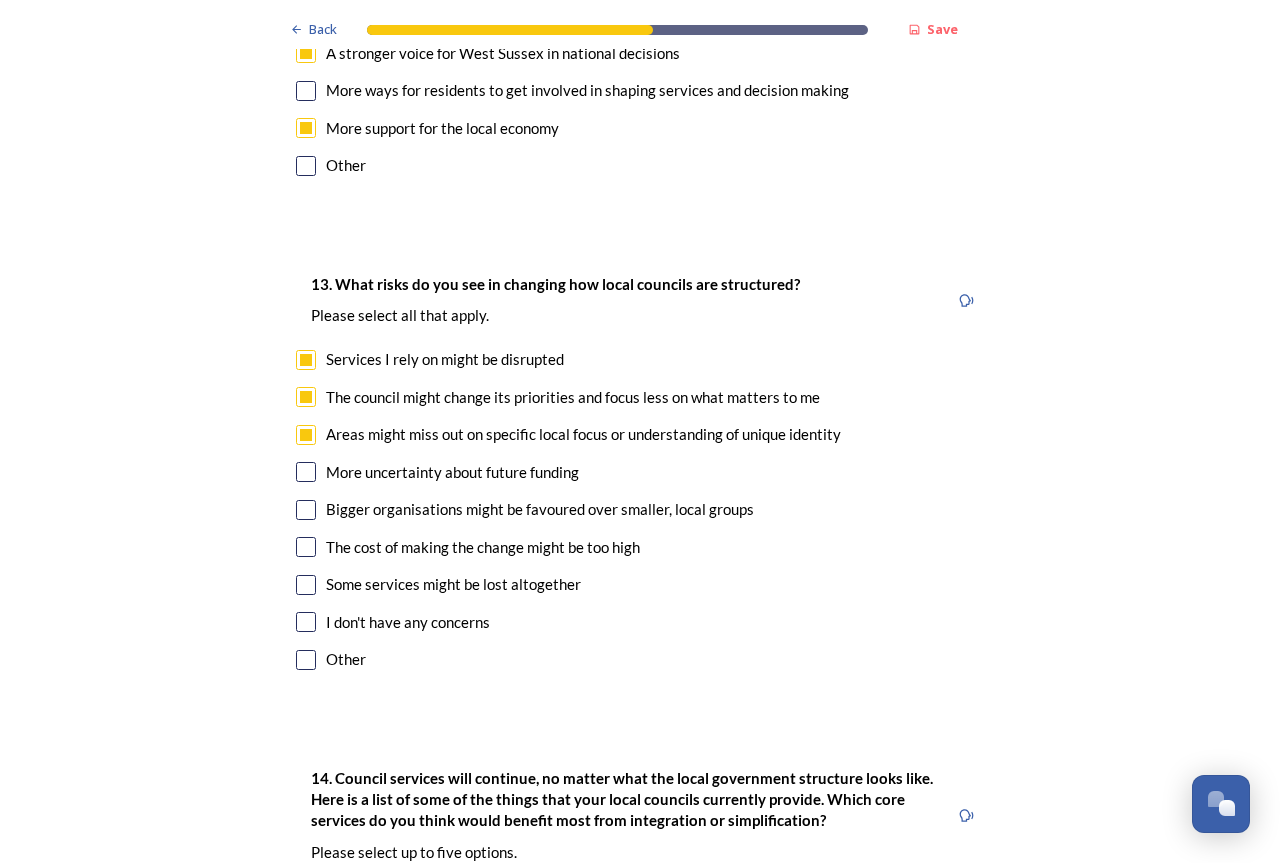 click at bounding box center [306, 585] 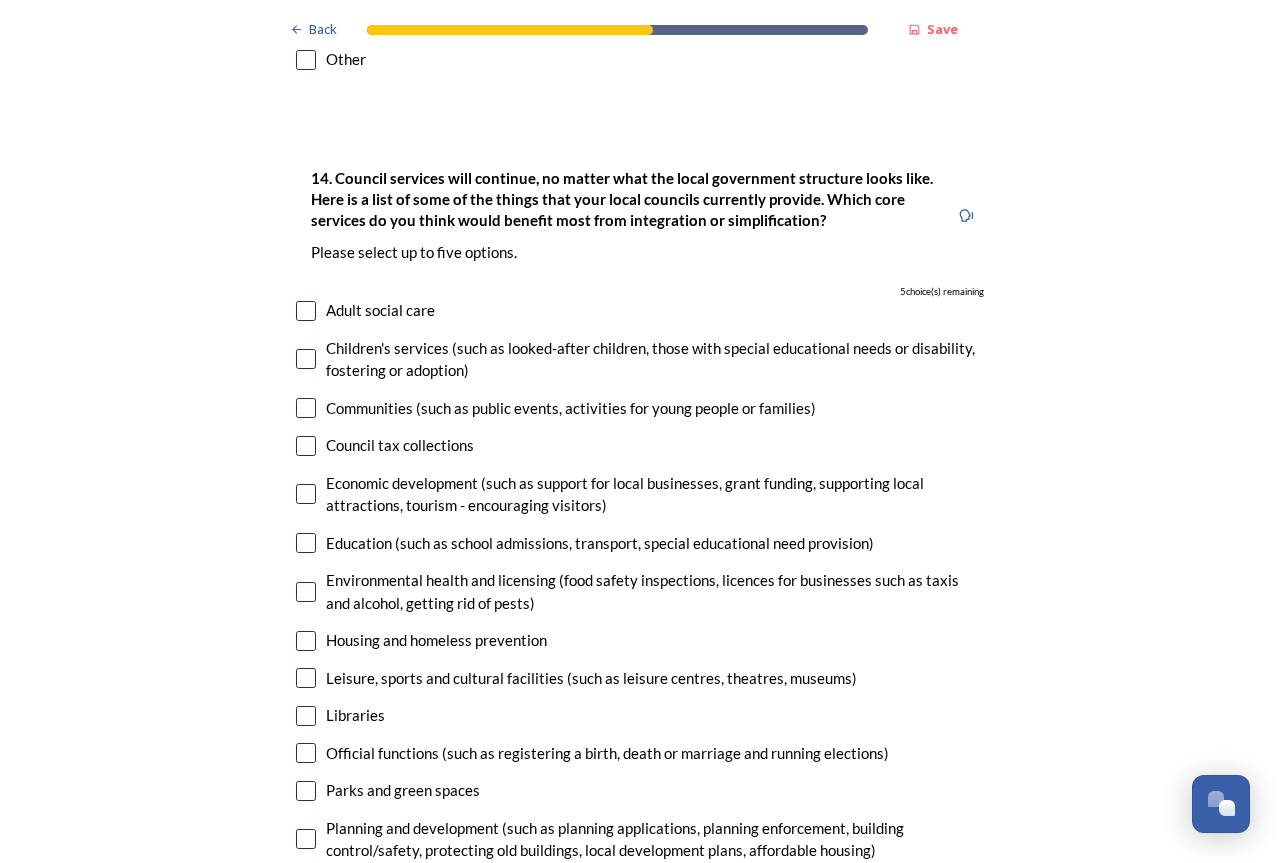 scroll, scrollTop: 4700, scrollLeft: 0, axis: vertical 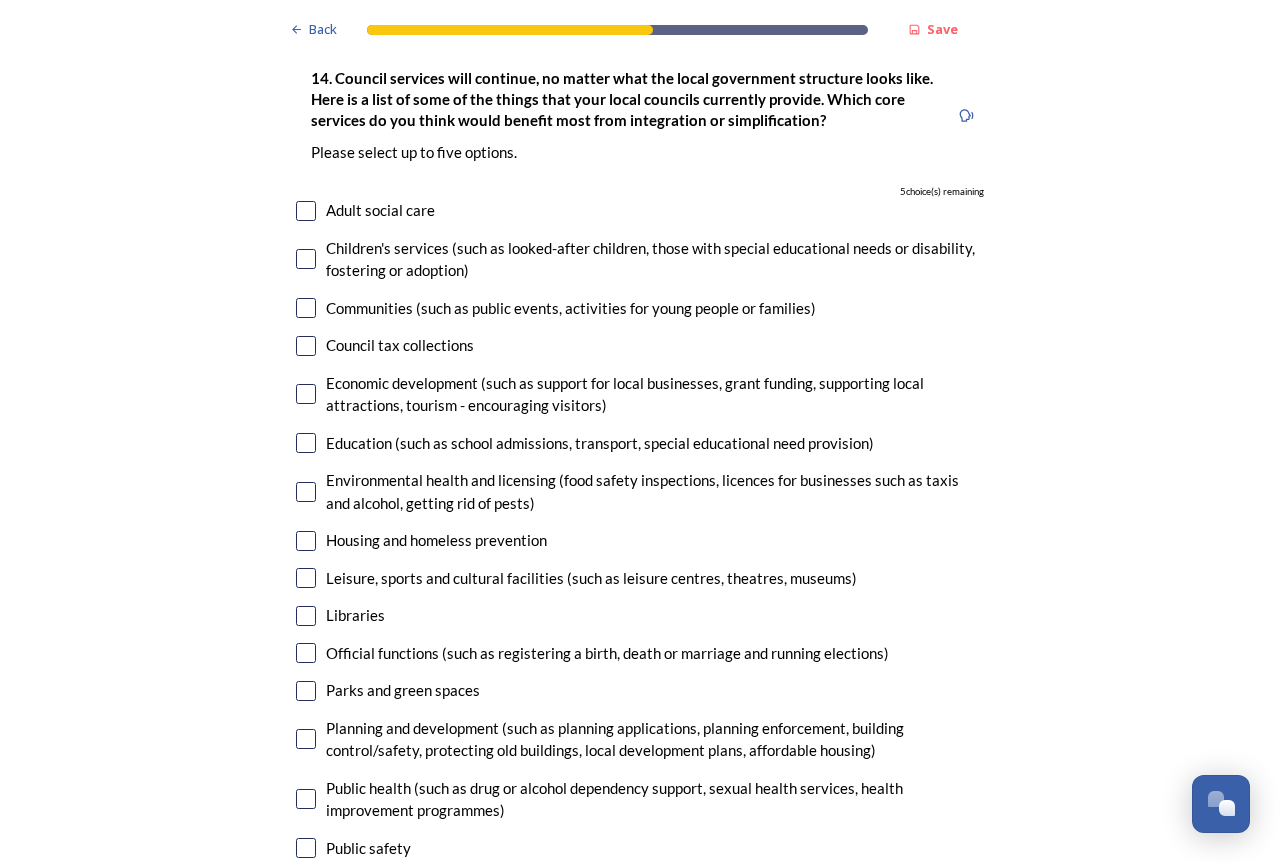 click at bounding box center [306, 394] 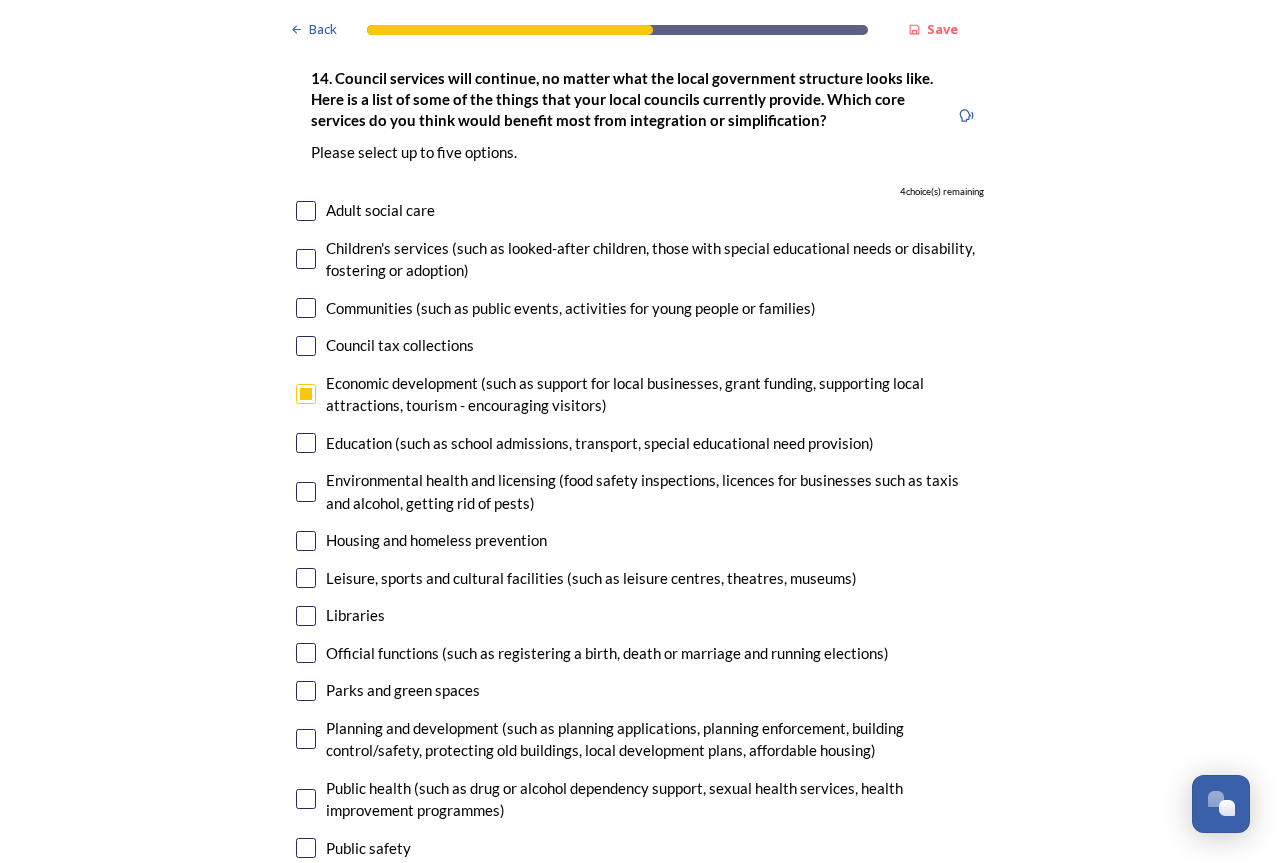 click at bounding box center (306, 492) 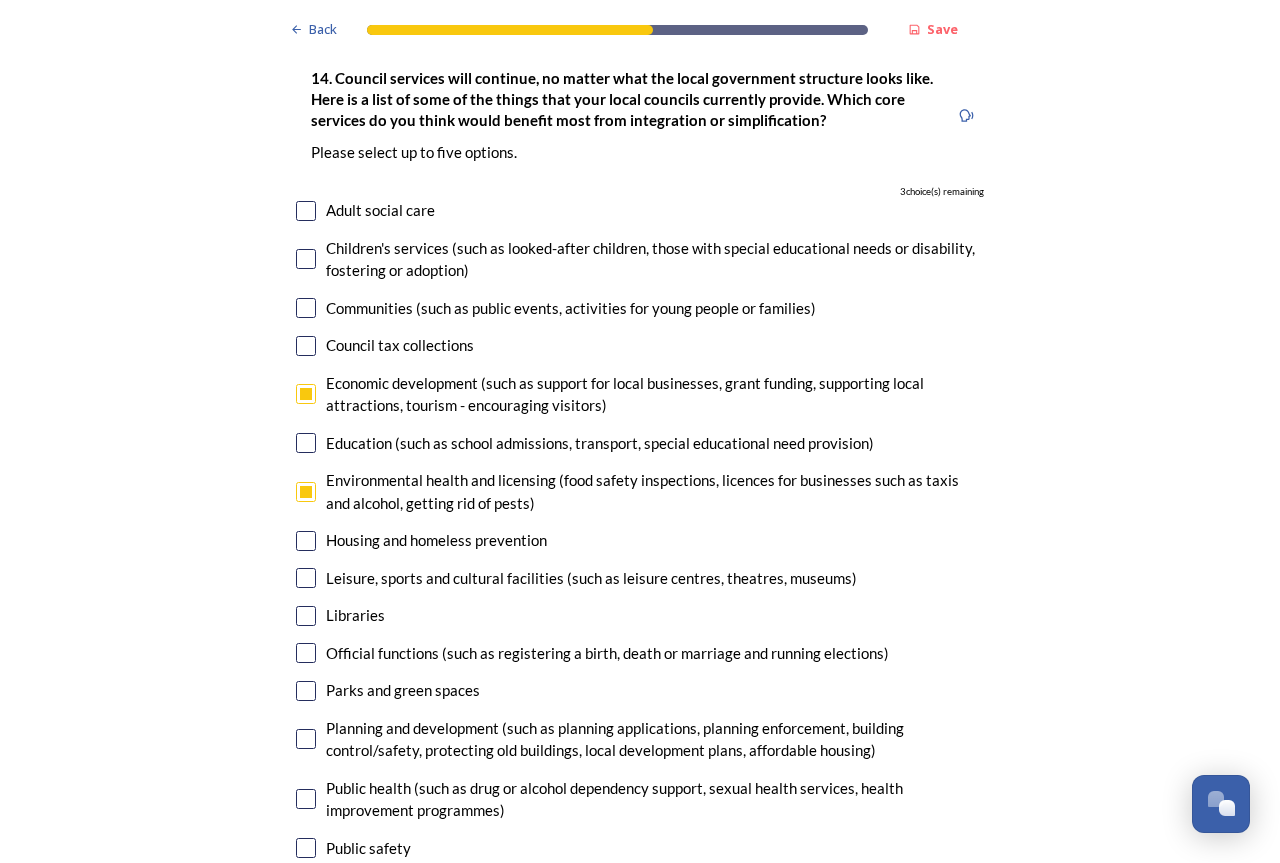 click at bounding box center [306, 541] 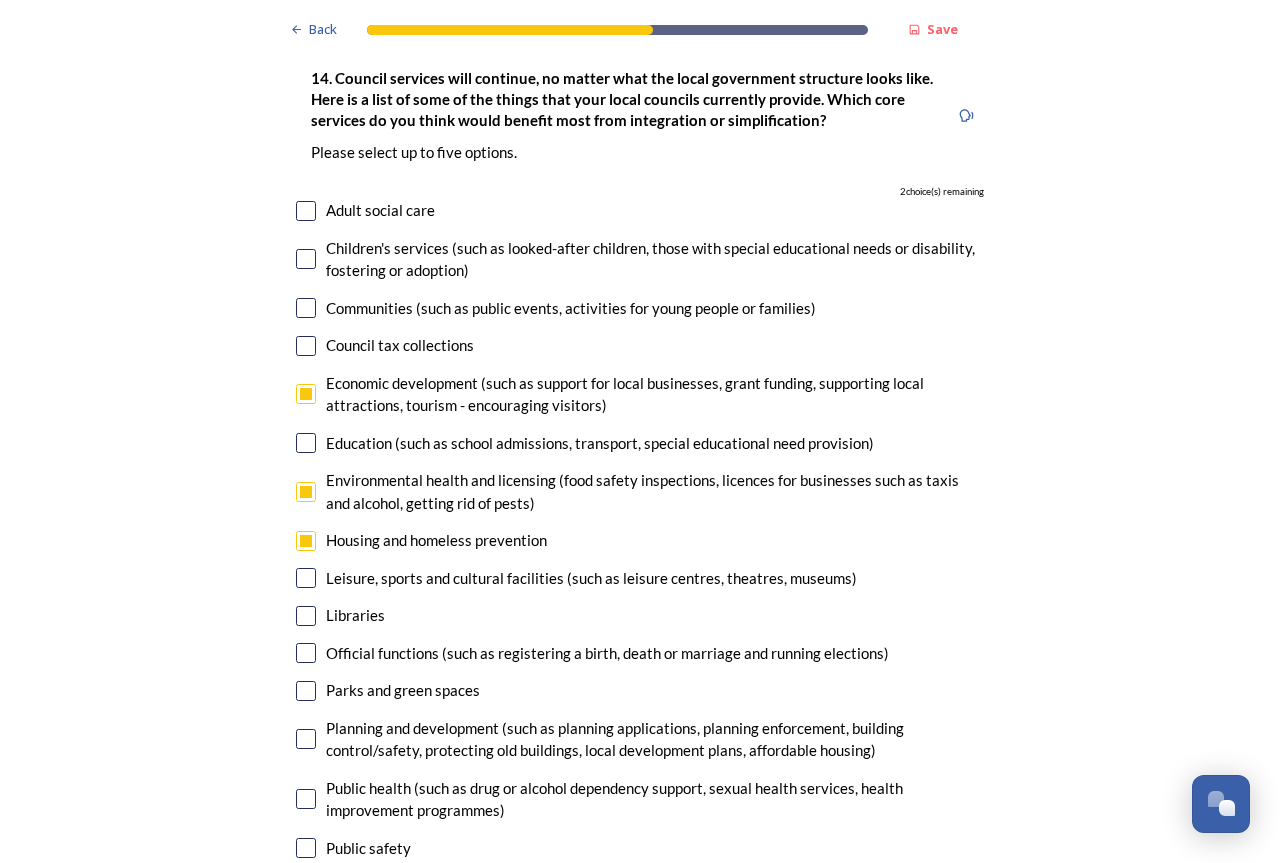 click at bounding box center (306, 691) 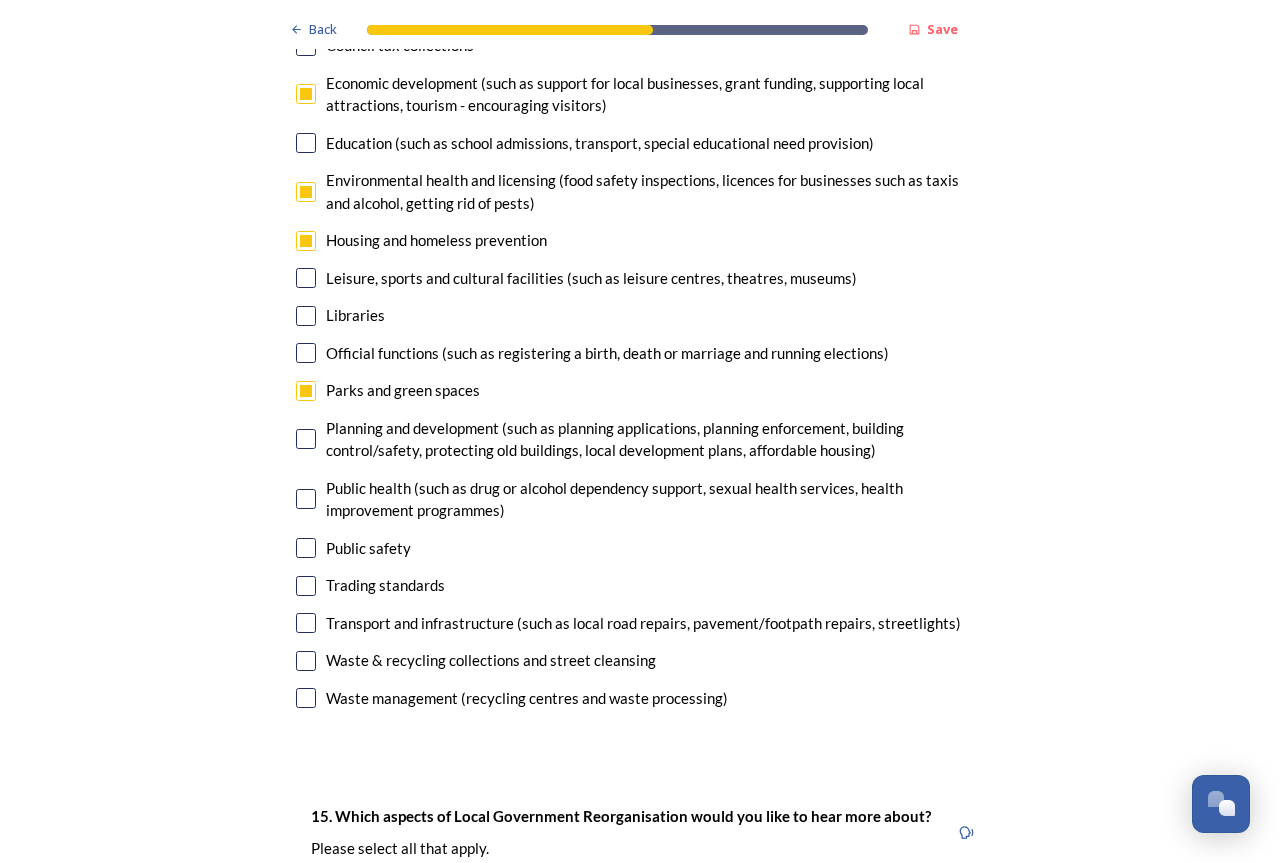 scroll, scrollTop: 5100, scrollLeft: 0, axis: vertical 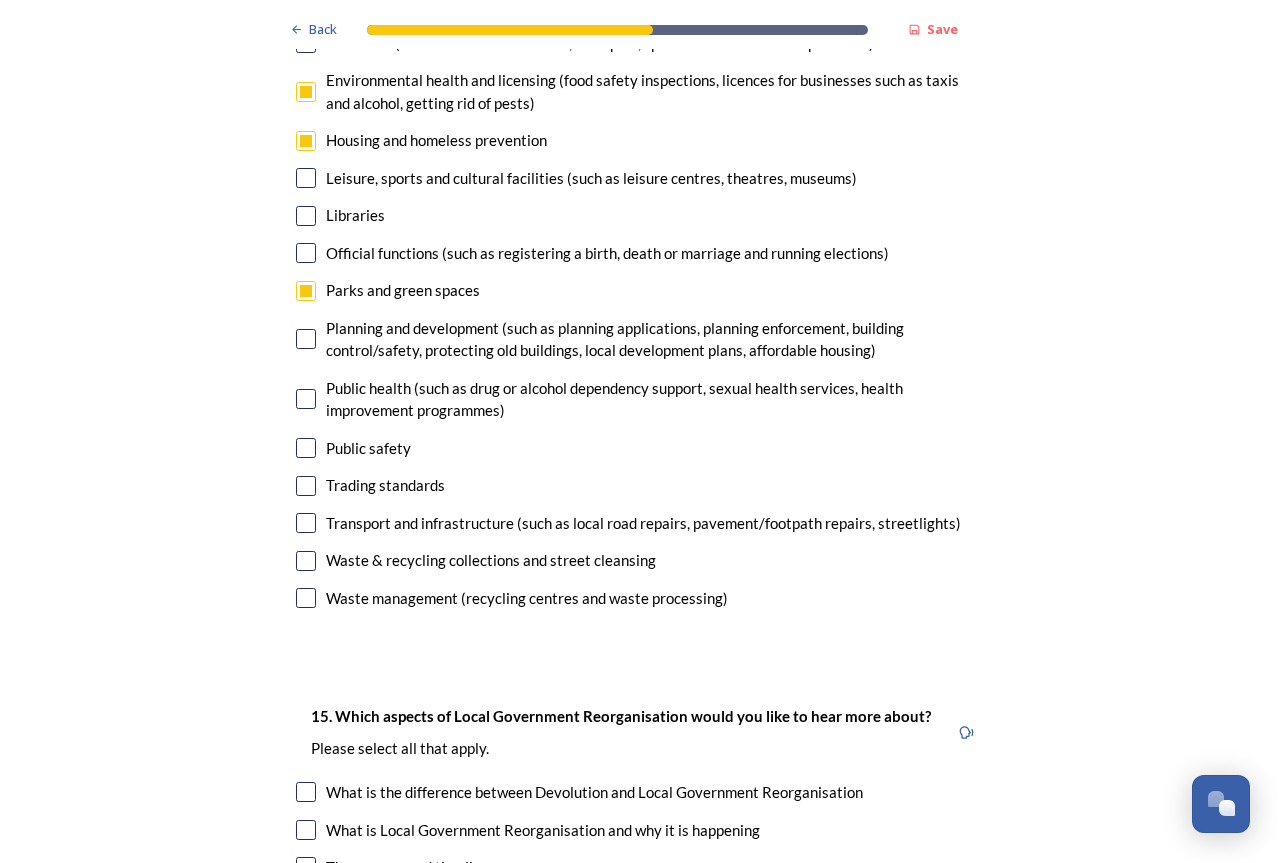 click at bounding box center [306, 339] 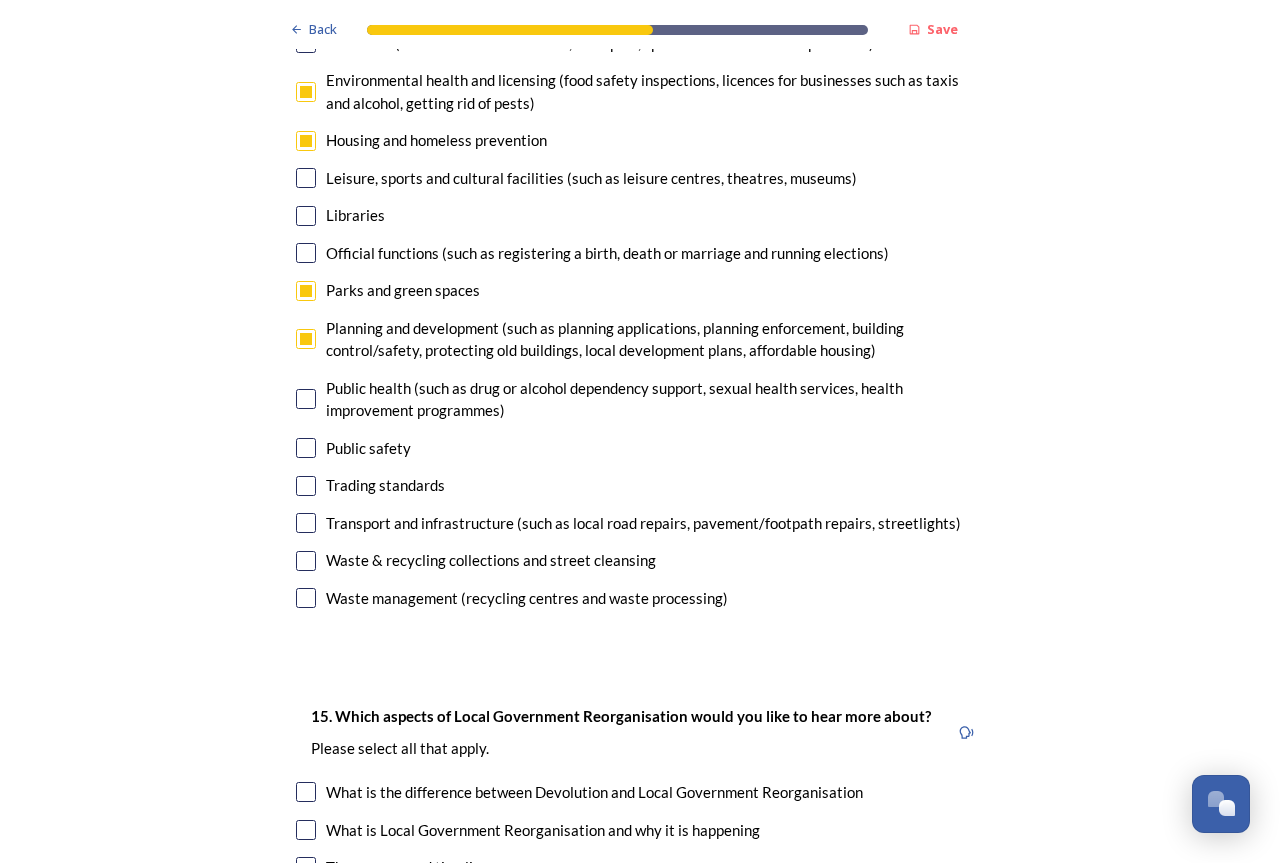 click at bounding box center [306, 448] 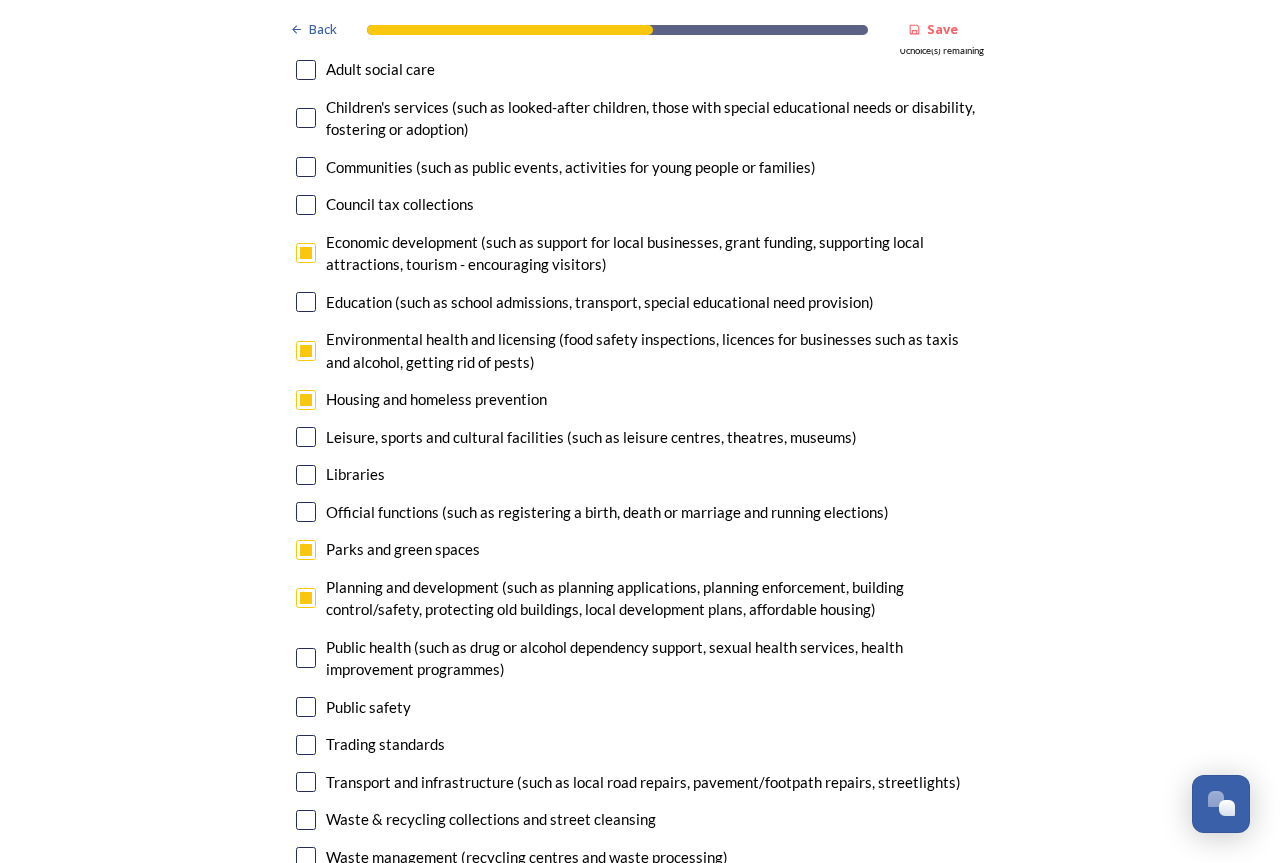 scroll, scrollTop: 4800, scrollLeft: 0, axis: vertical 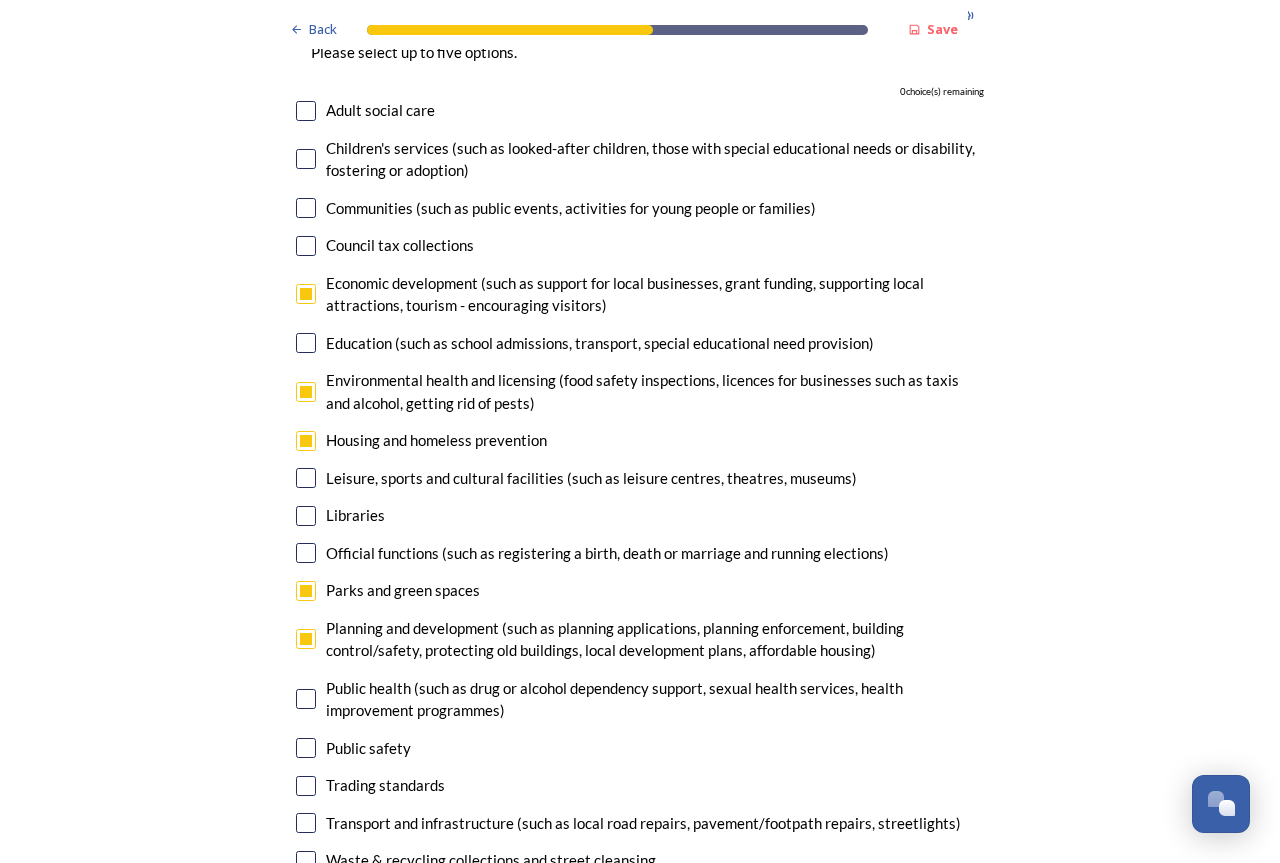 click at bounding box center (306, 294) 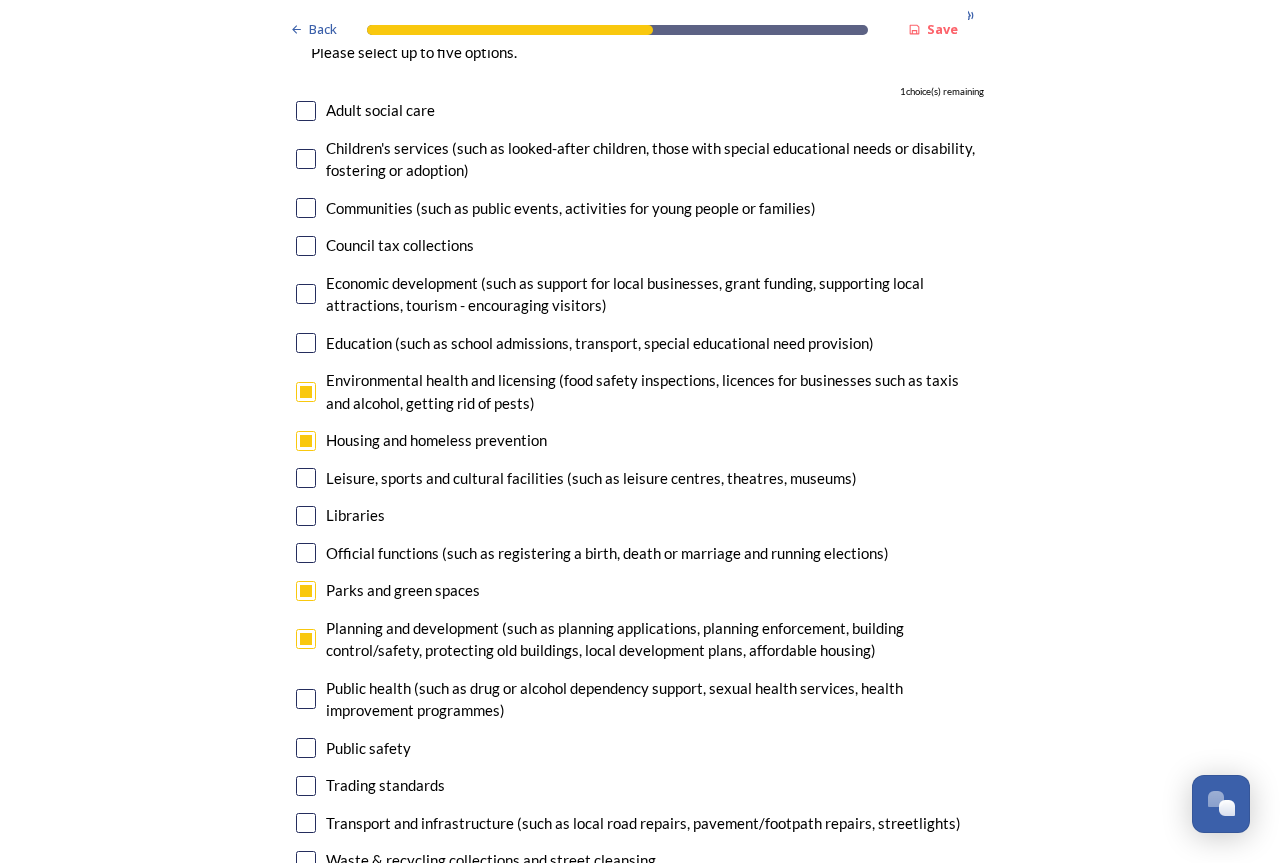 click at bounding box center [306, 748] 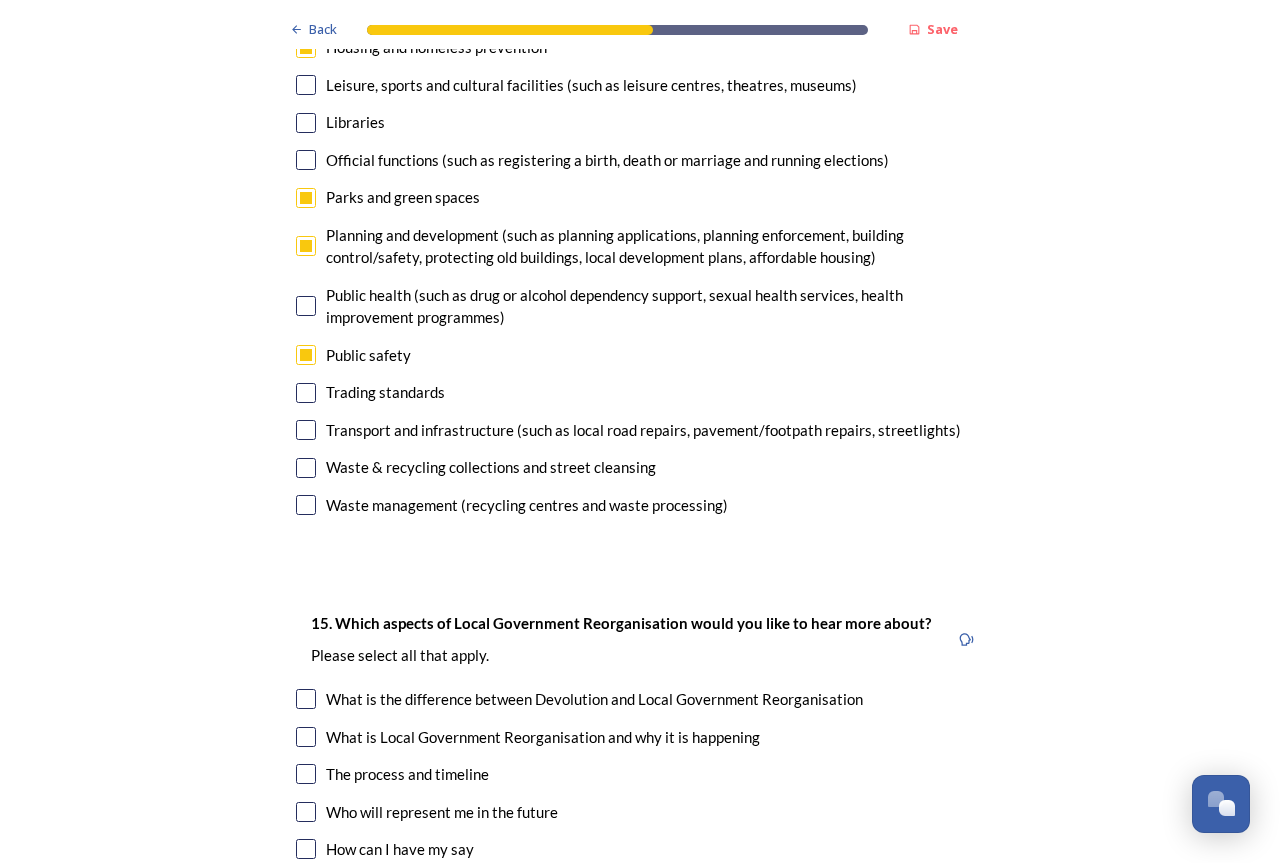 scroll, scrollTop: 5200, scrollLeft: 0, axis: vertical 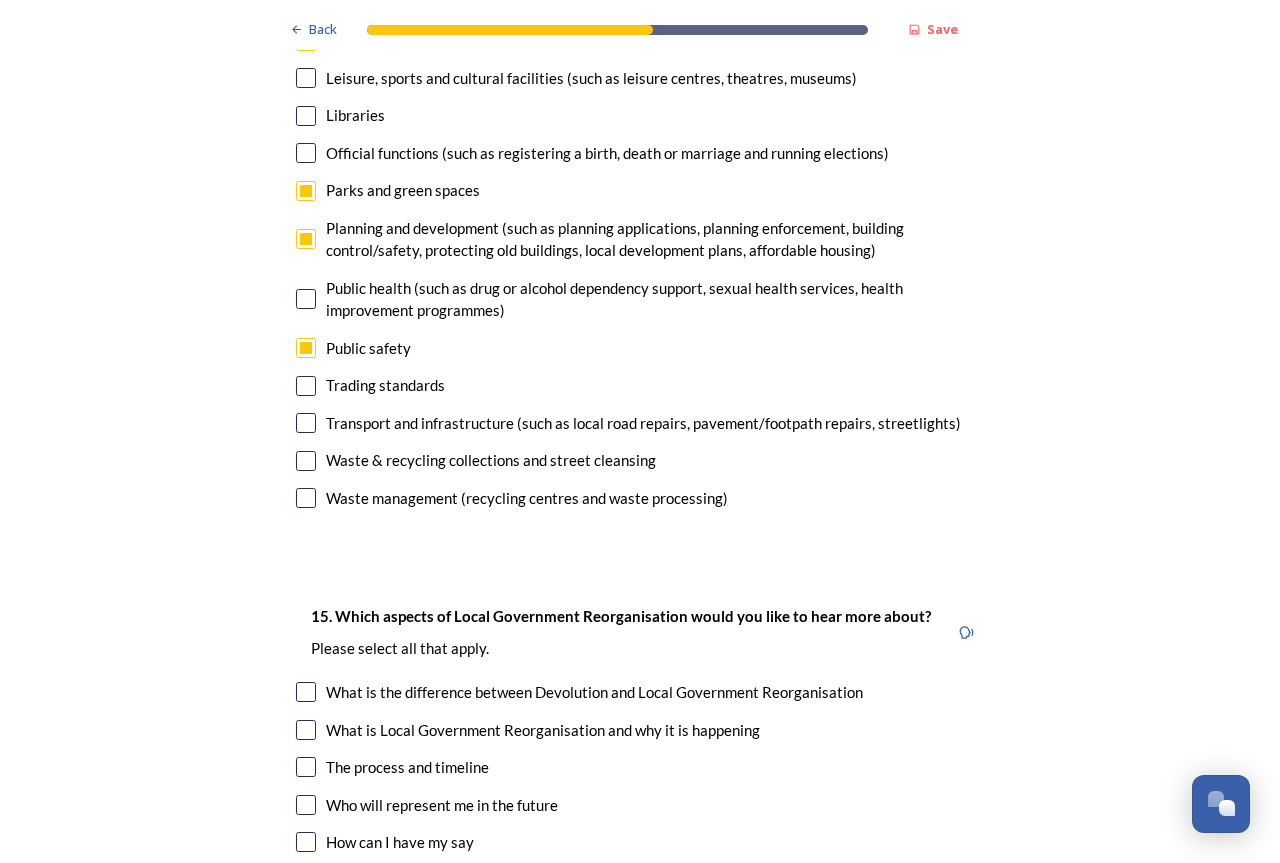 click at bounding box center (306, 461) 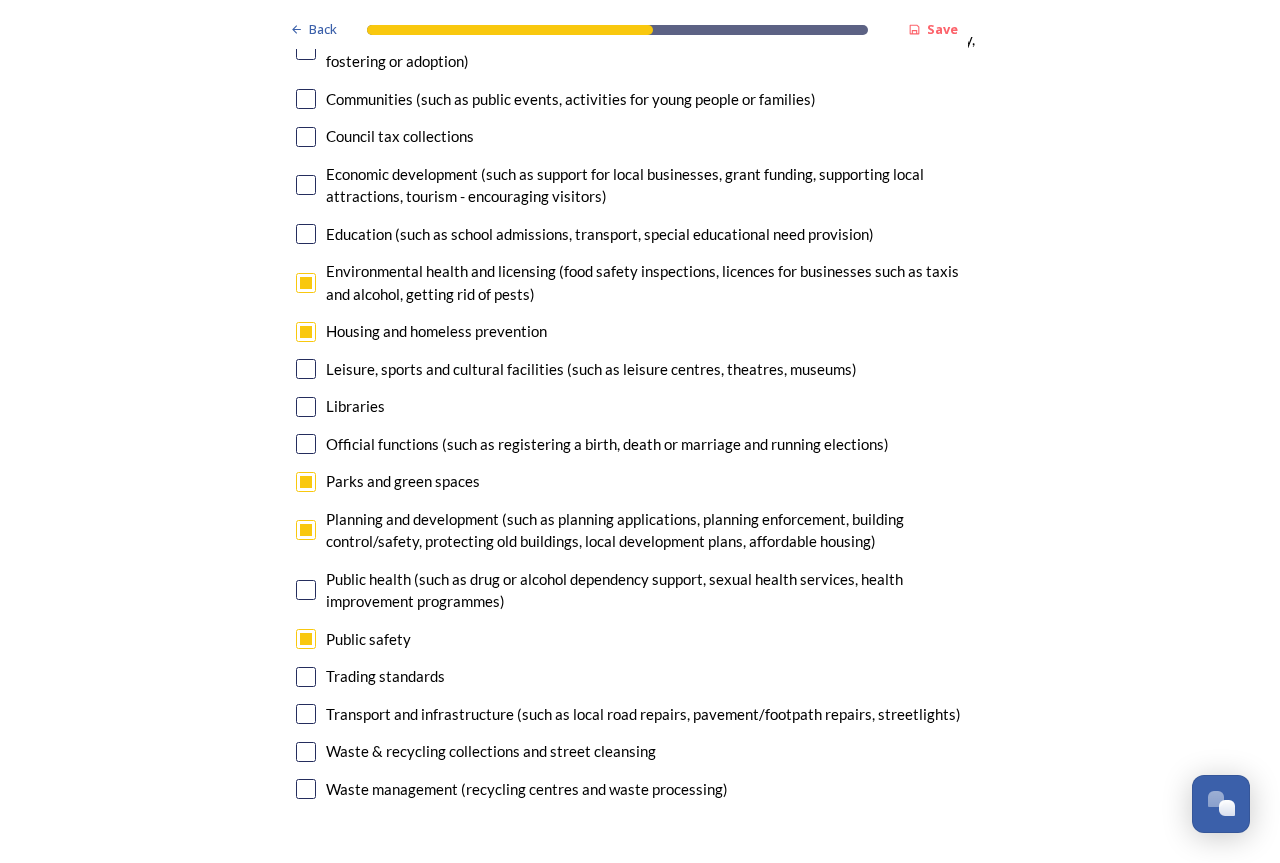 scroll, scrollTop: 4900, scrollLeft: 0, axis: vertical 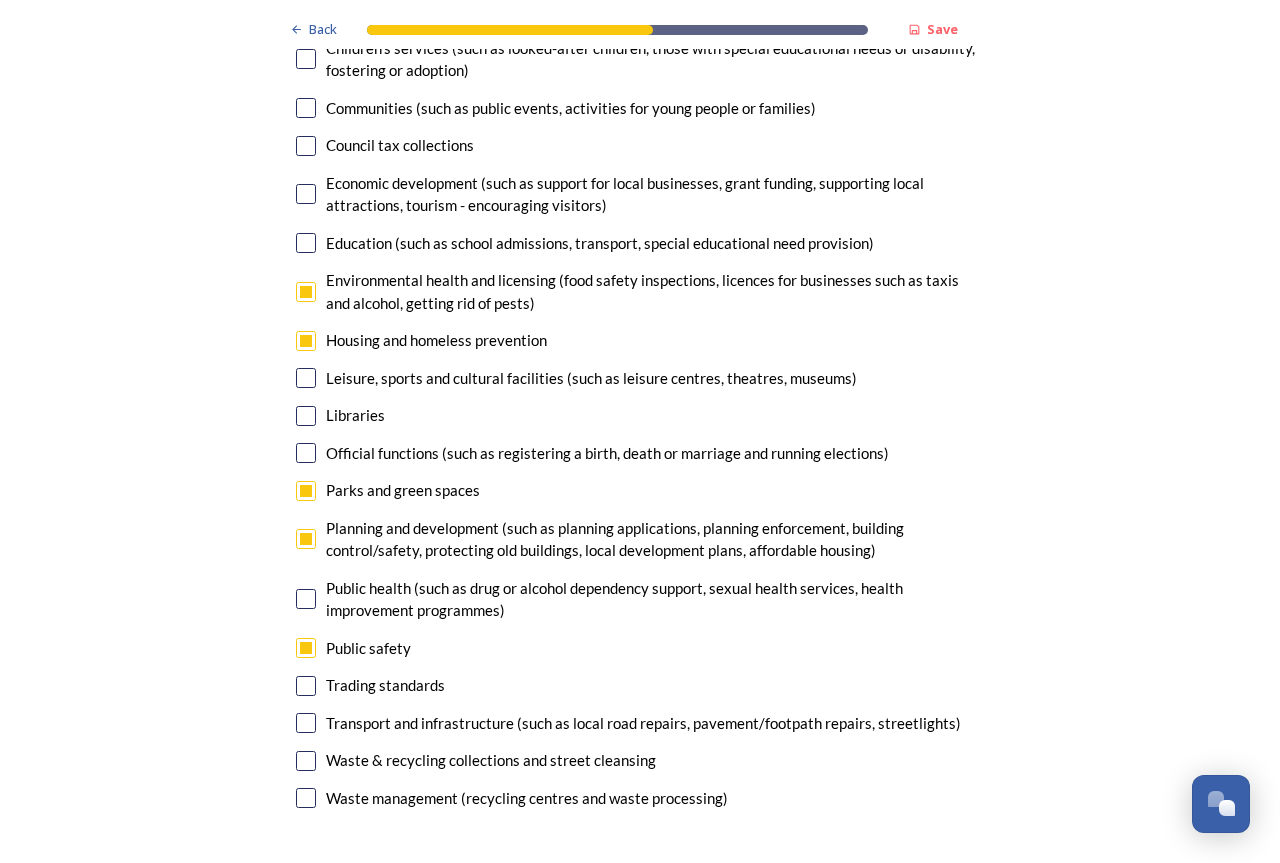 click at bounding box center (306, 292) 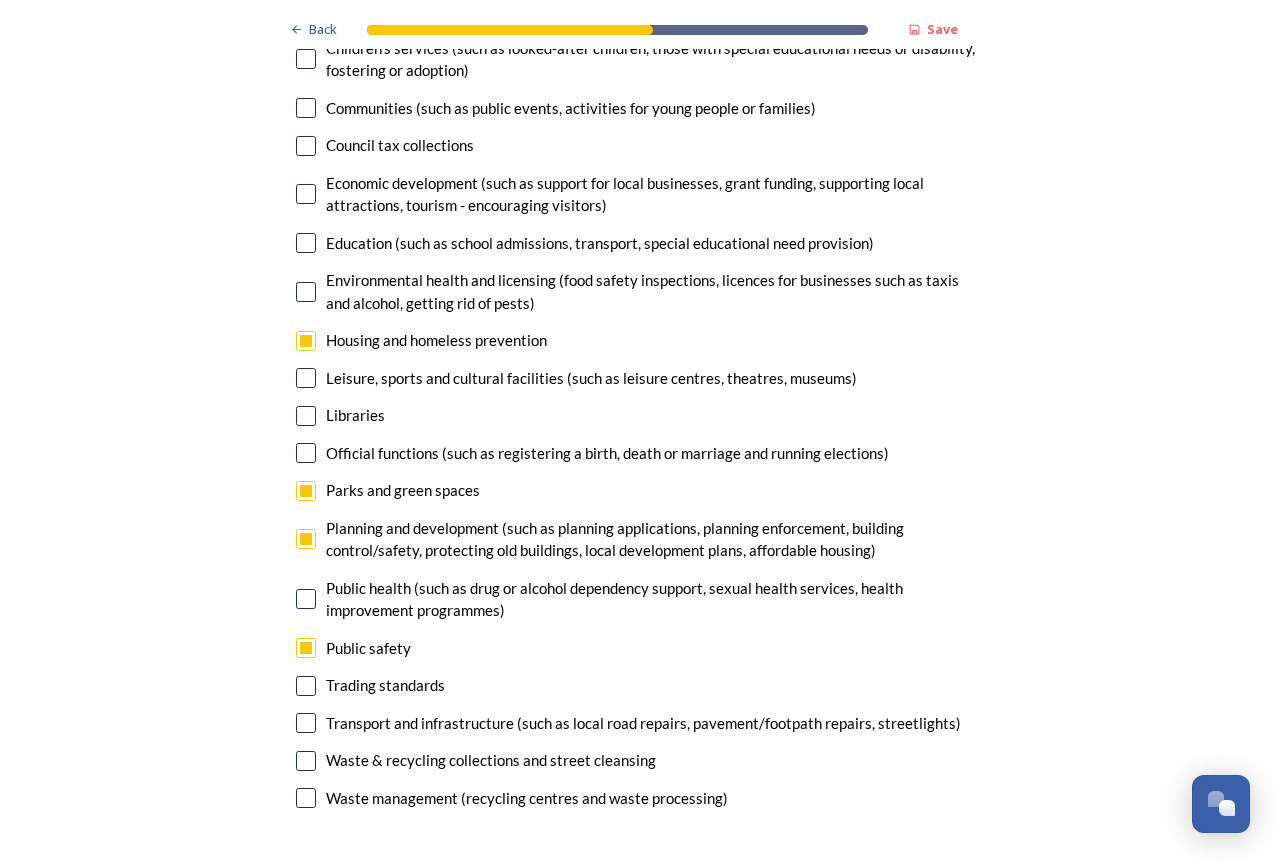 click at bounding box center (306, 761) 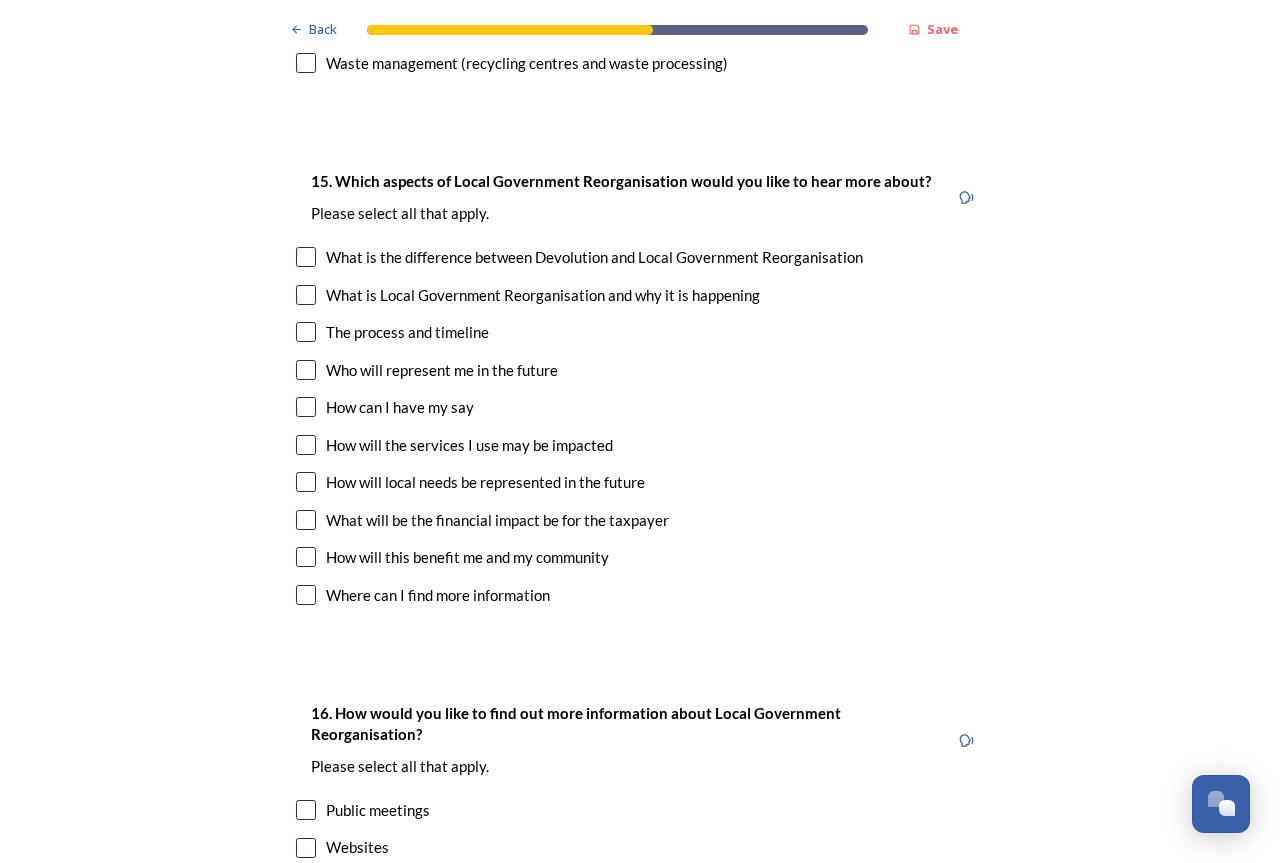 scroll, scrollTop: 5600, scrollLeft: 0, axis: vertical 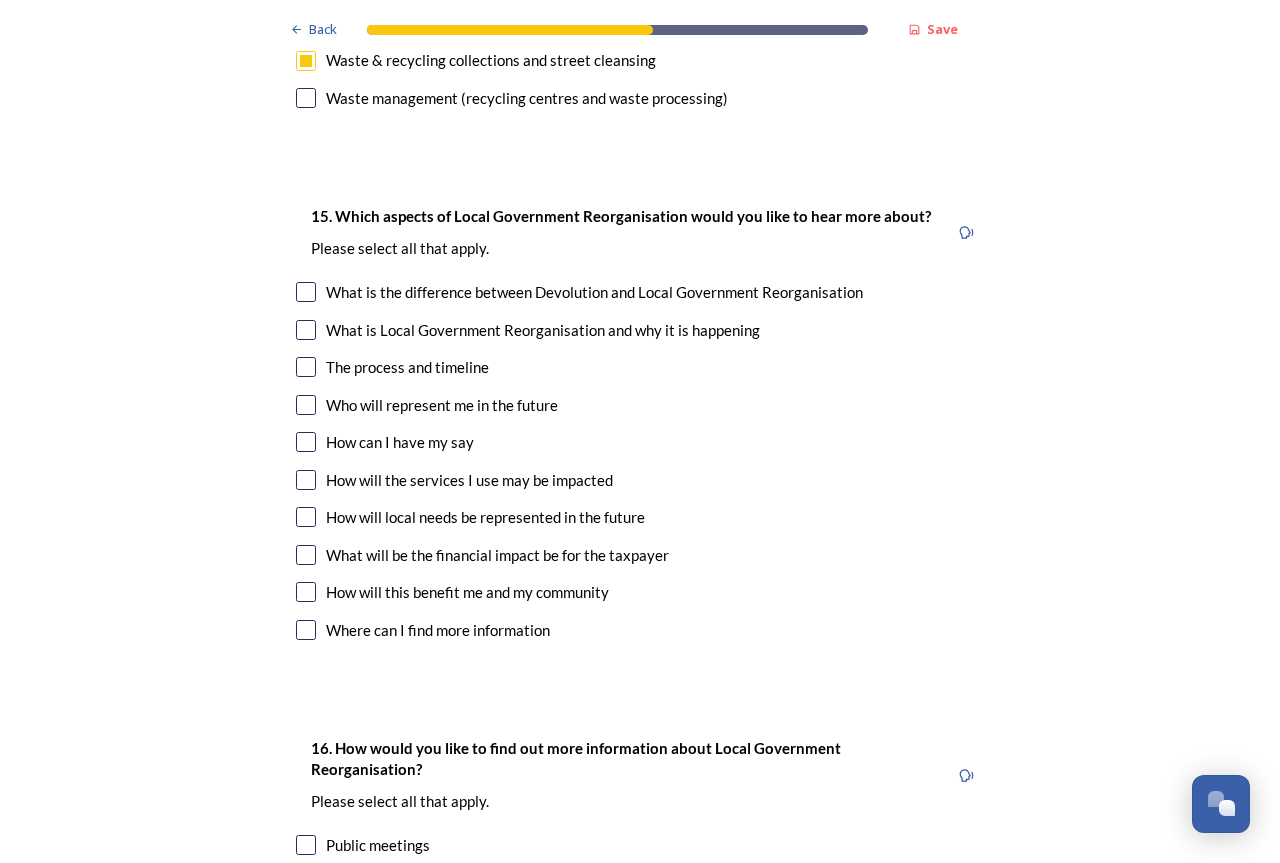 click at bounding box center (306, 405) 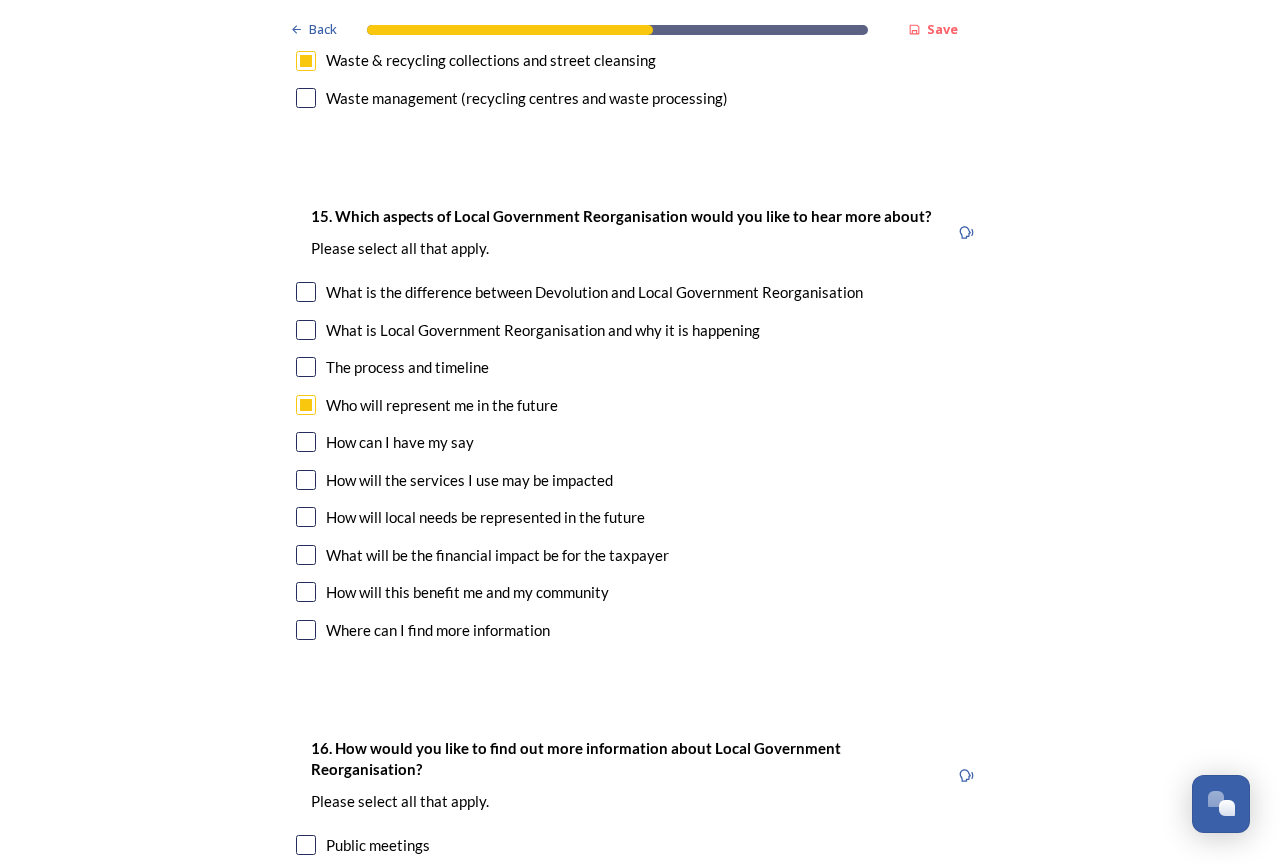 click at bounding box center [306, 480] 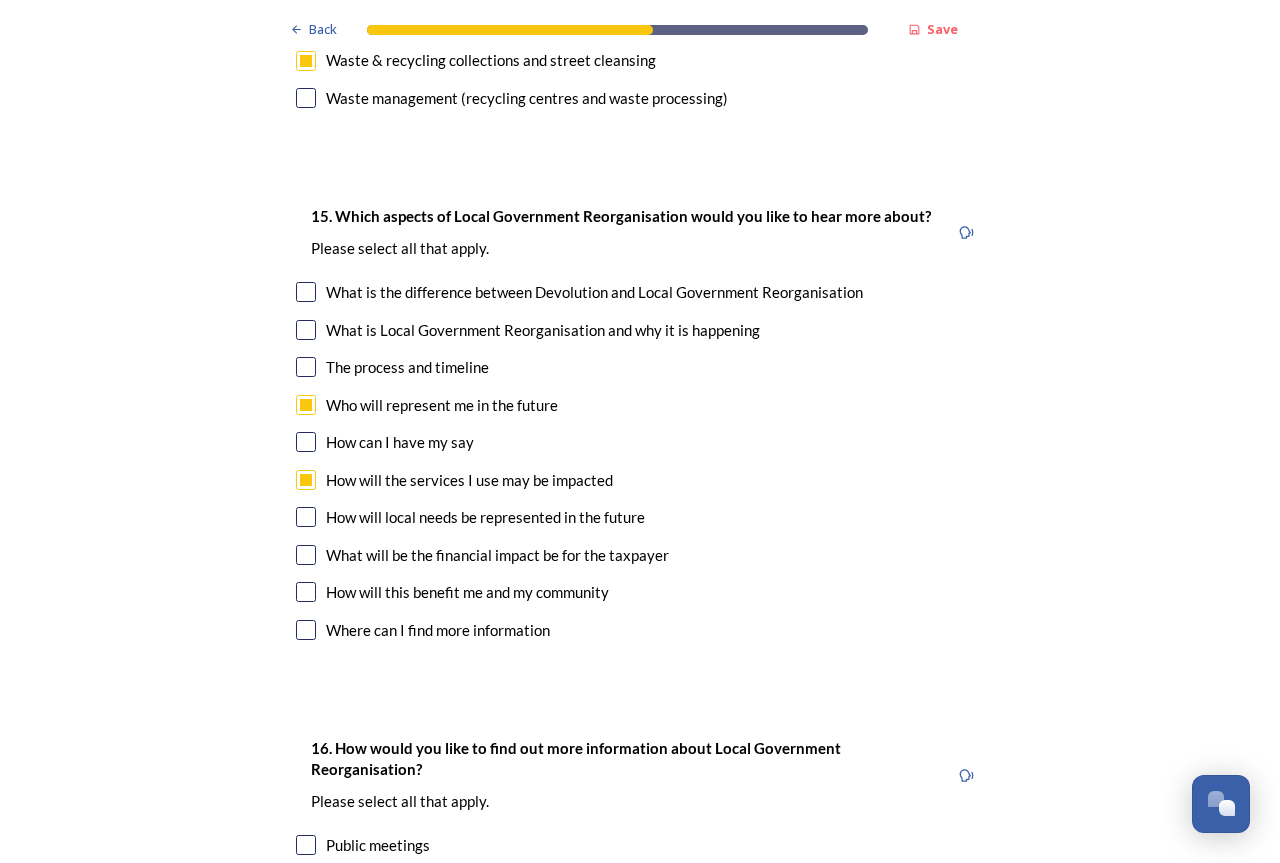 click at bounding box center [306, 517] 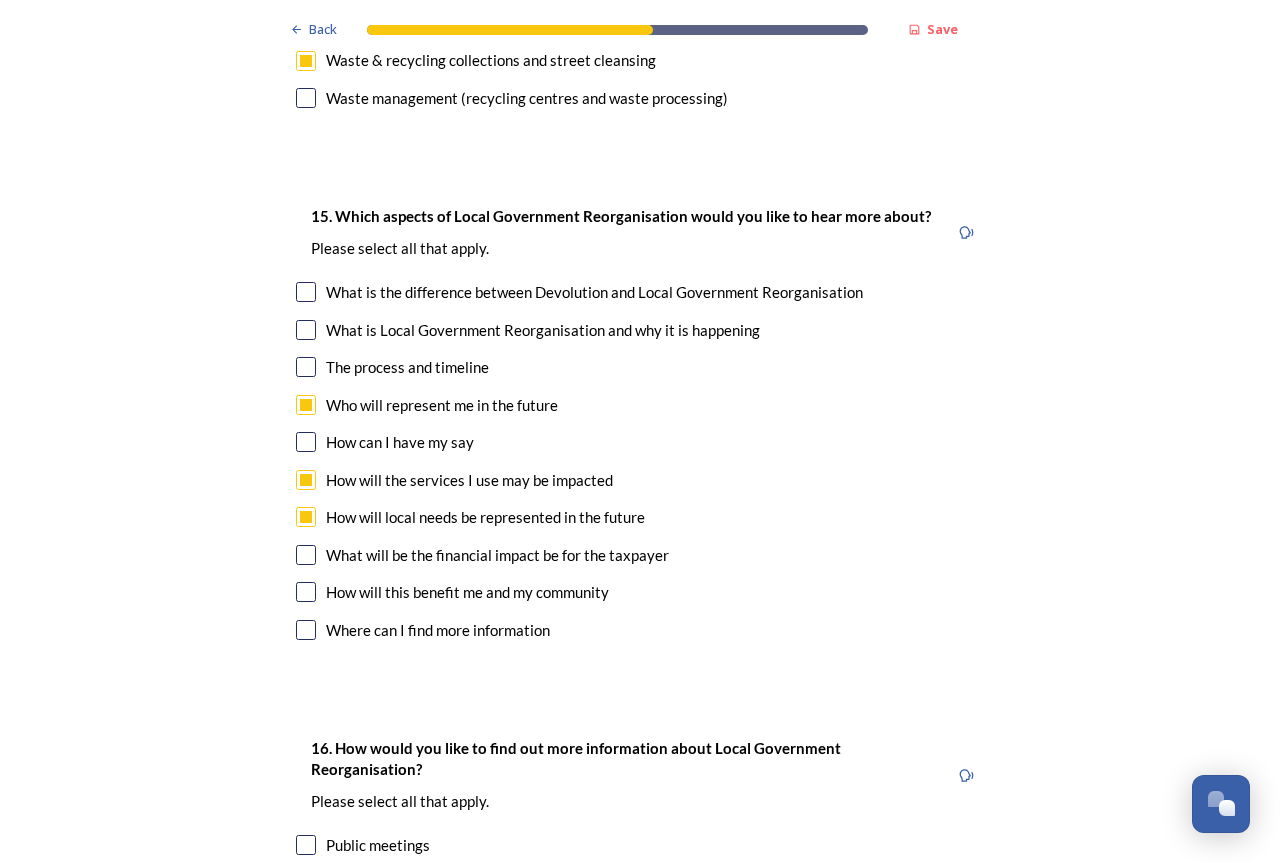 click at bounding box center (306, 555) 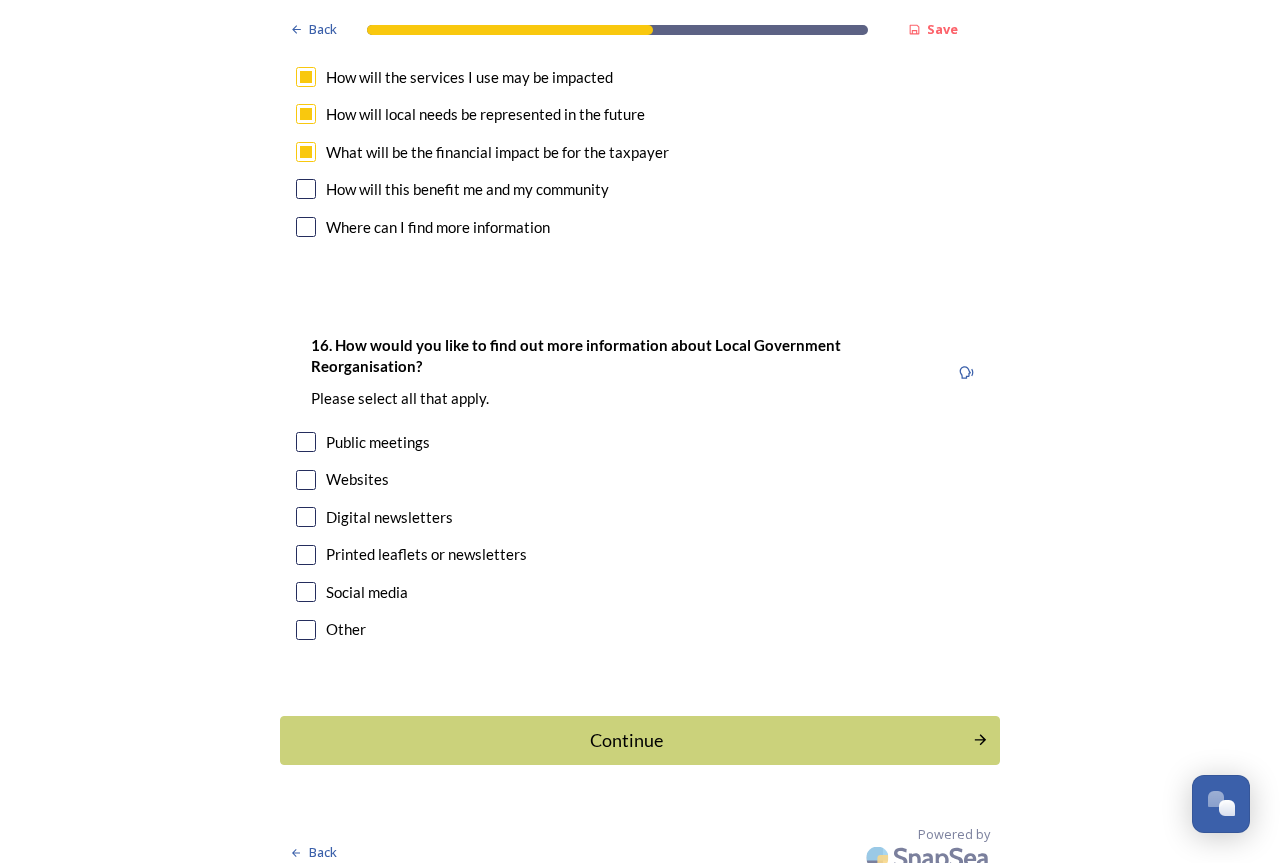 scroll, scrollTop: 6021, scrollLeft: 0, axis: vertical 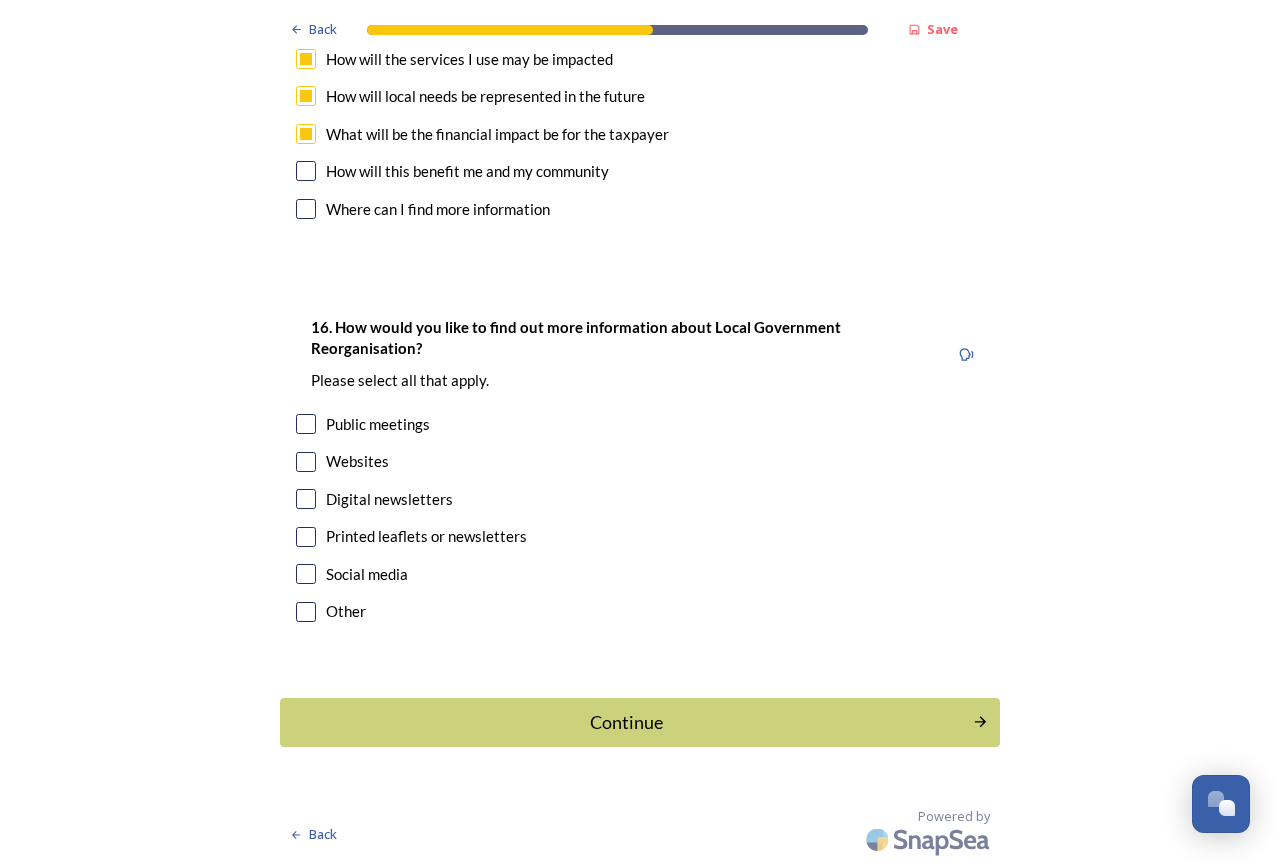 click at bounding box center [306, 499] 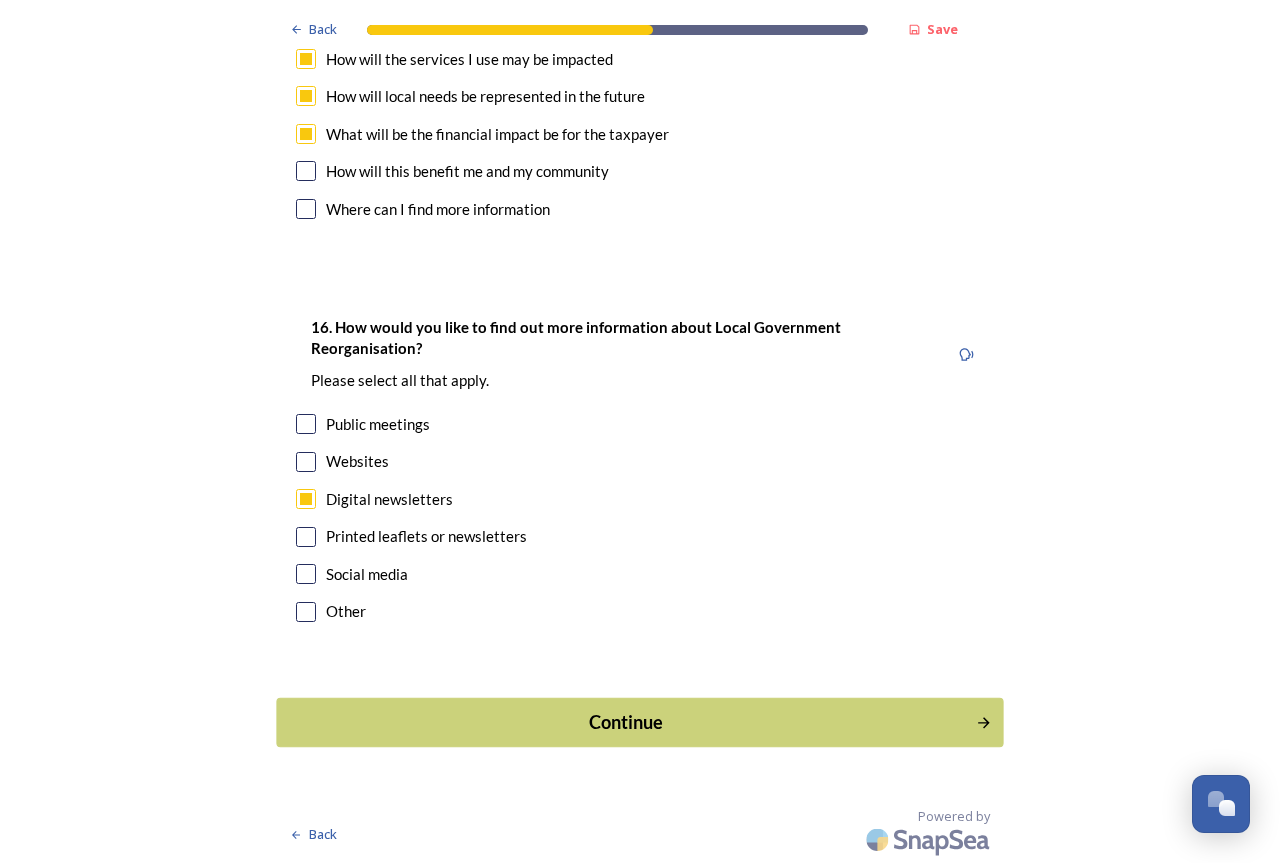 click on "Continue" at bounding box center [626, 722] 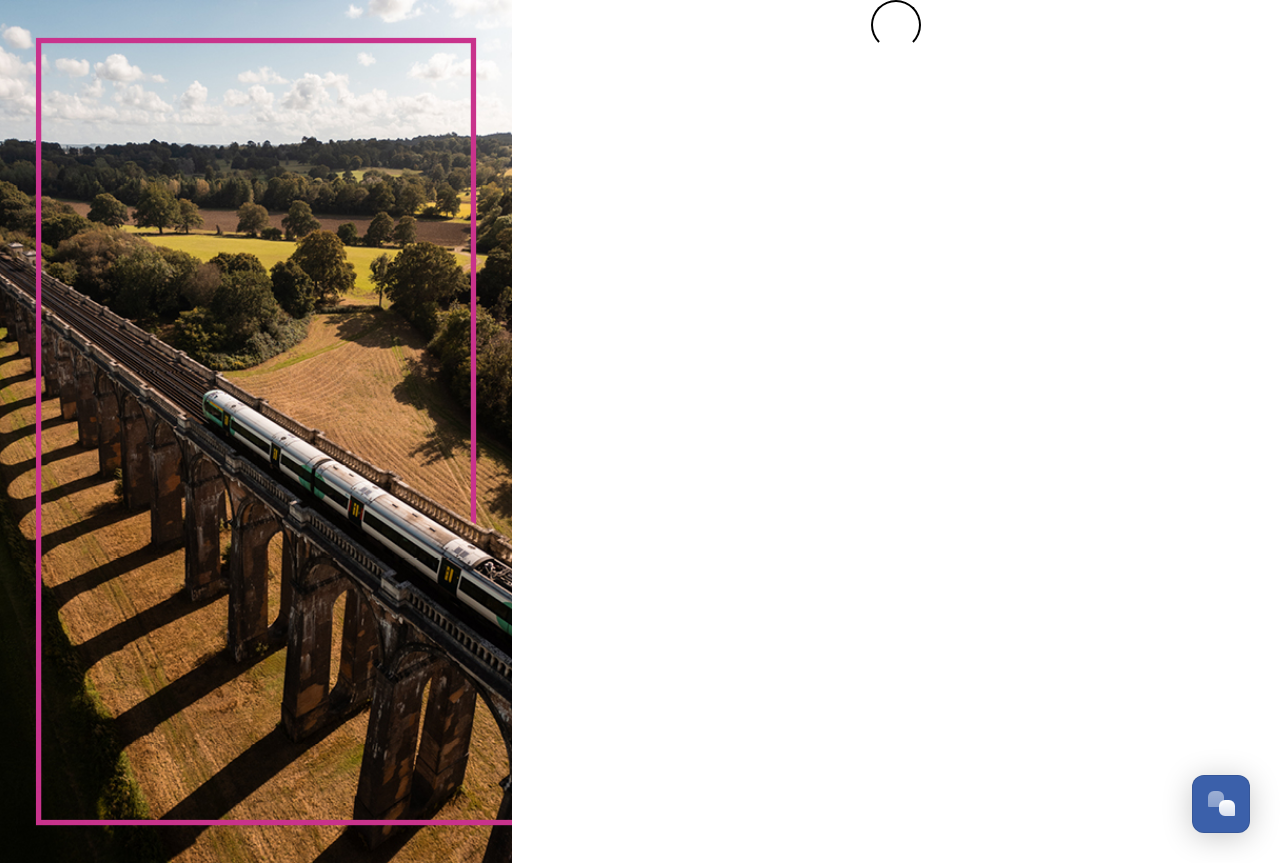 scroll, scrollTop: 0, scrollLeft: 0, axis: both 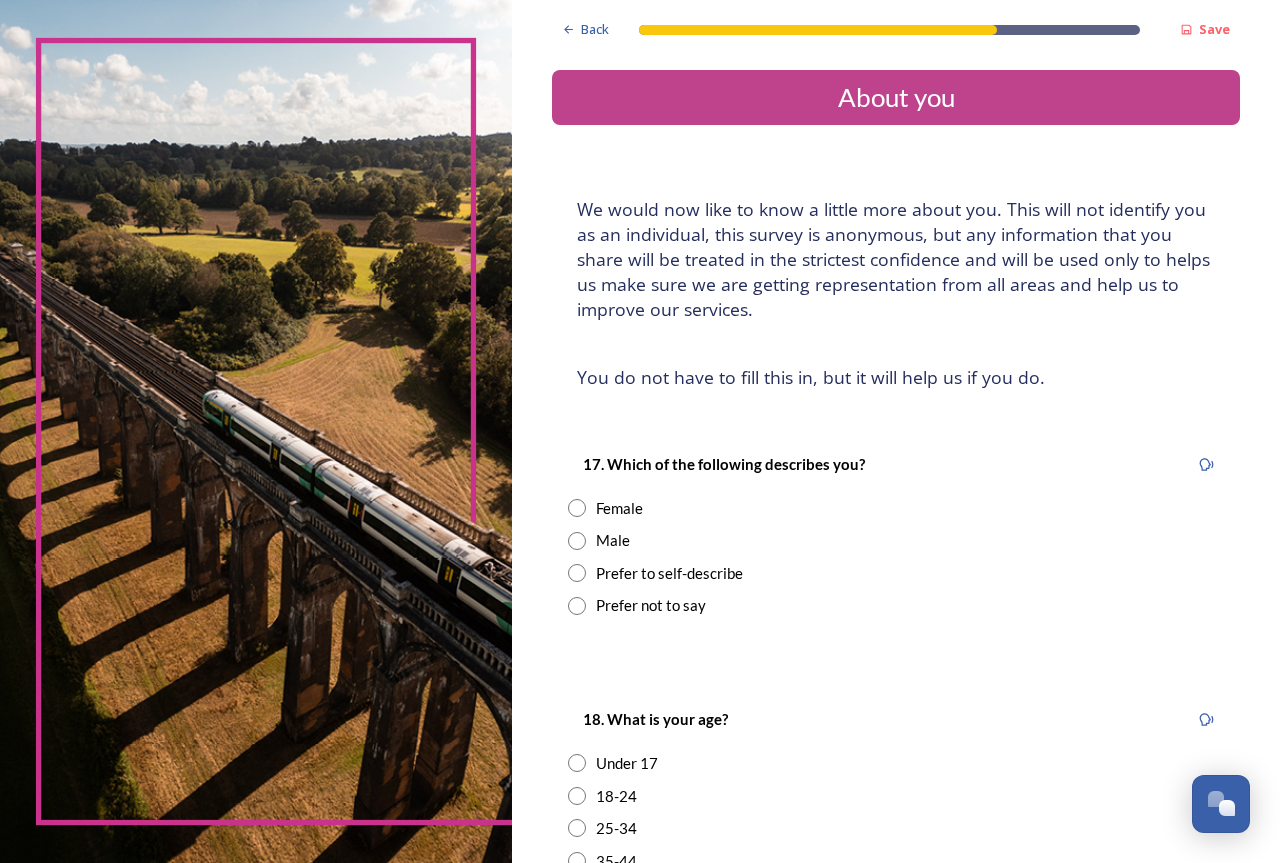 click at bounding box center (577, 541) 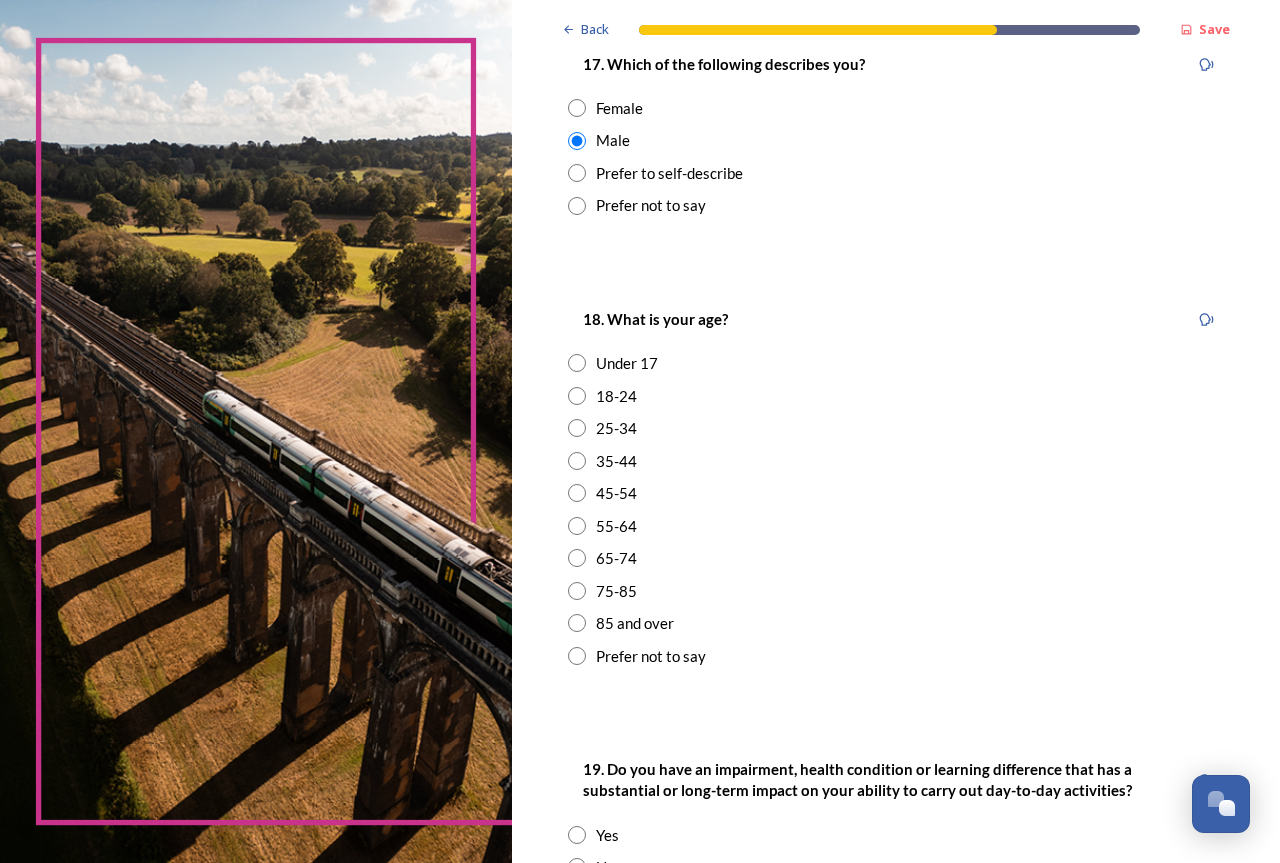 scroll, scrollTop: 500, scrollLeft: 0, axis: vertical 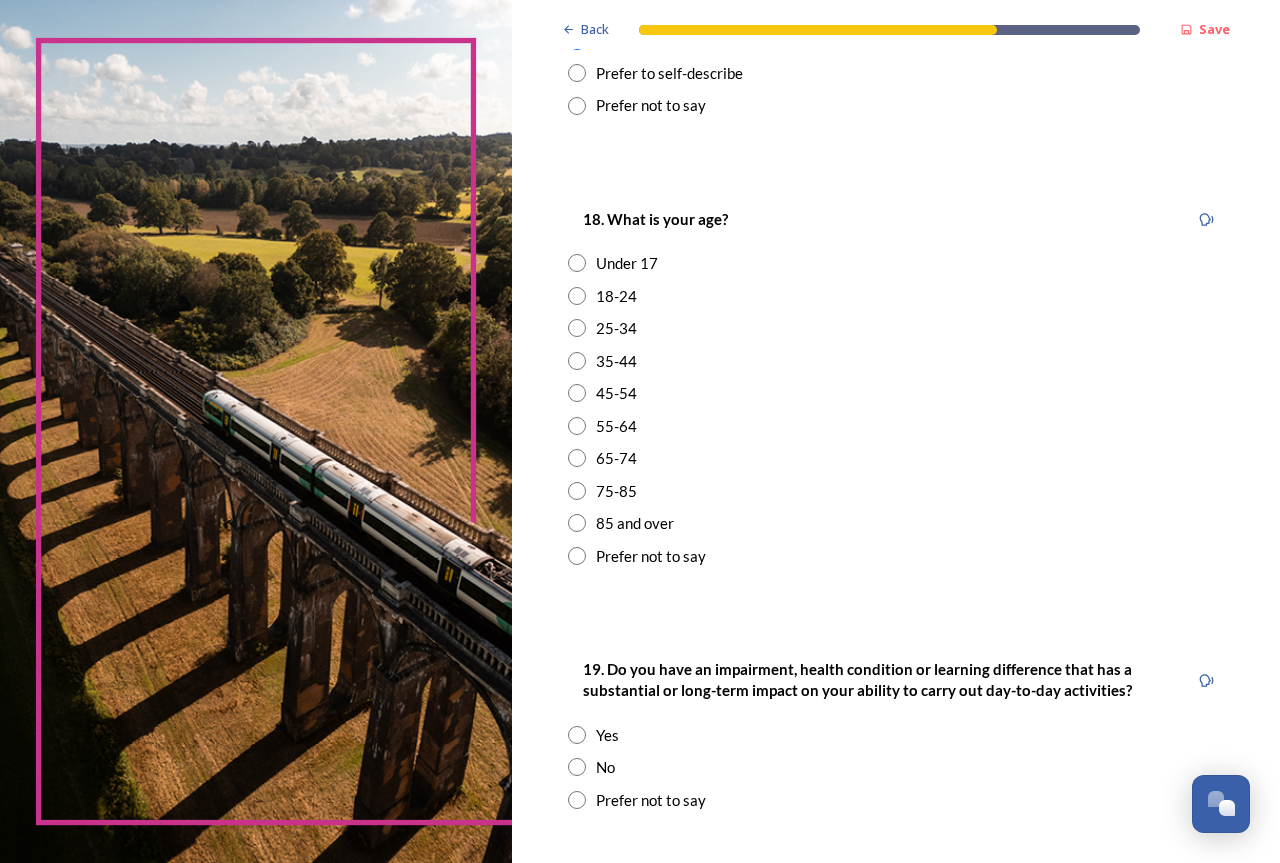 click at bounding box center (577, 491) 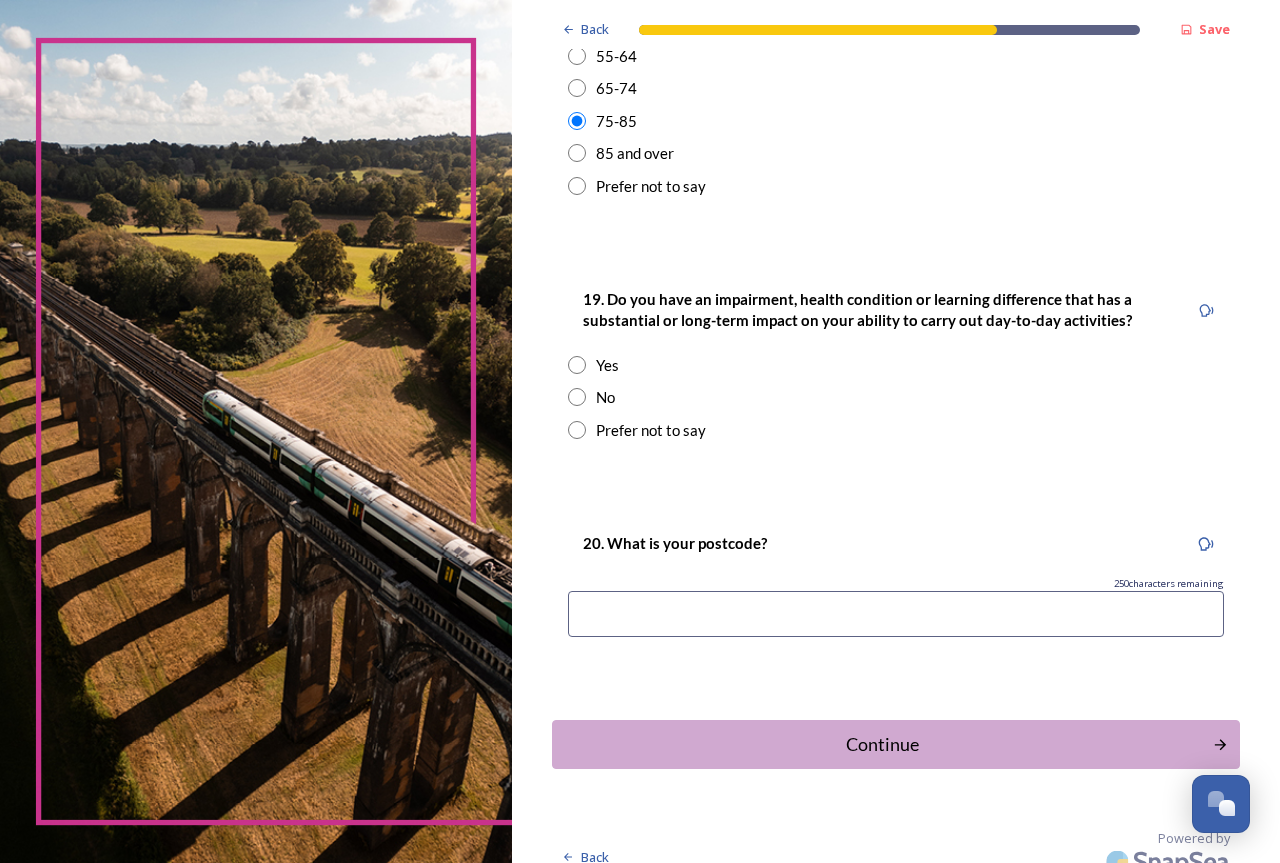 scroll, scrollTop: 892, scrollLeft: 0, axis: vertical 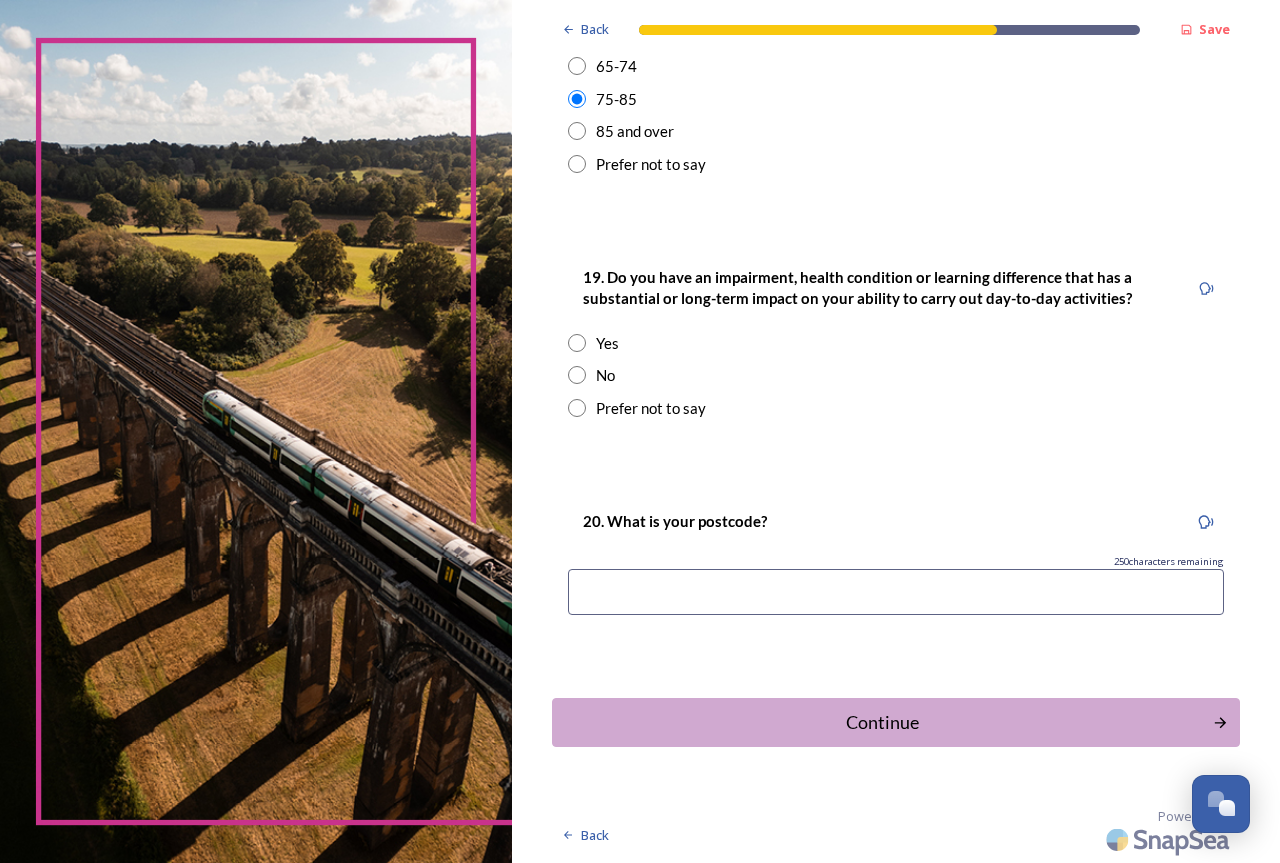click at bounding box center [896, 592] 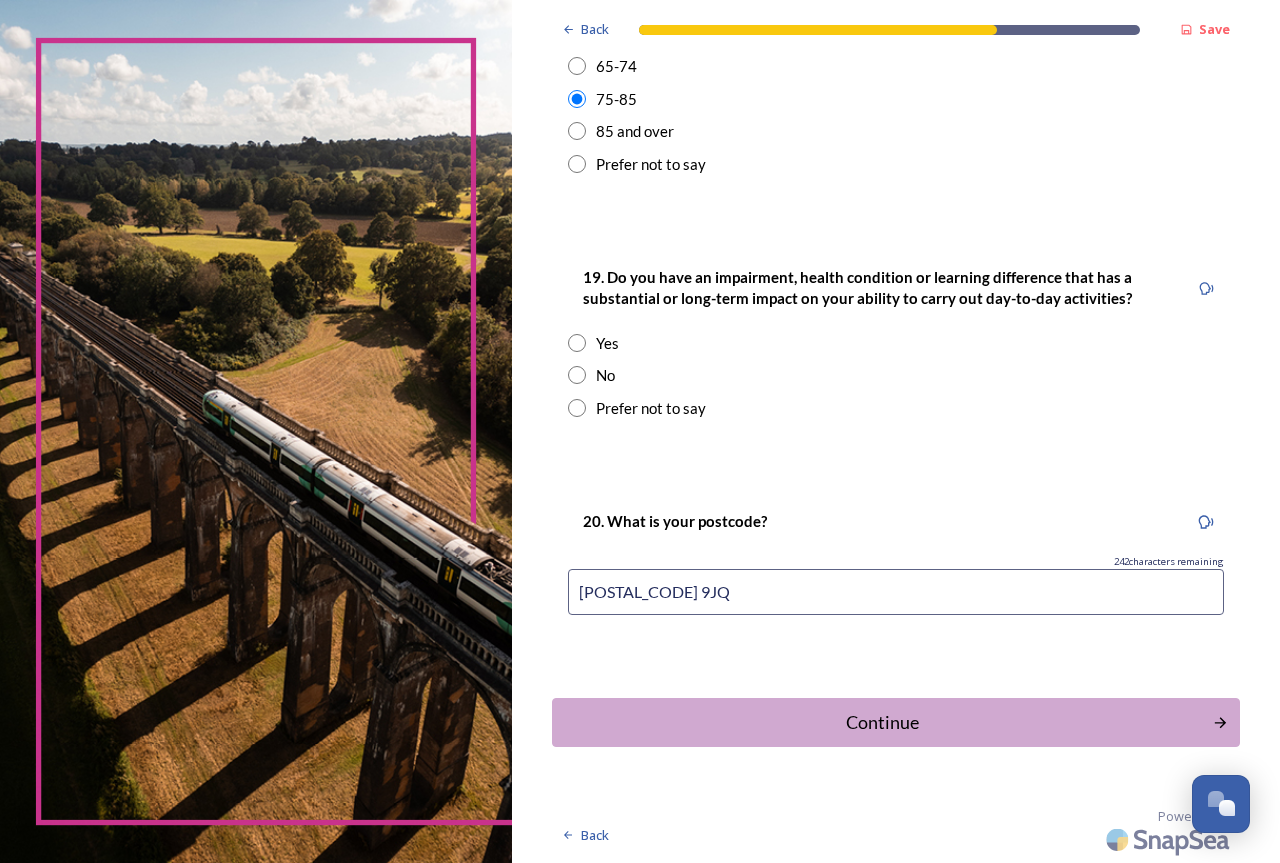 type on "[POSTAL_CODE] 9JQ" 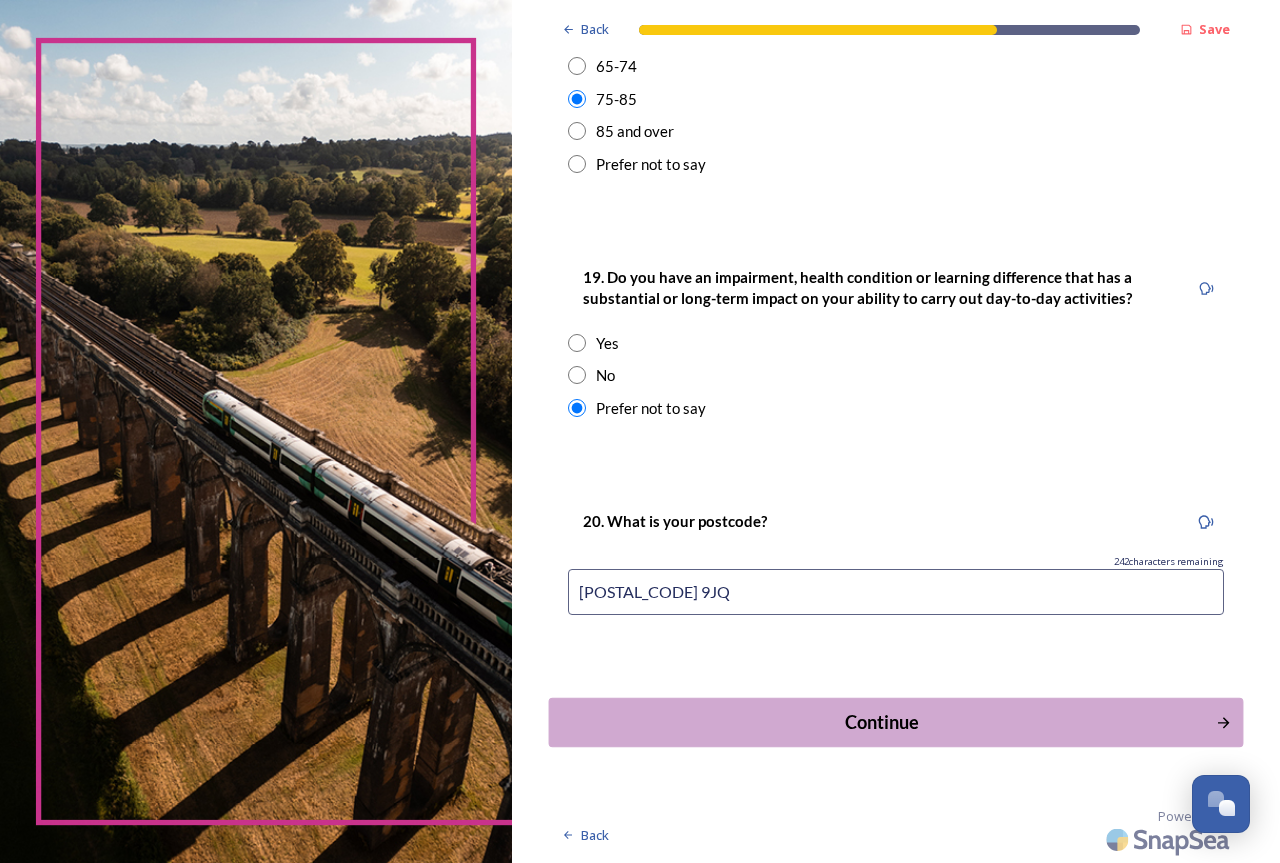 click on "Continue" at bounding box center [882, 722] 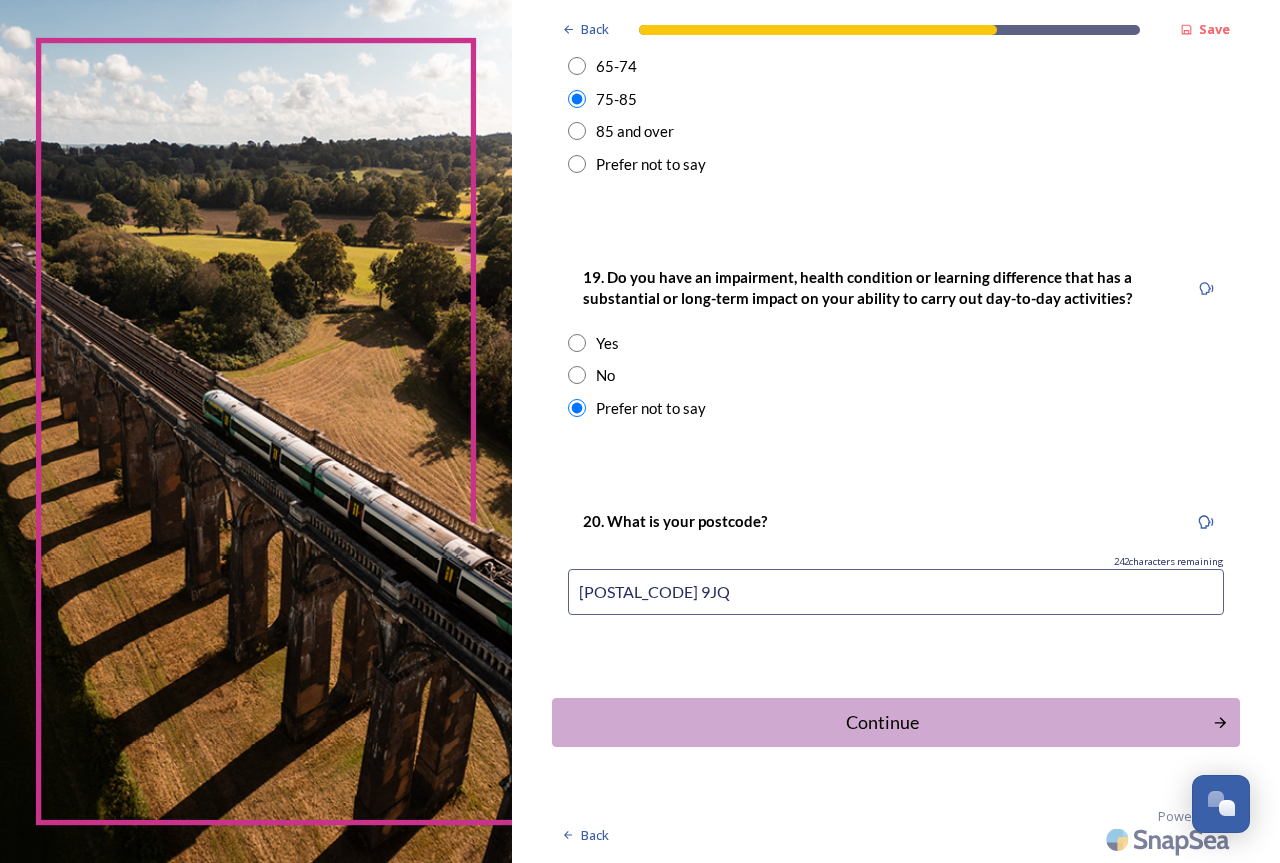scroll, scrollTop: 0, scrollLeft: 0, axis: both 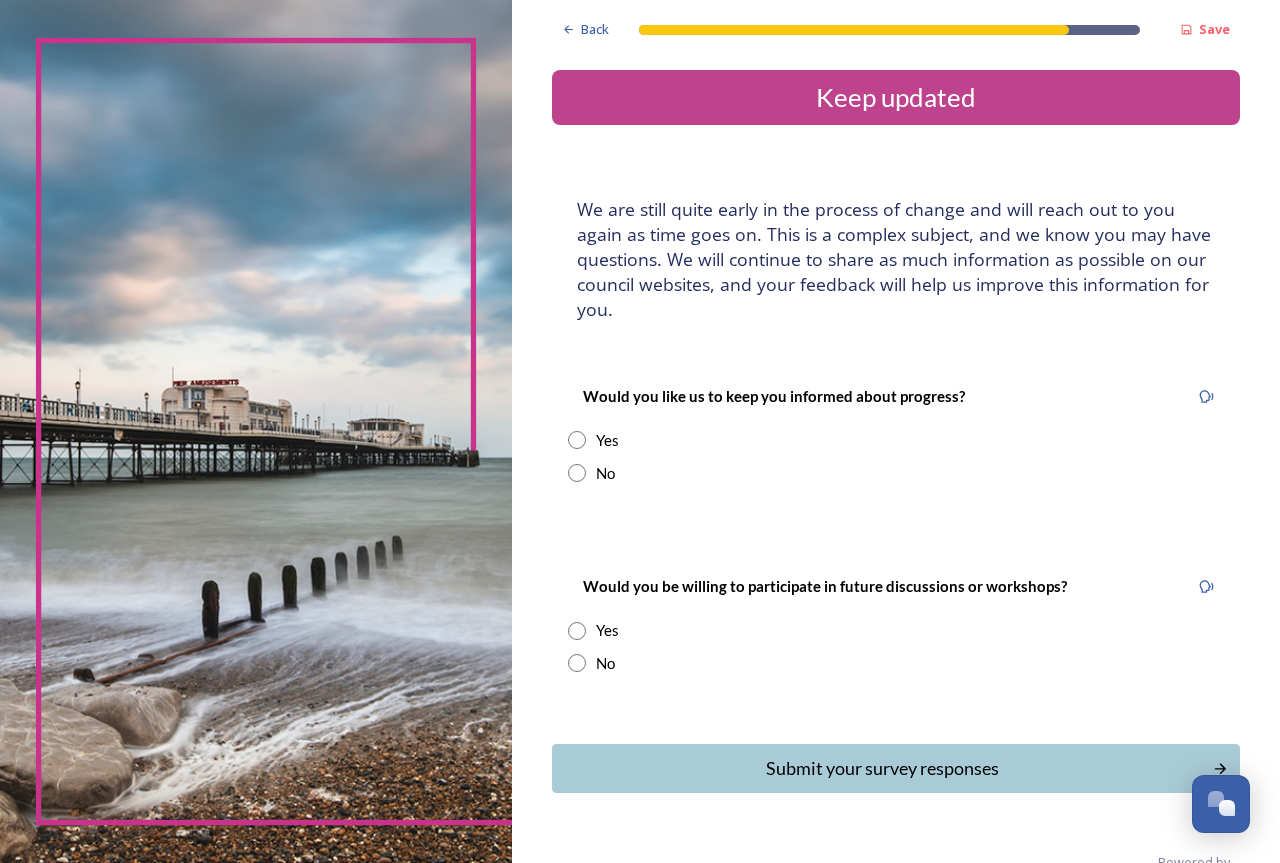 click at bounding box center [577, 440] 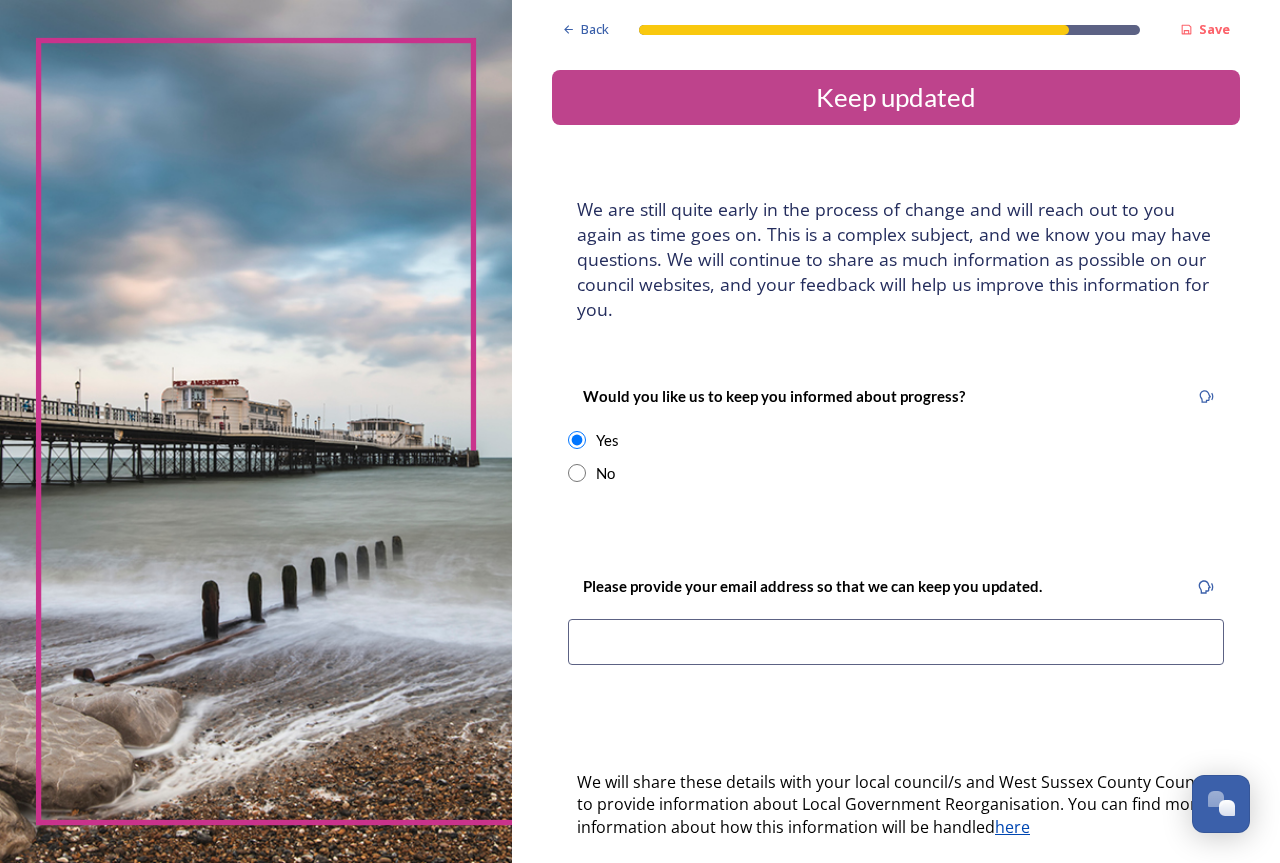 click at bounding box center [896, 642] 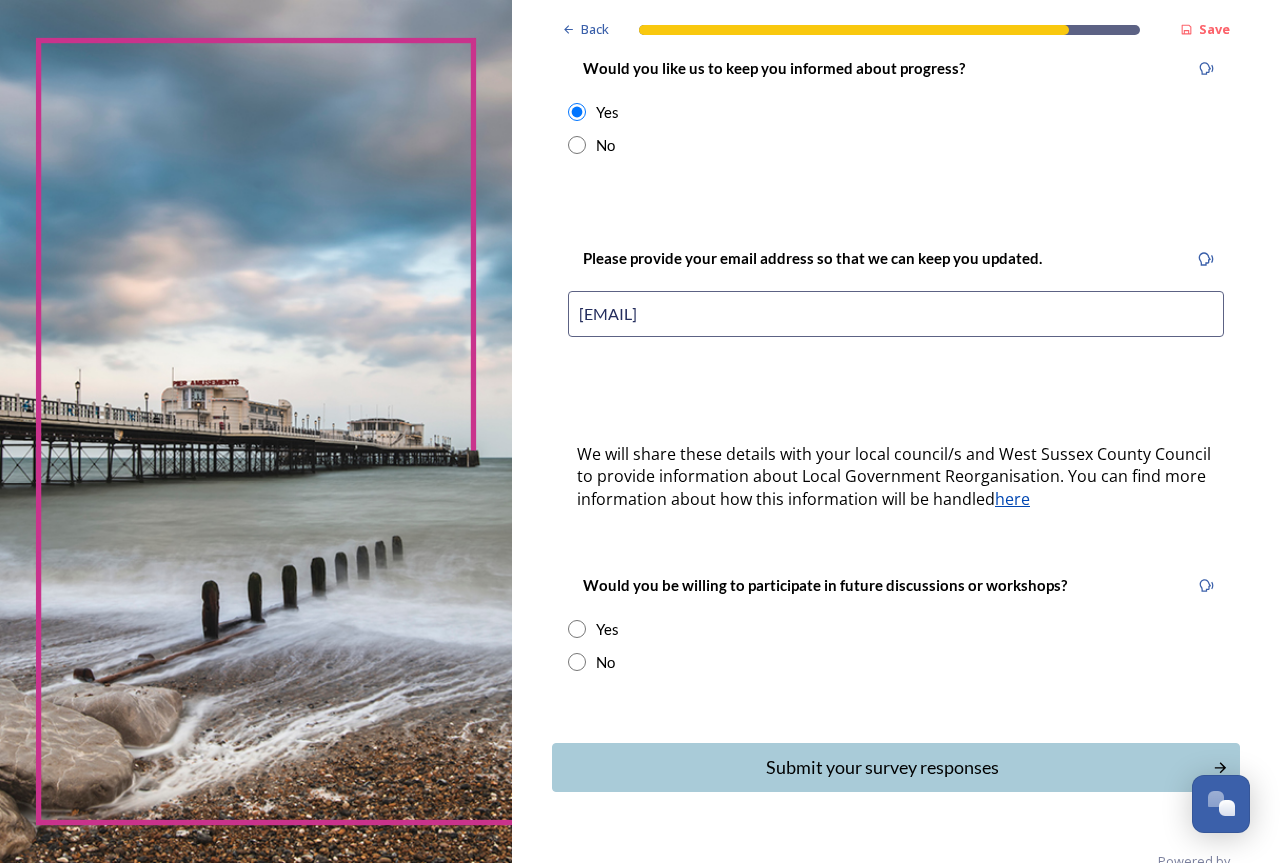 scroll, scrollTop: 373, scrollLeft: 0, axis: vertical 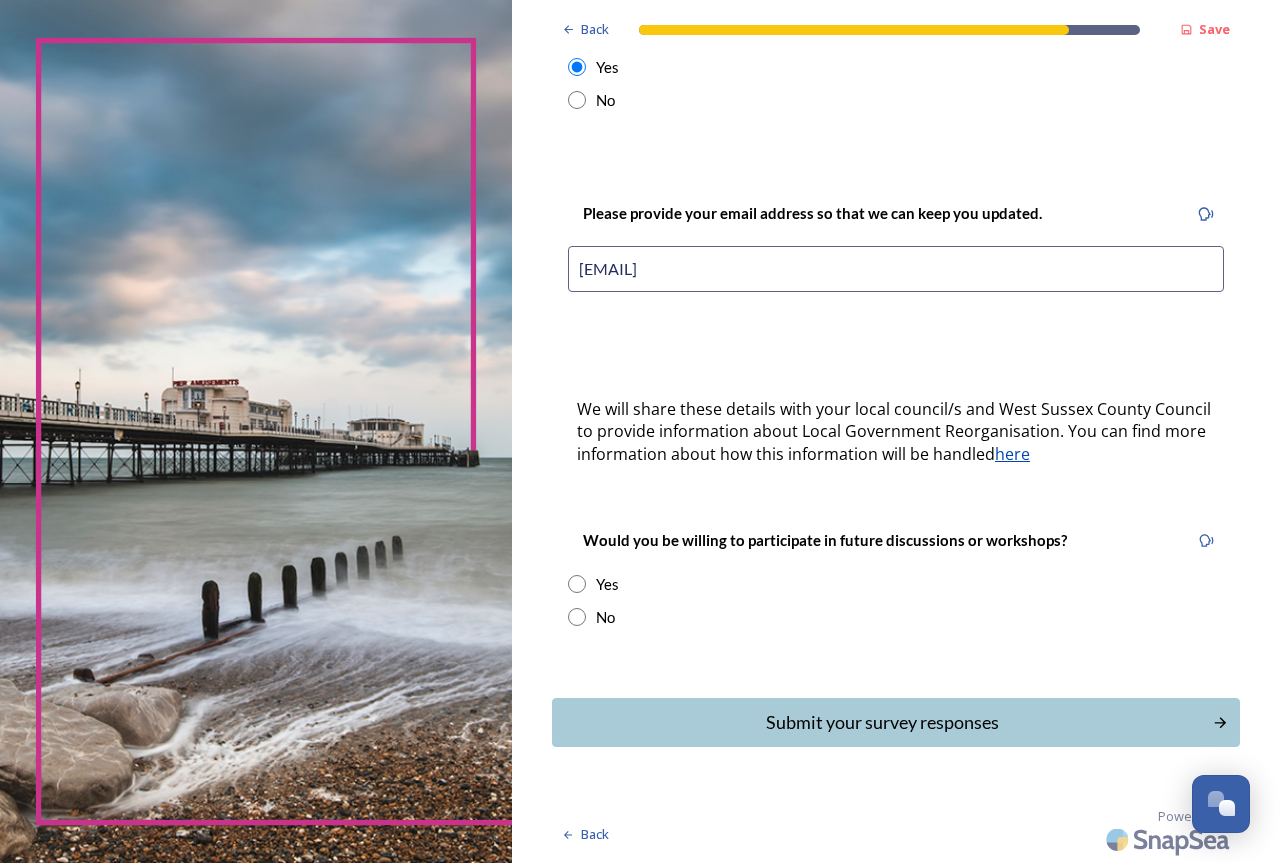 type on "[EMAIL]" 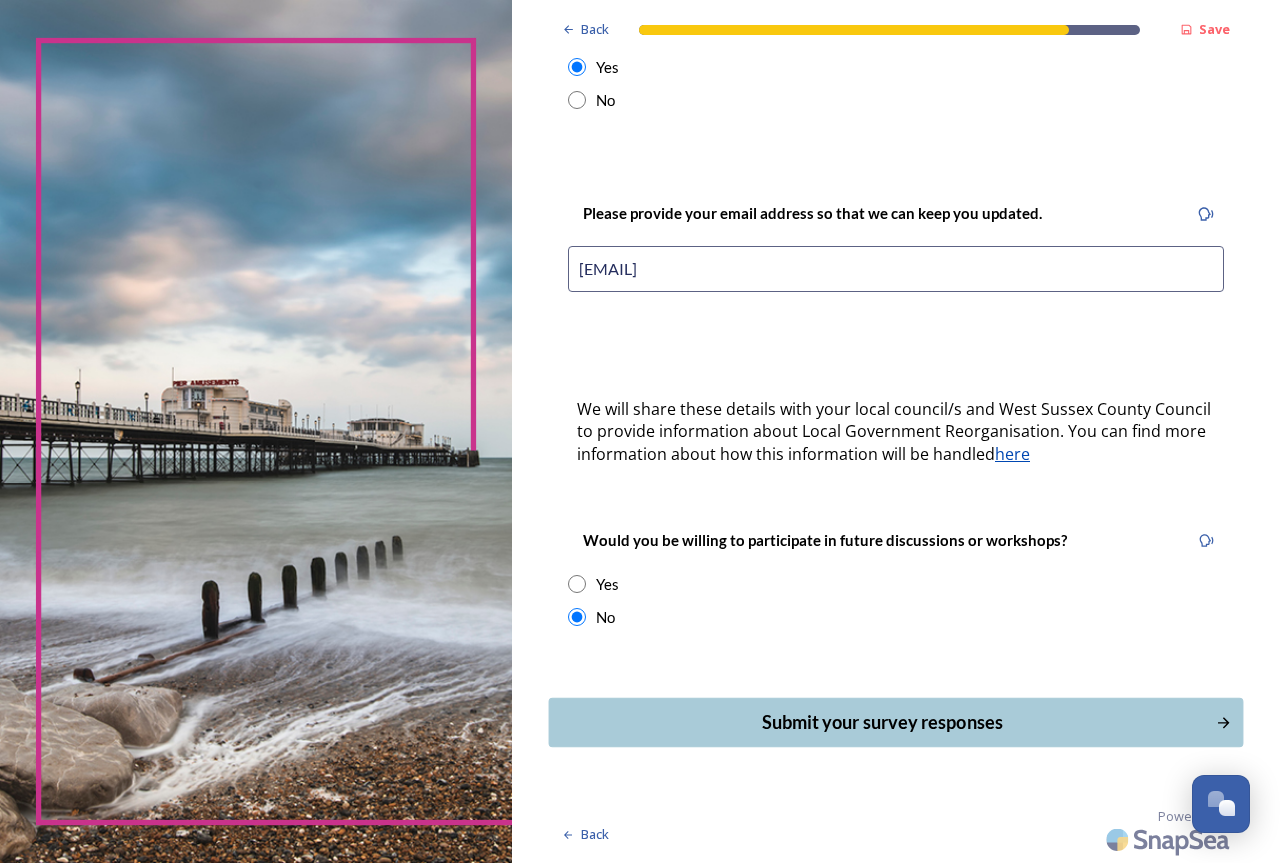 click on "Submit your survey responses" at bounding box center (882, 722) 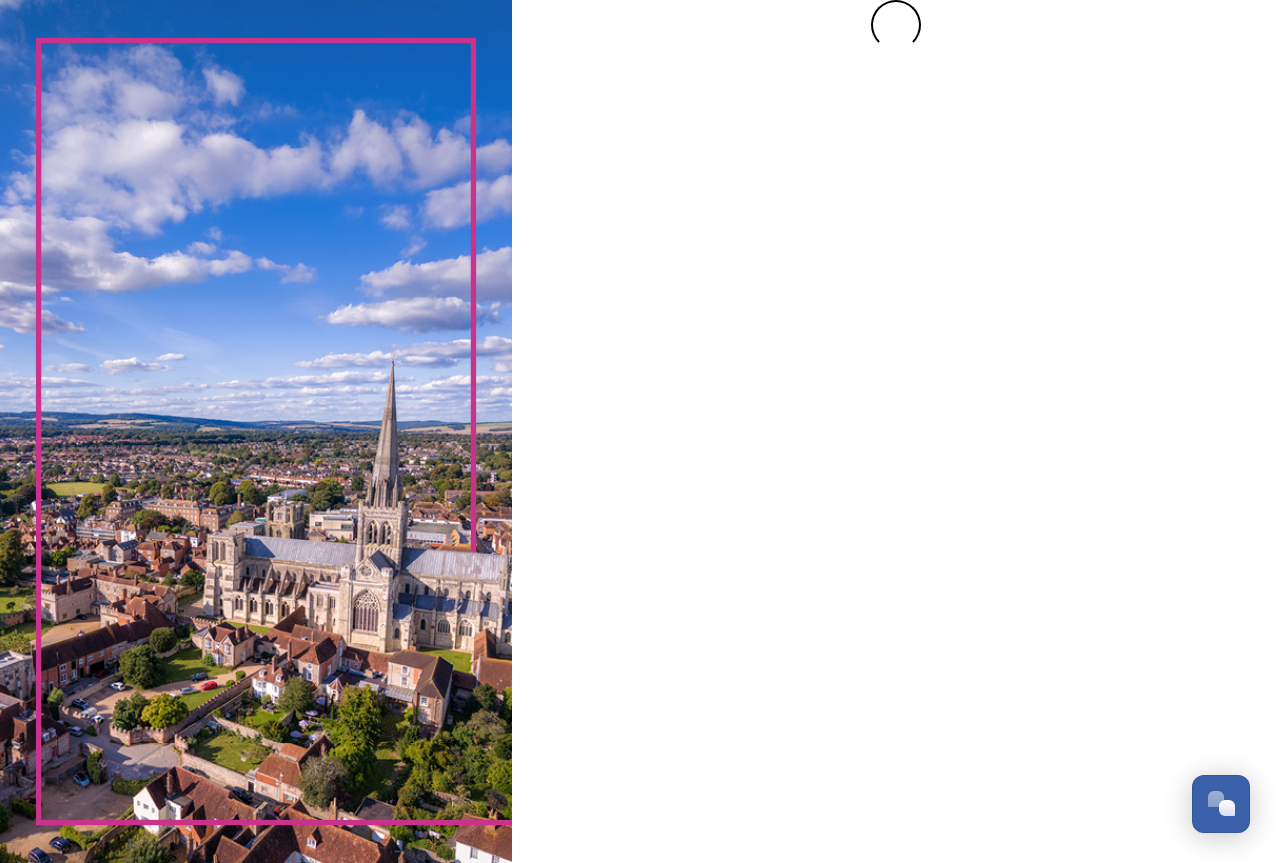 scroll, scrollTop: 0, scrollLeft: 0, axis: both 